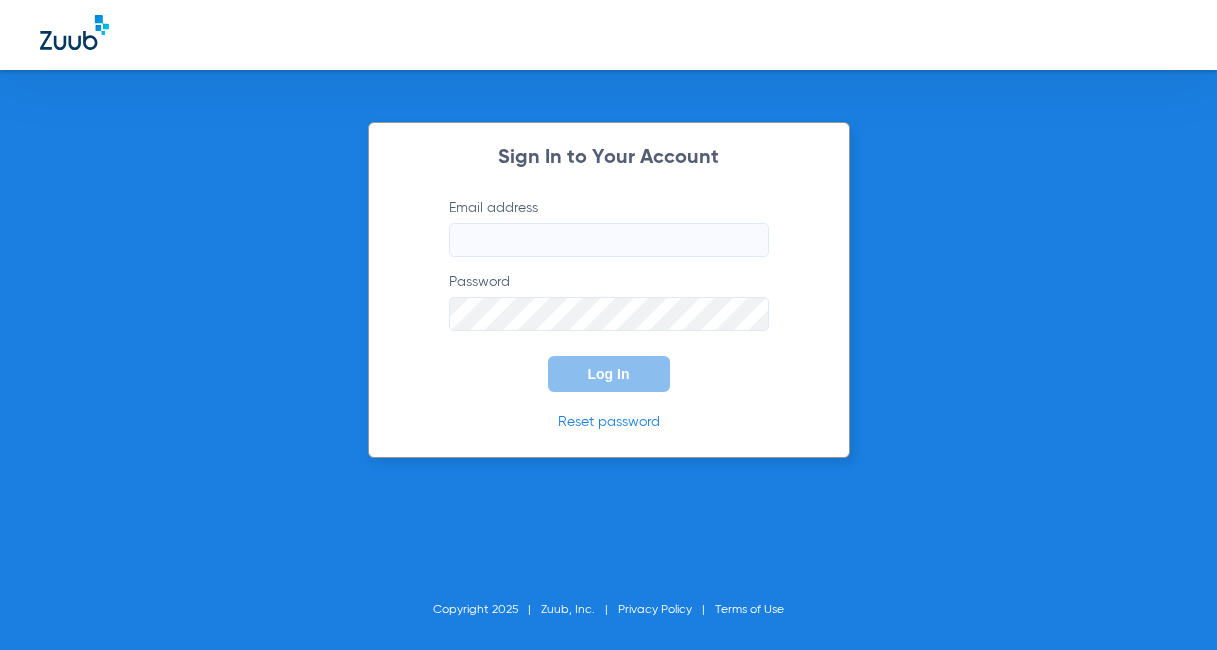 scroll, scrollTop: 0, scrollLeft: 0, axis: both 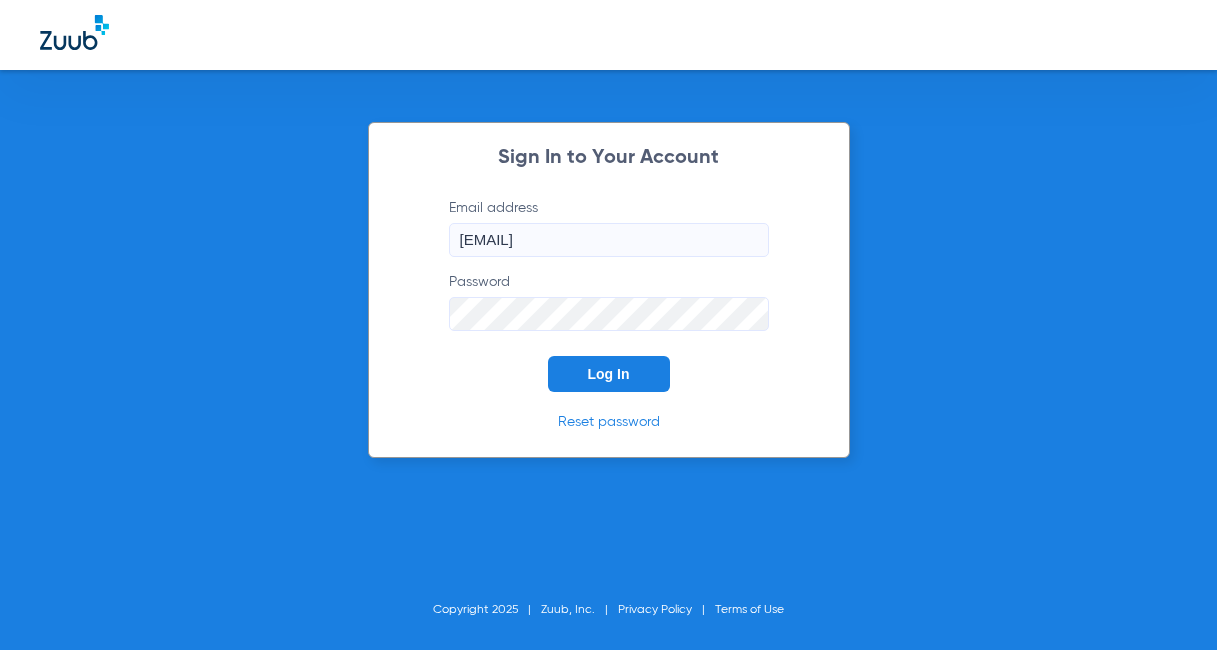 click on "Log In" 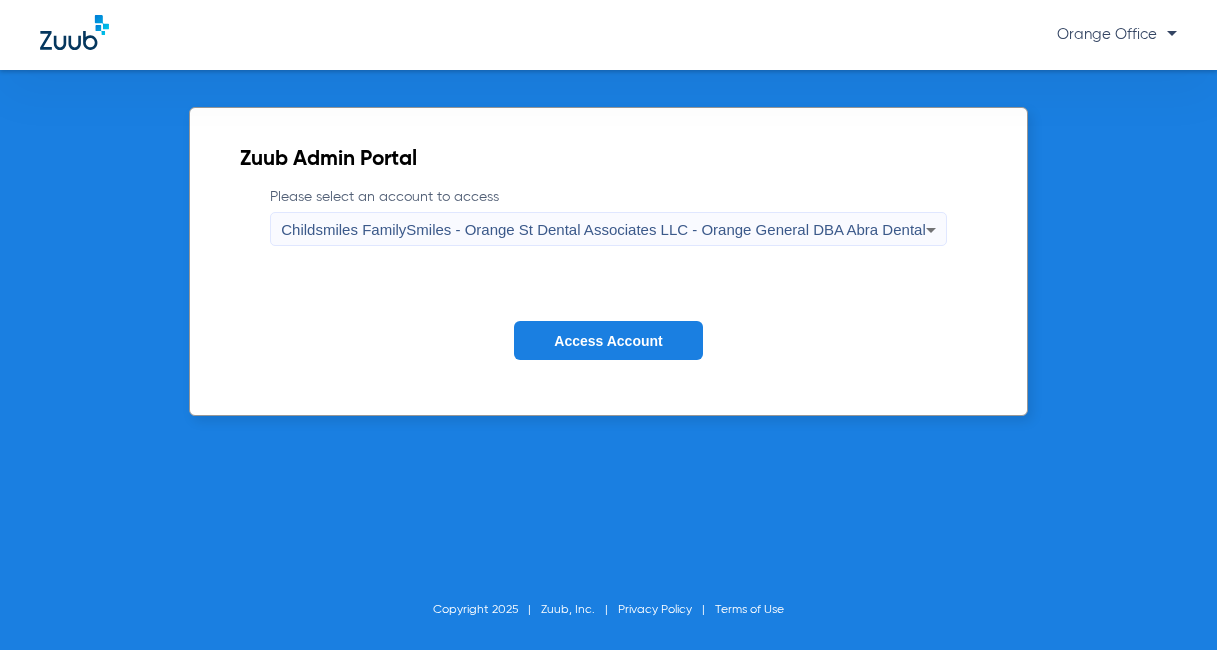 click on "Access Account" 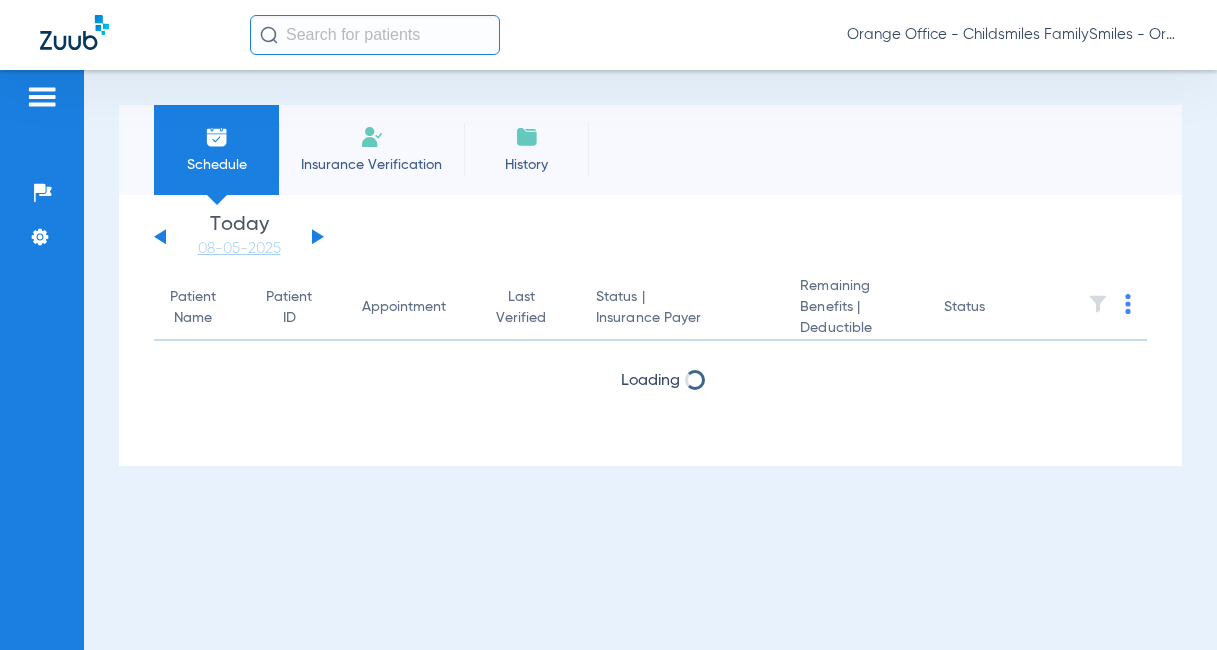 click 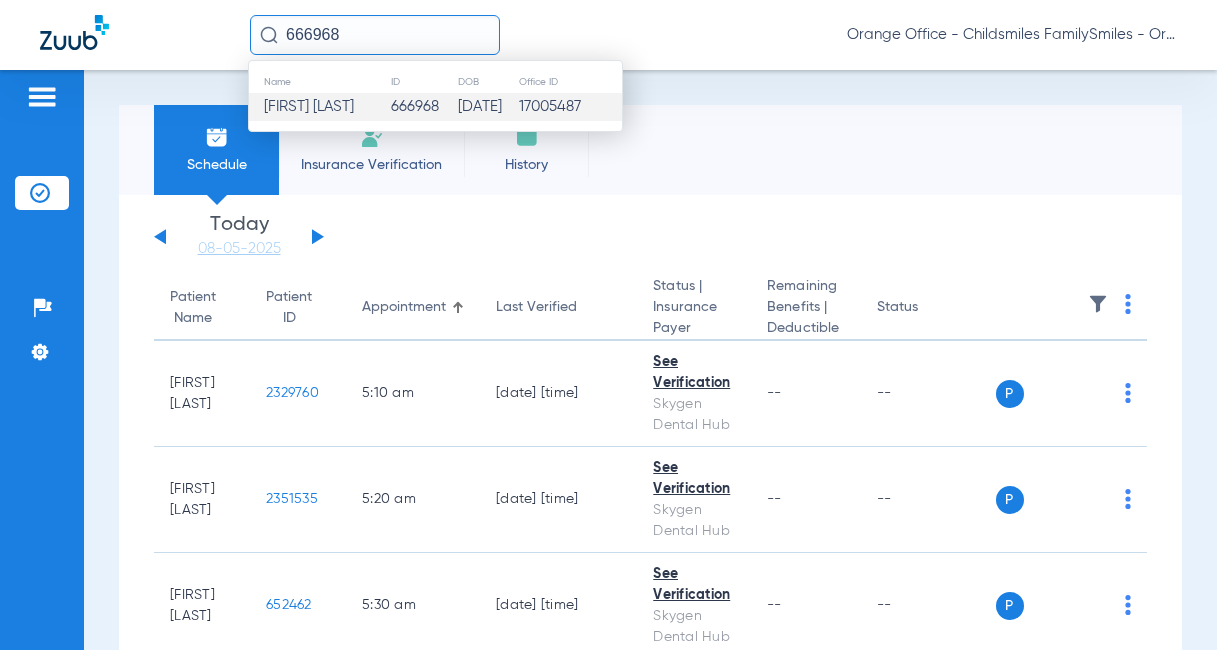 type on "666968" 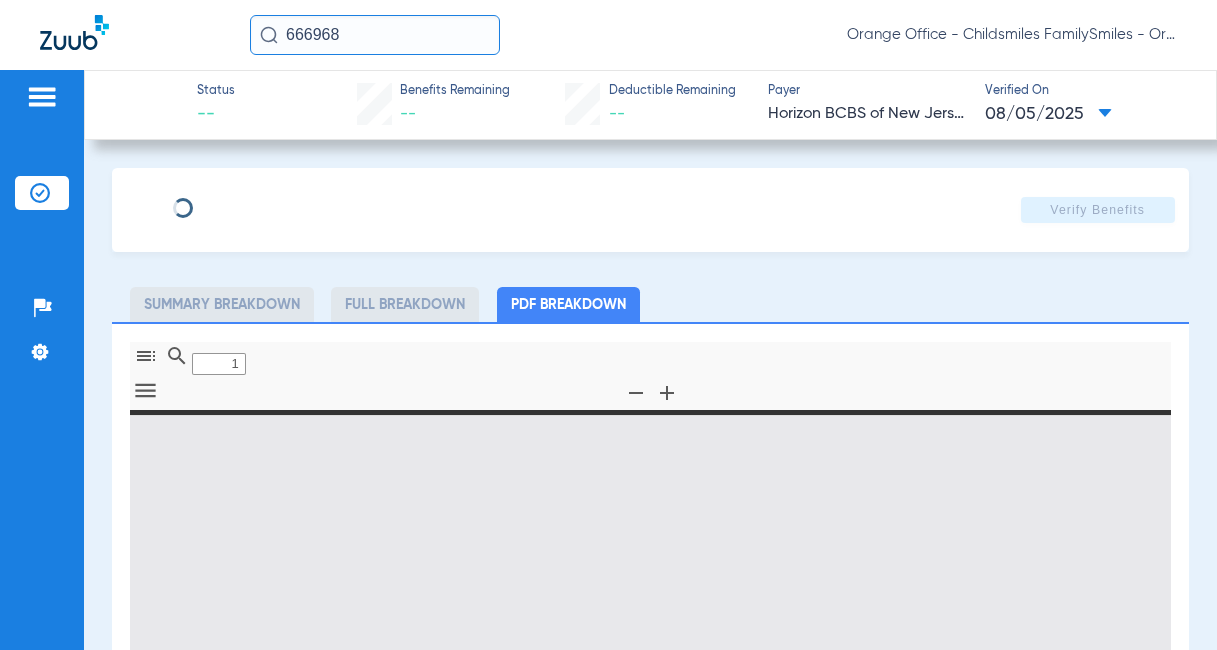 type on "0" 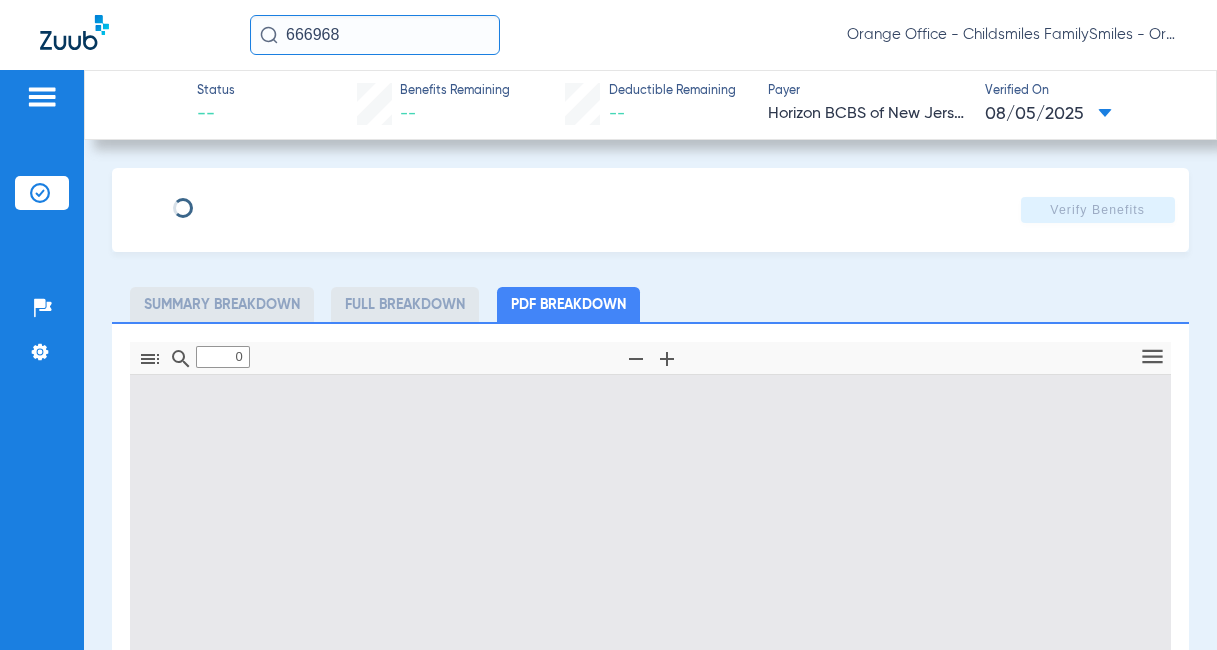 type on "1" 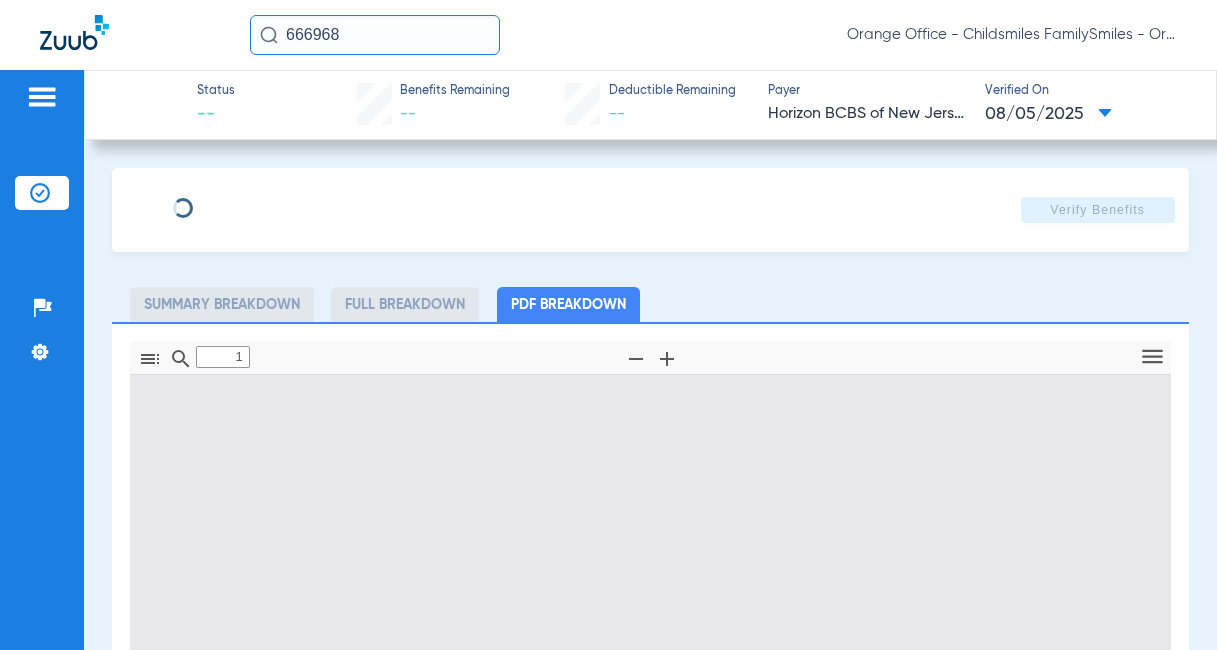 scroll, scrollTop: 10, scrollLeft: 0, axis: vertical 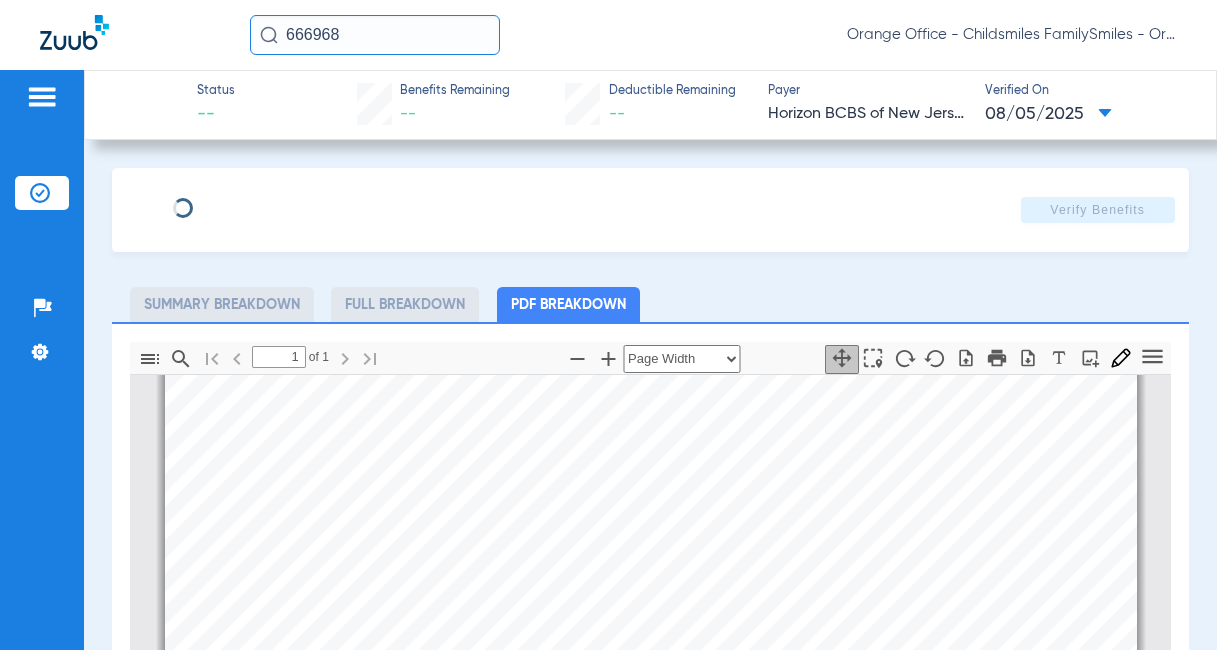 type on "Jahid" 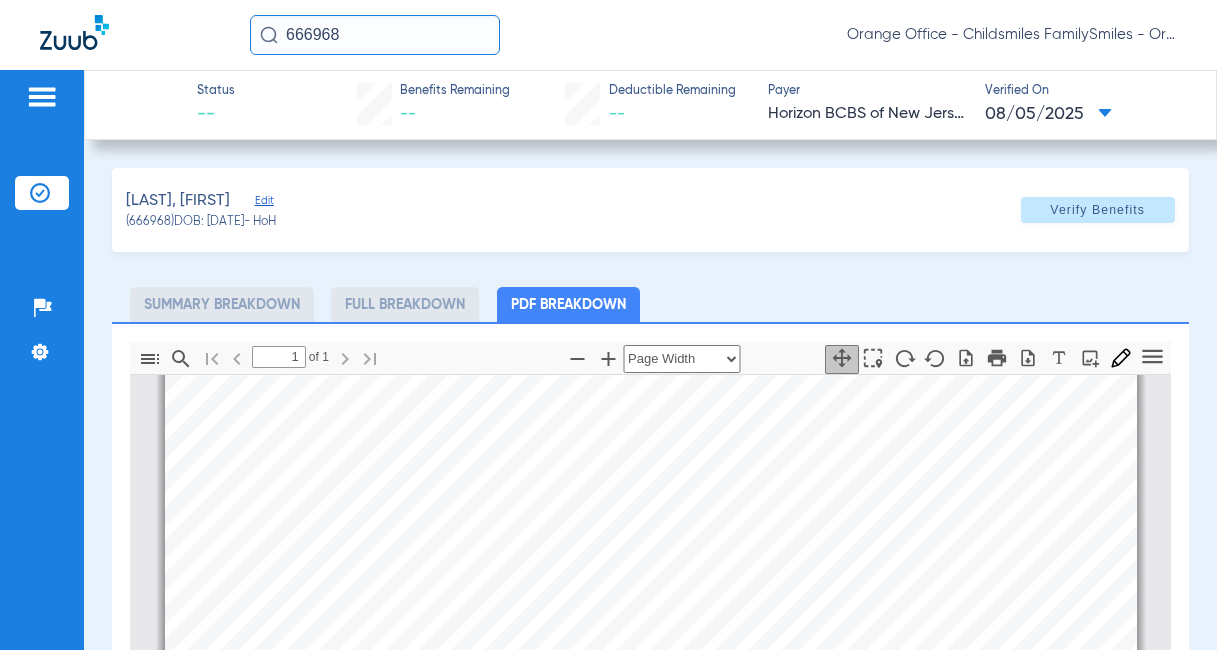 click on "Edit" 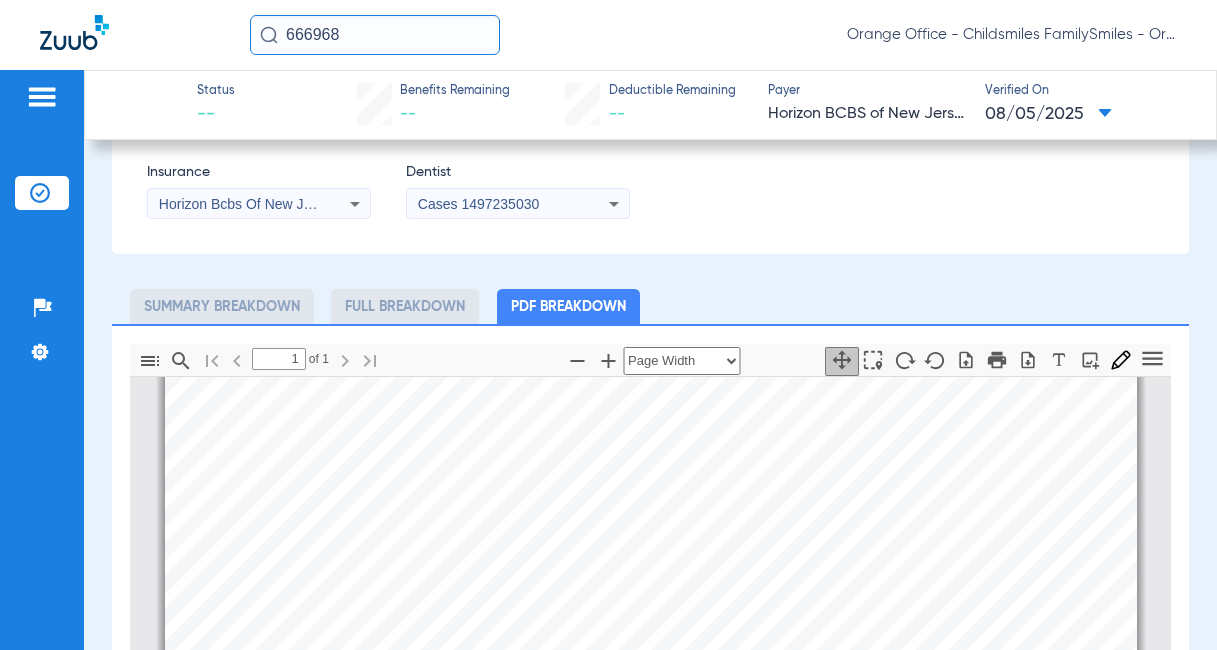 scroll, scrollTop: 500, scrollLeft: 0, axis: vertical 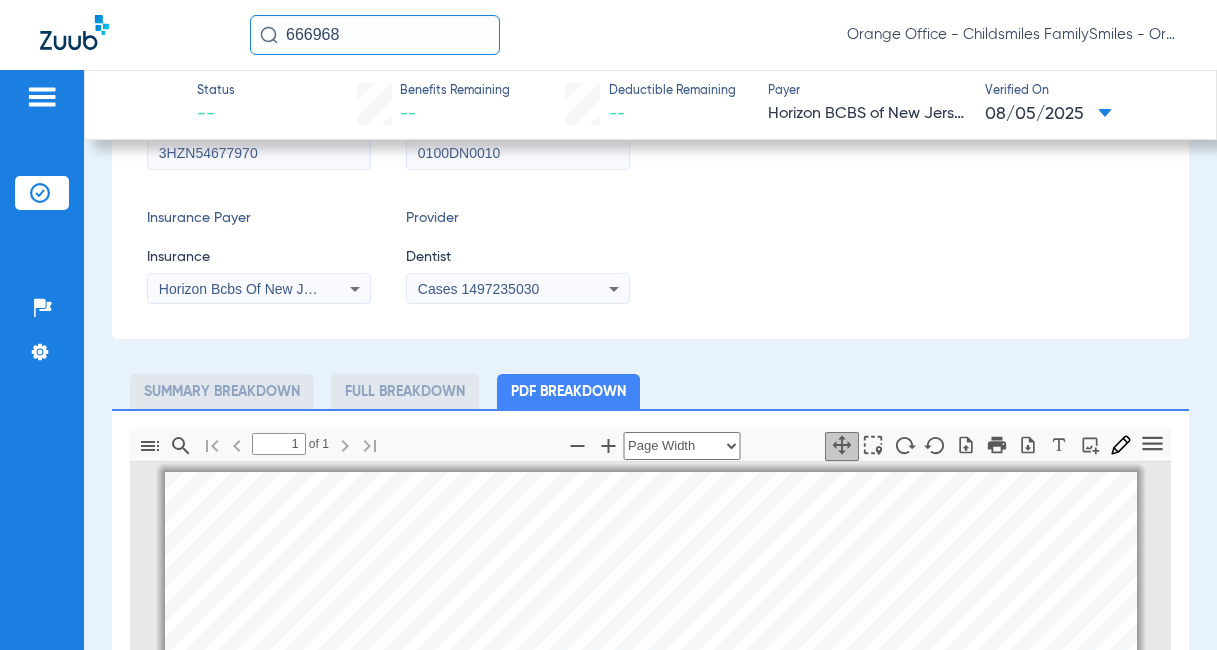 click on "Horizon Bcbs Of New Jersey" at bounding box center (248, 289) 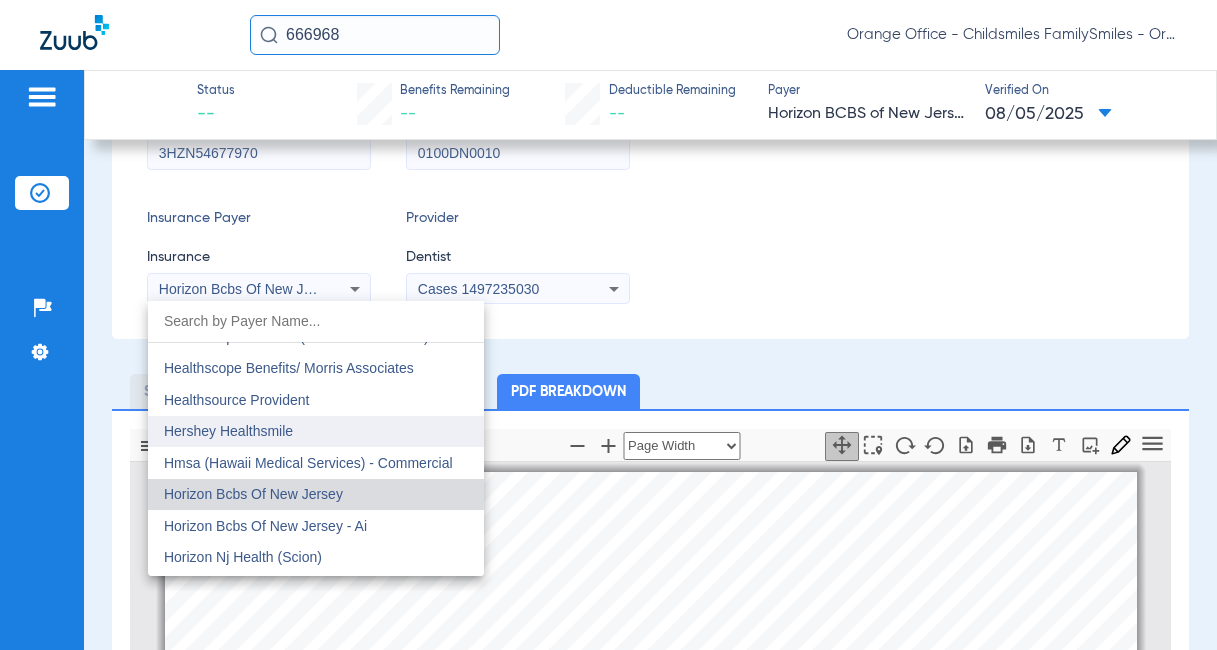 scroll, scrollTop: 7144, scrollLeft: 0, axis: vertical 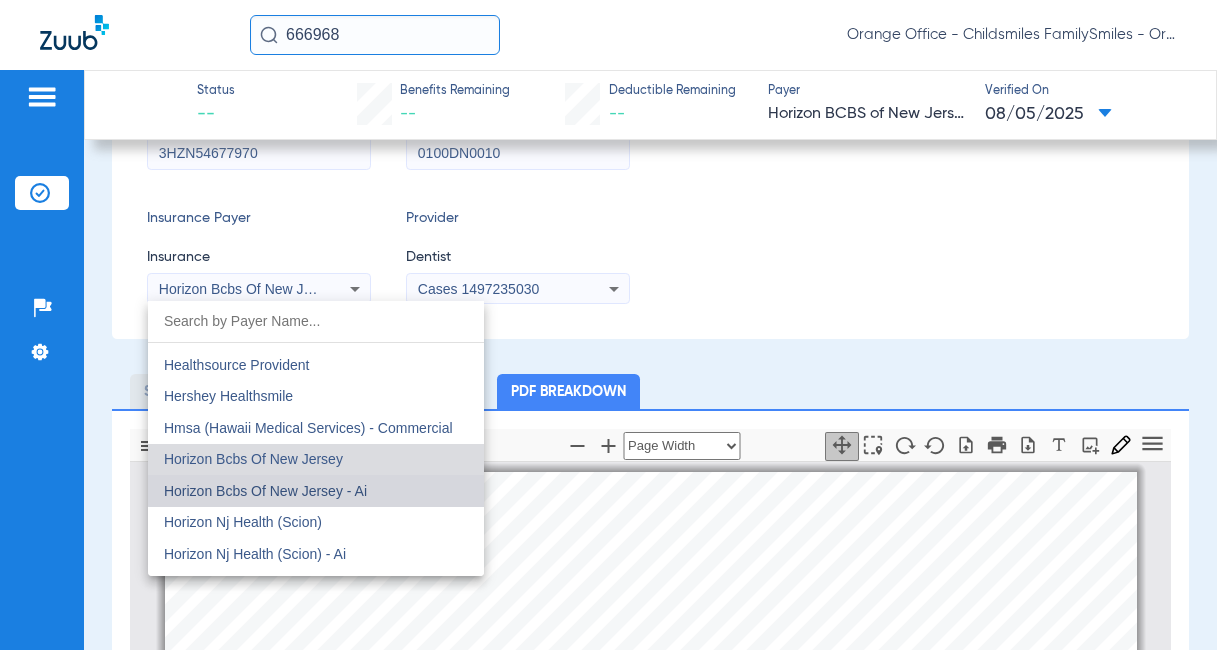 click on "Horizon Bcbs Of New Jersey - Ai" at bounding box center (265, 491) 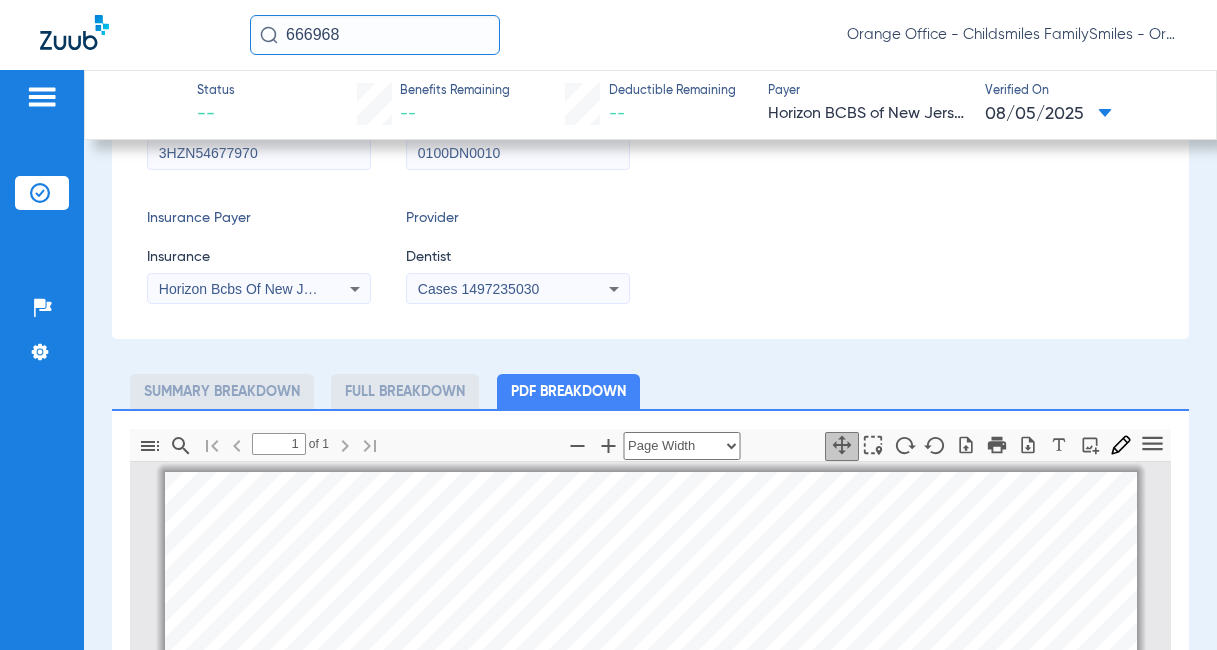 click on "Cases  1497235030" at bounding box center [478, 289] 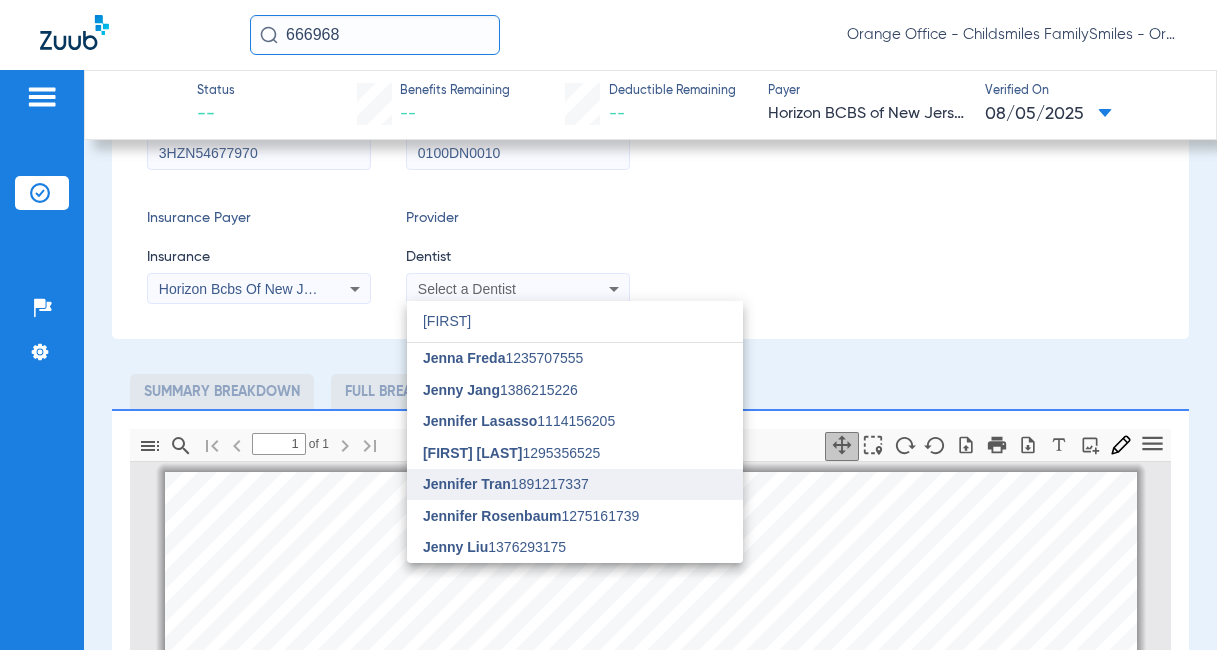 type on "jen" 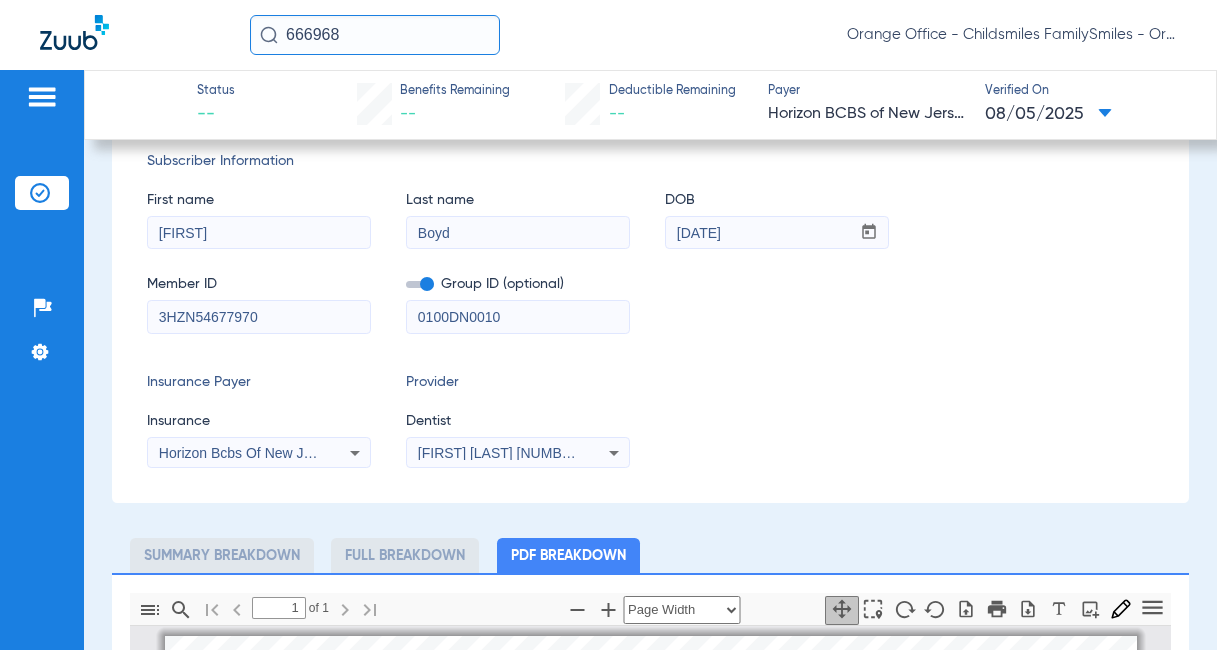 scroll, scrollTop: 0, scrollLeft: 0, axis: both 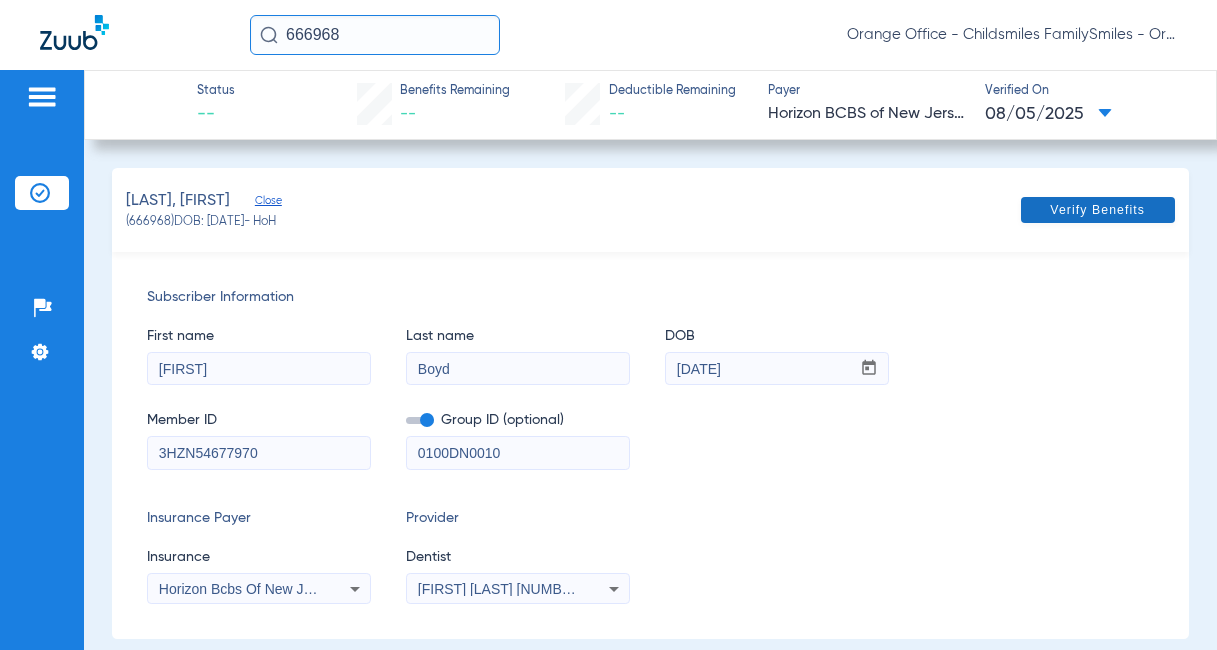 click on "Verify Benefits" 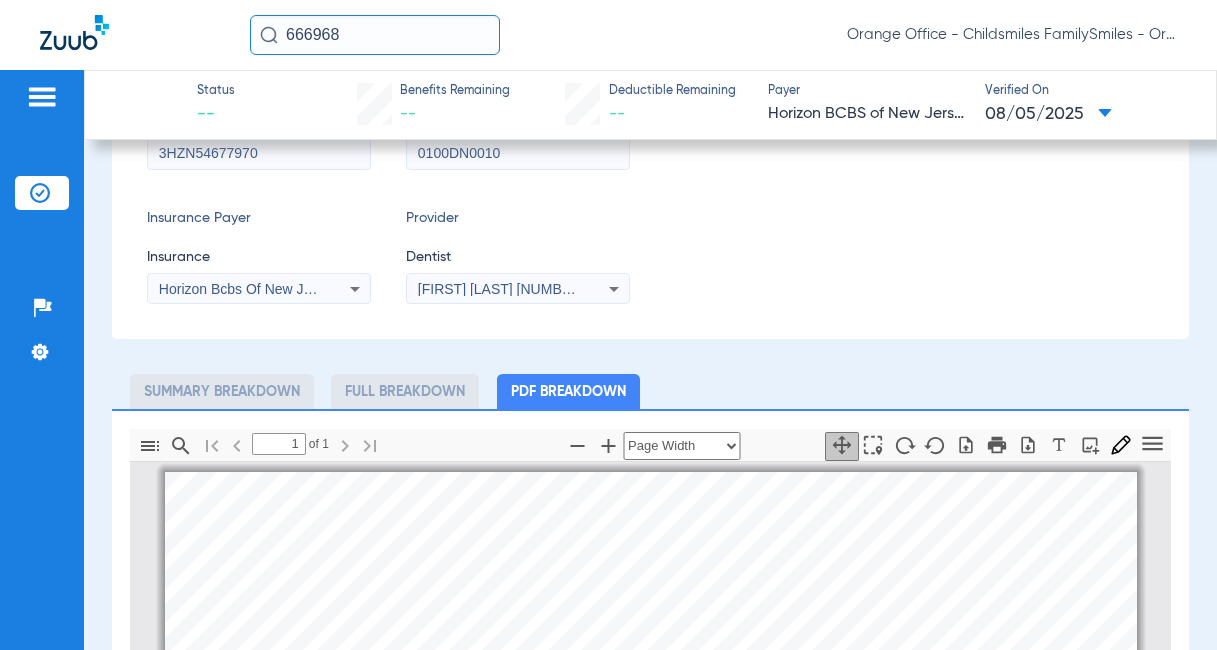 scroll, scrollTop: 600, scrollLeft: 0, axis: vertical 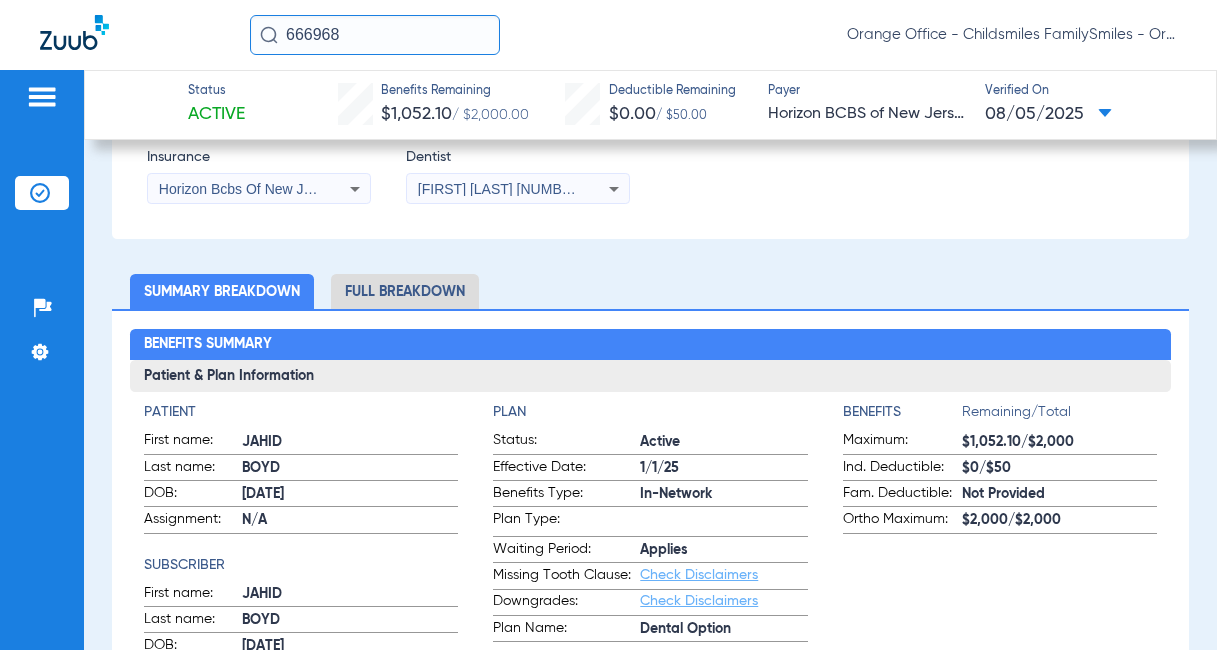 click on "Full Breakdown" 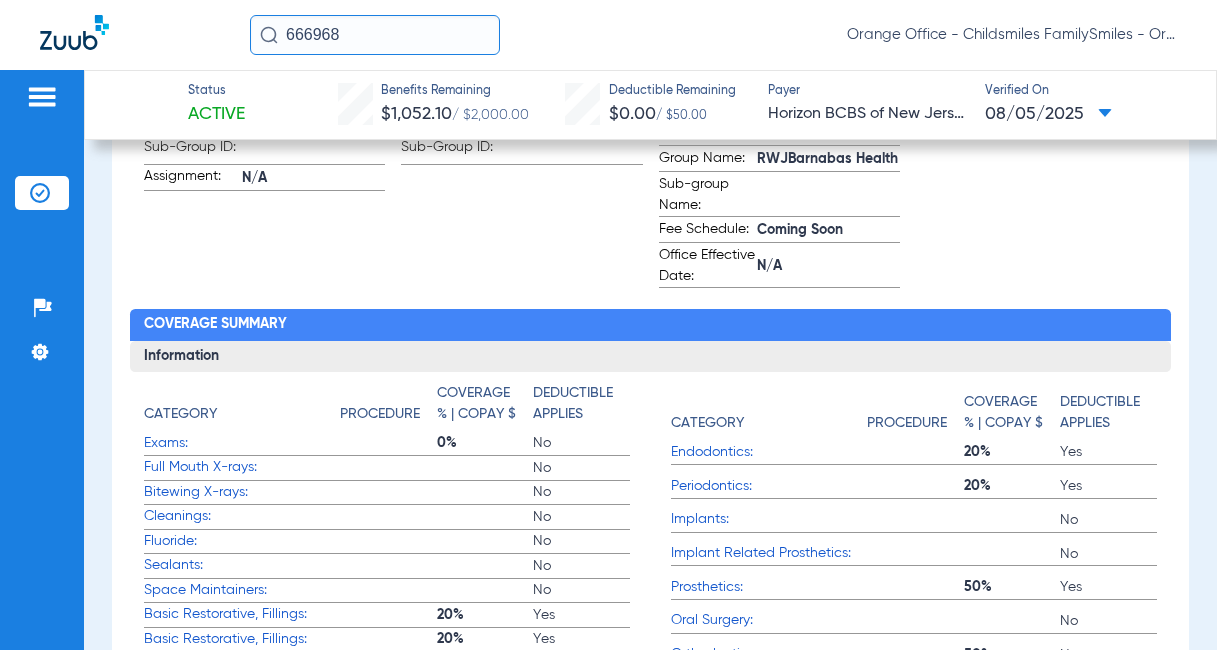 scroll, scrollTop: 1300, scrollLeft: 0, axis: vertical 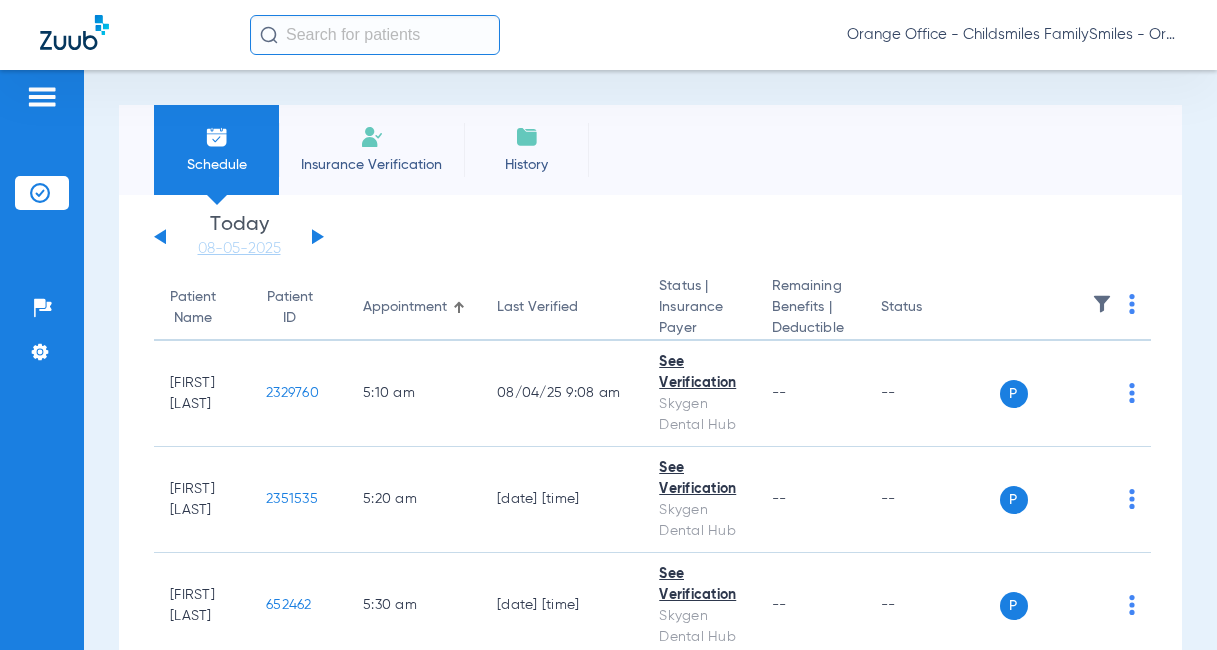 click 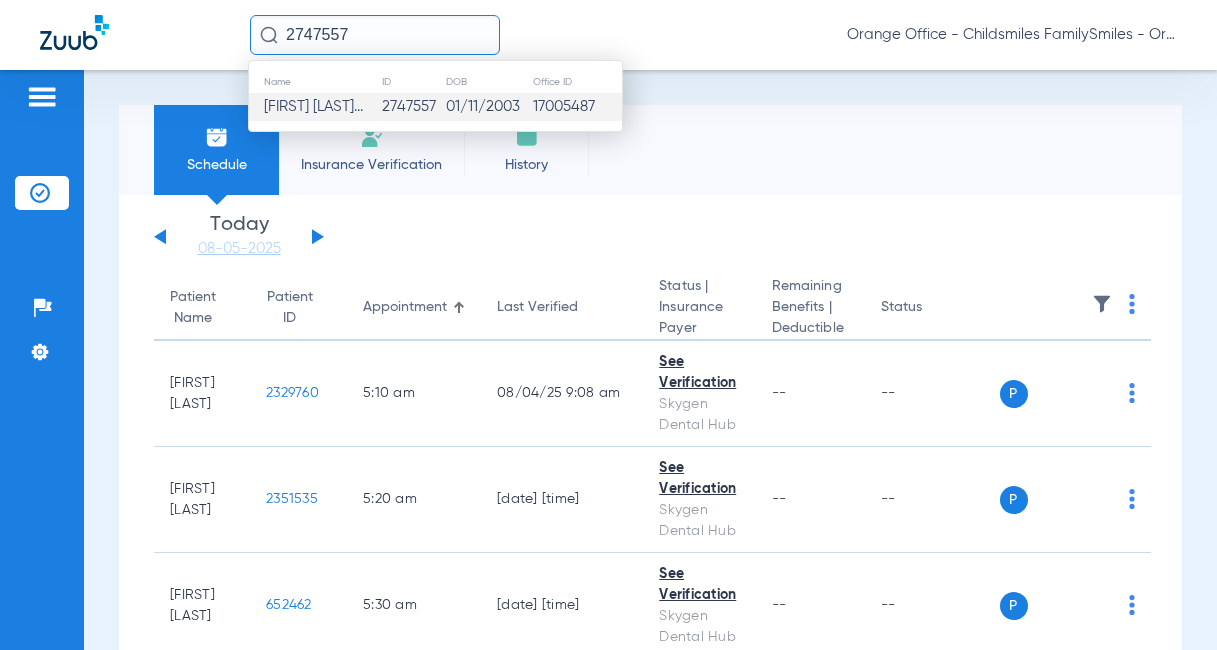 type on "[NUMBER]" 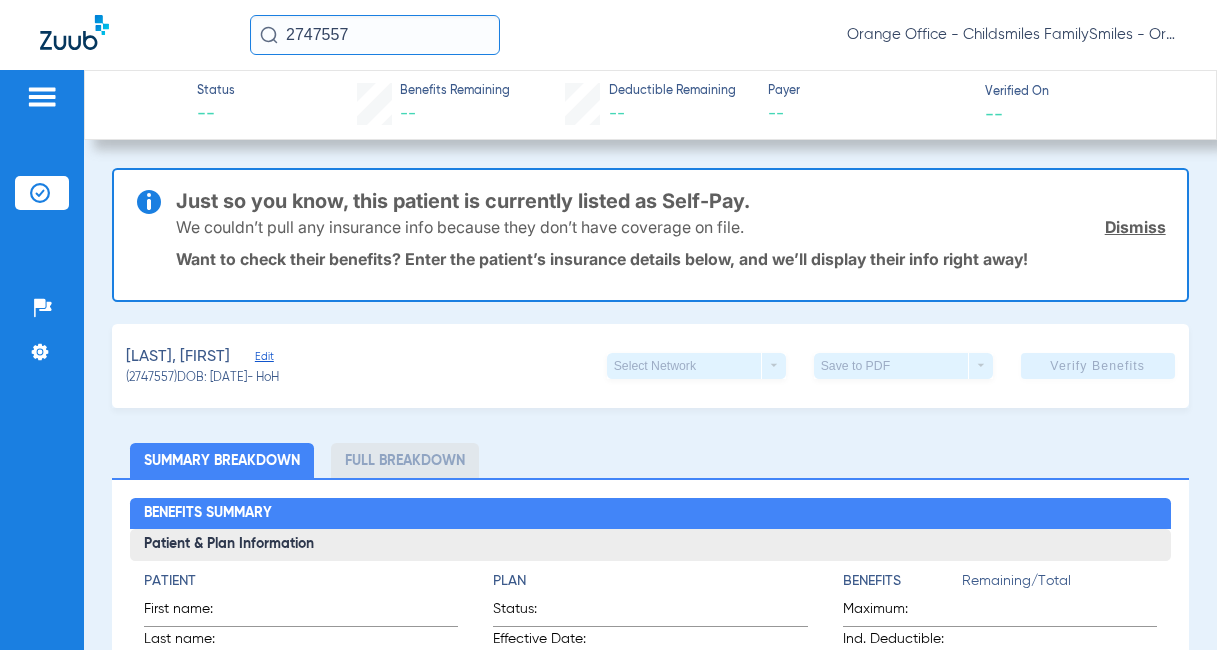 click on "Edit" 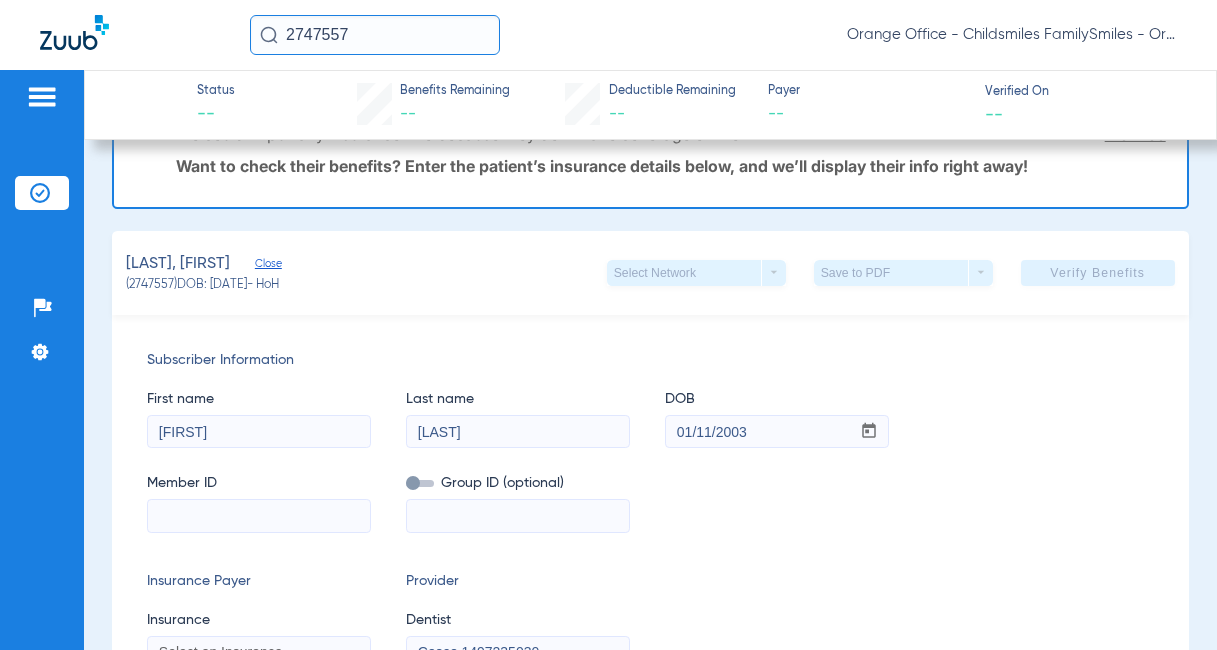 scroll, scrollTop: 200, scrollLeft: 0, axis: vertical 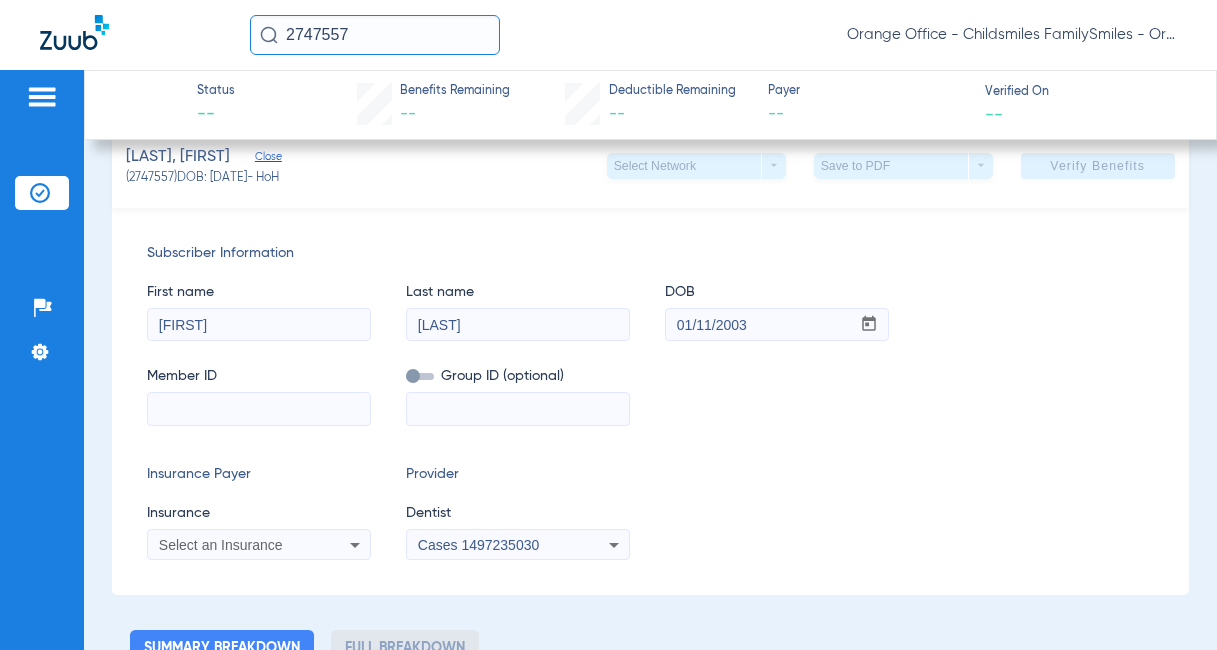 click at bounding box center [259, 409] 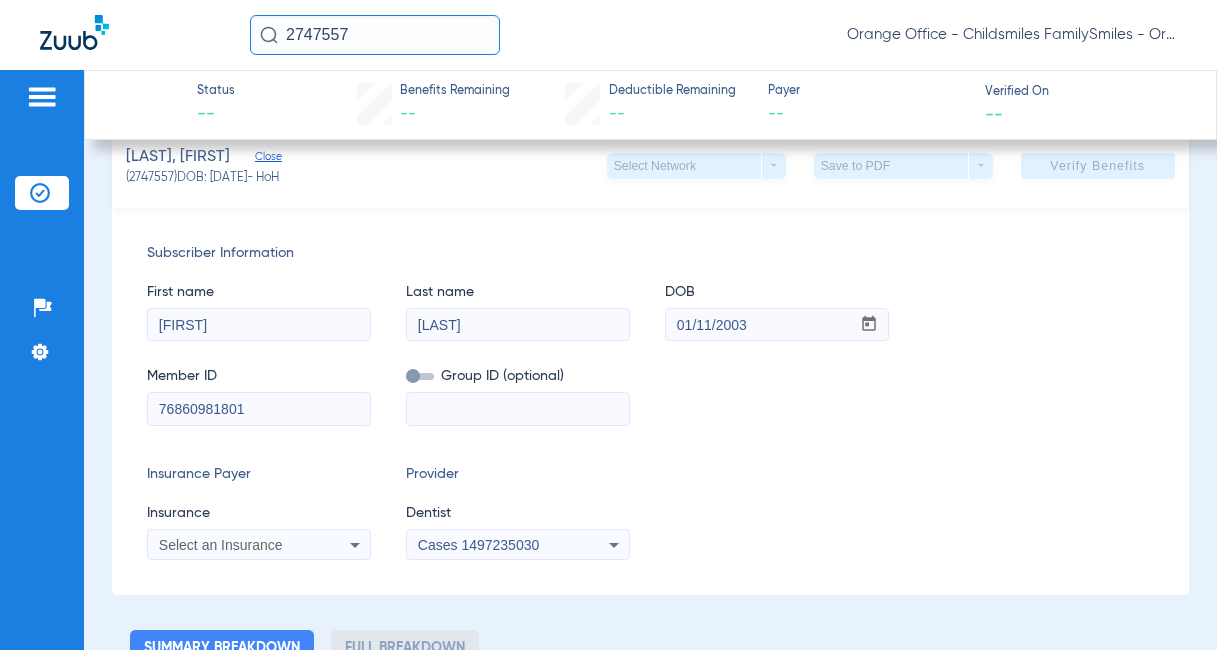 type on "76860981801" 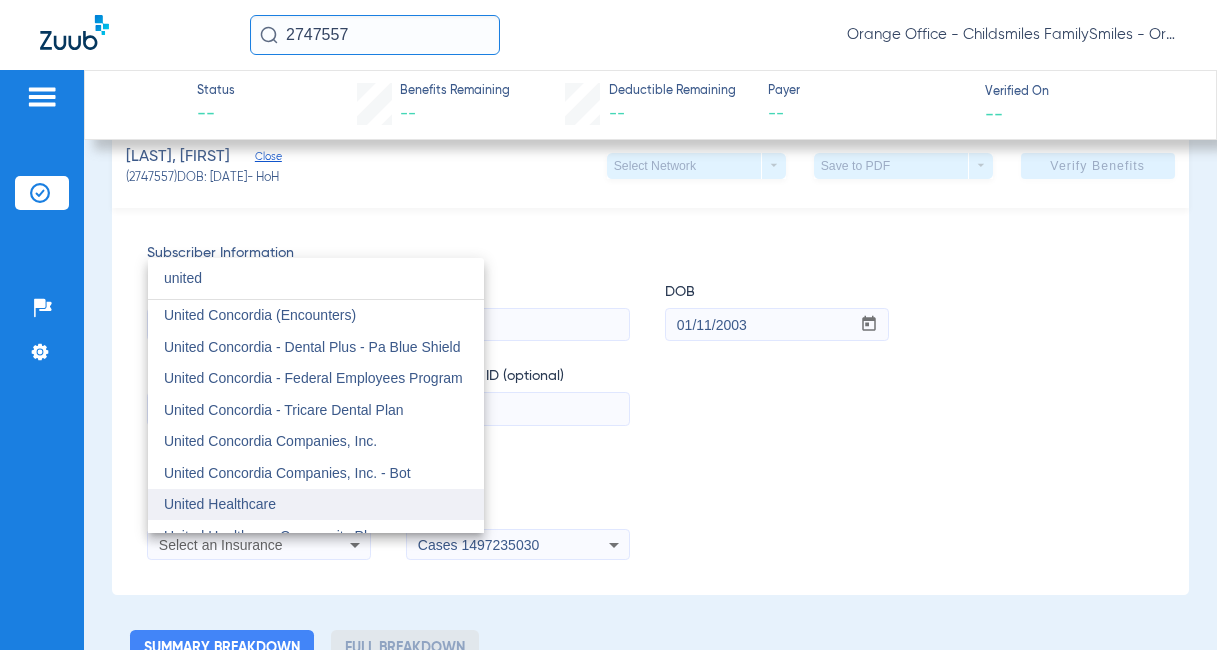 type on "united" 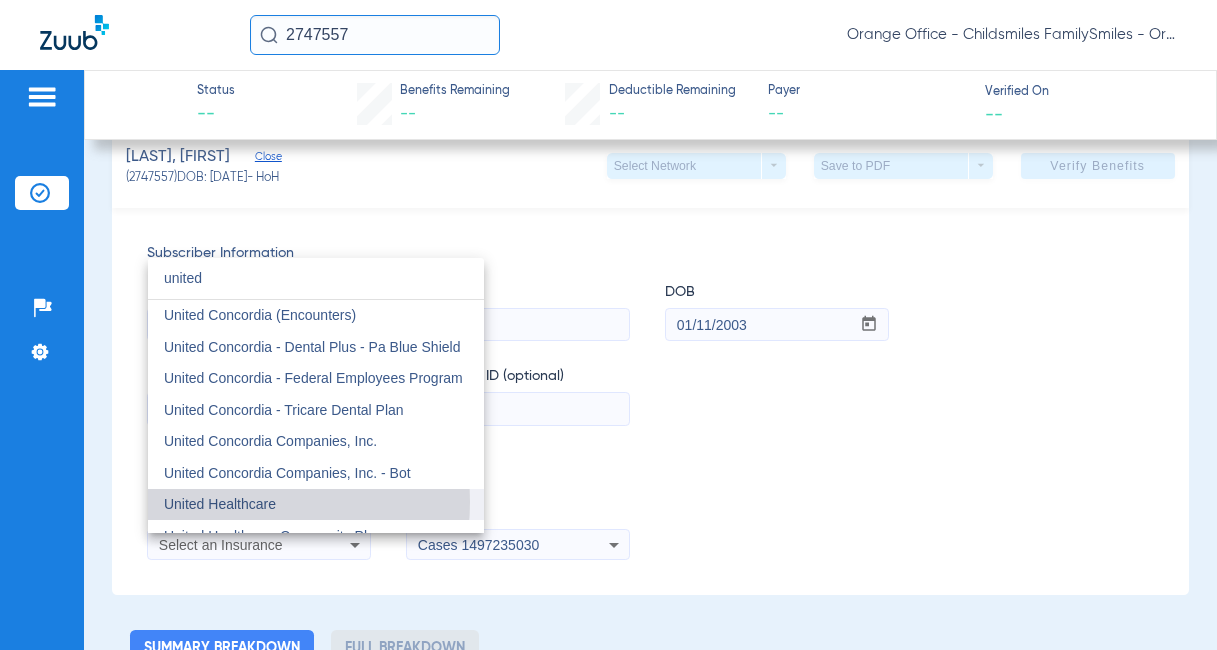 click on "United Healthcare" at bounding box center [220, 504] 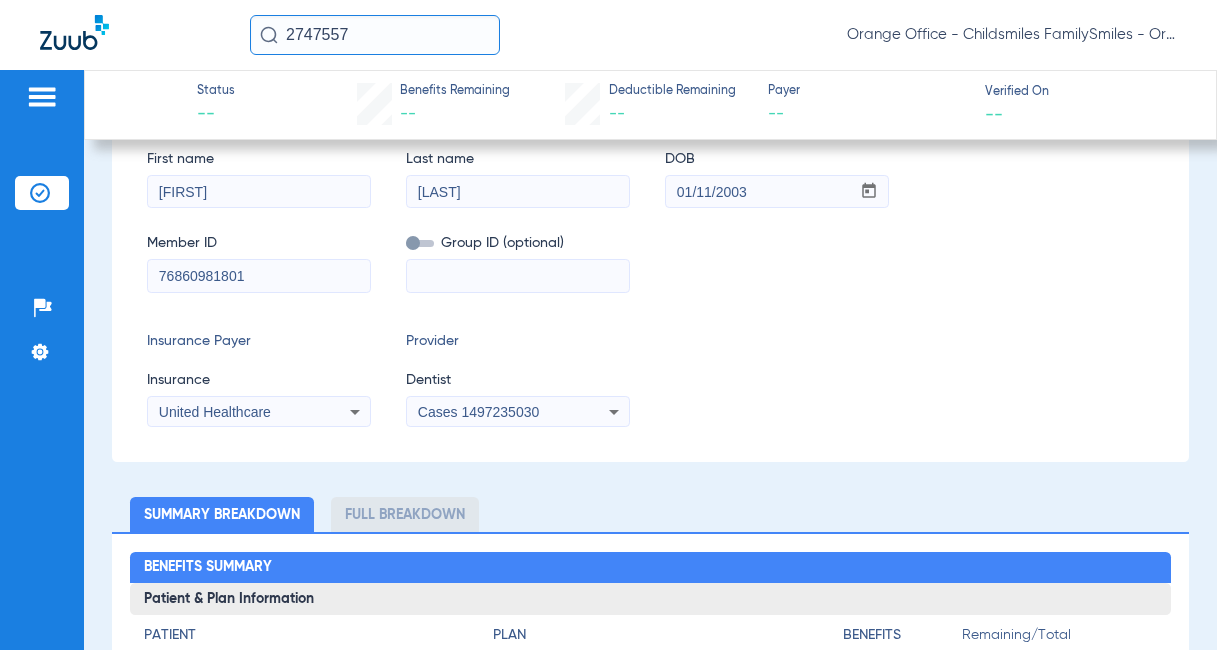 scroll, scrollTop: 500, scrollLeft: 0, axis: vertical 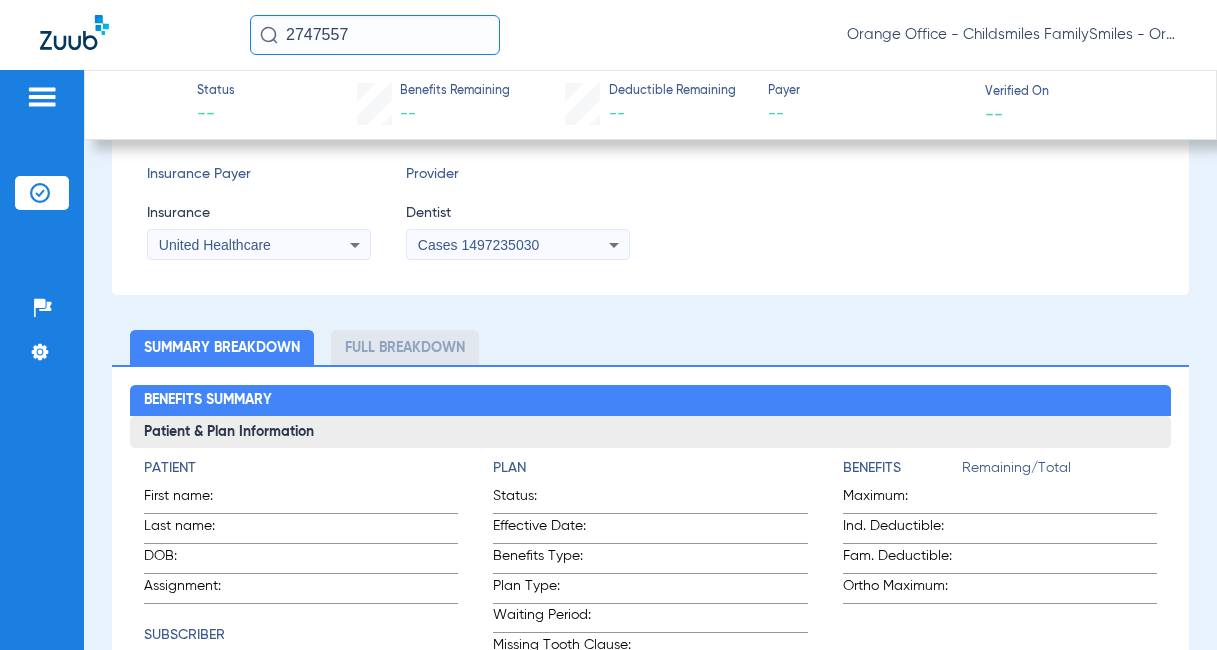 click on "Cases  1497235030" at bounding box center [518, 245] 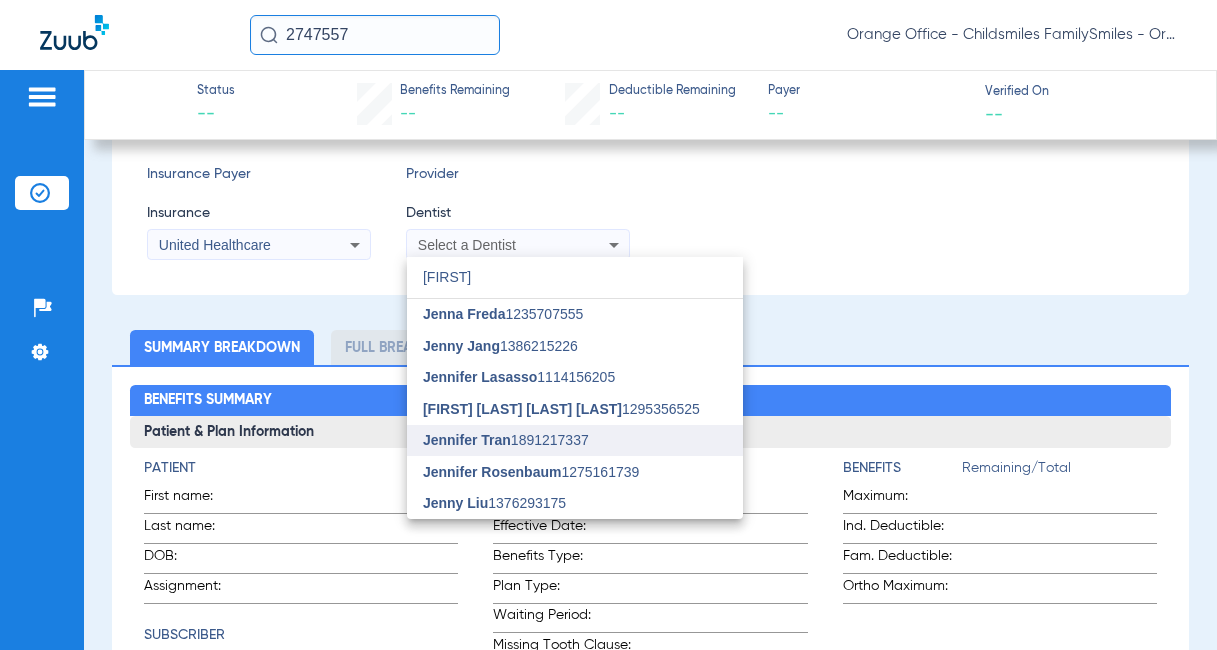 type on "jenn" 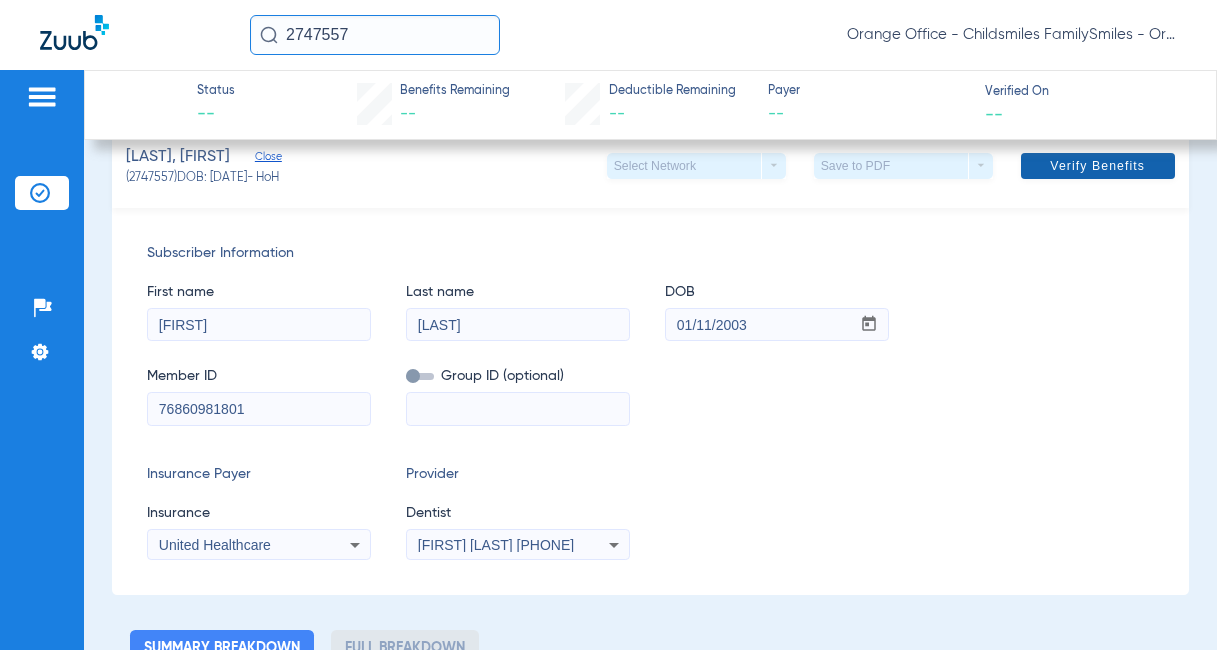 click on "Verify Benefits" 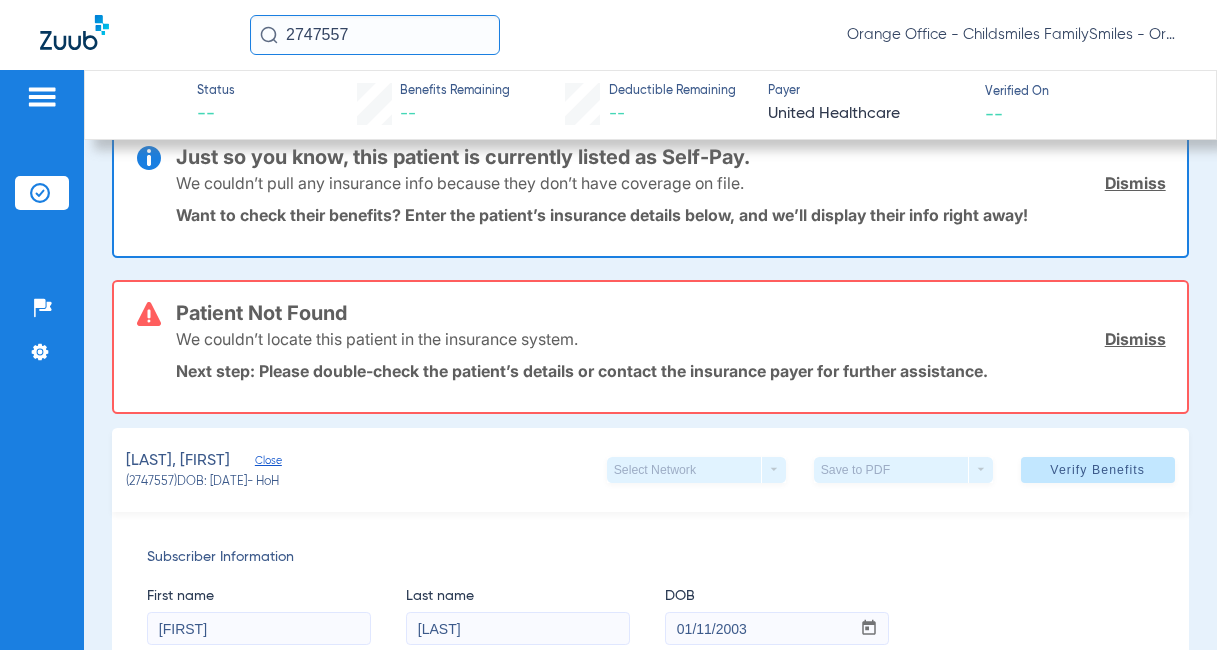 scroll, scrollTop: 348, scrollLeft: 0, axis: vertical 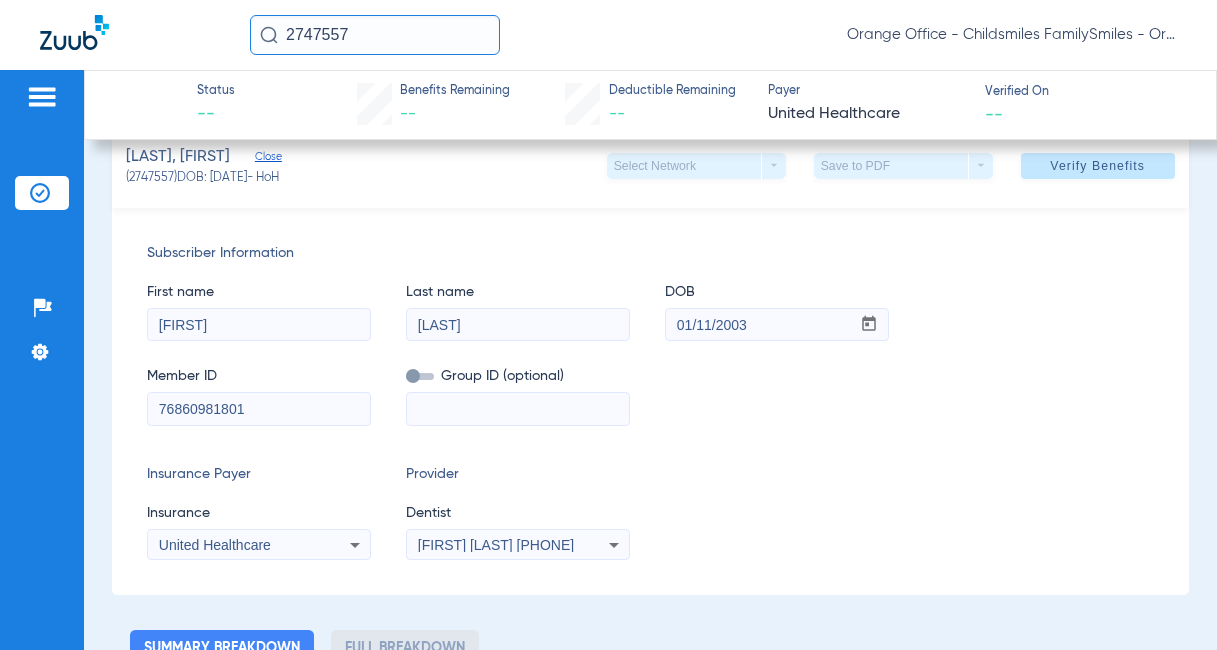 click 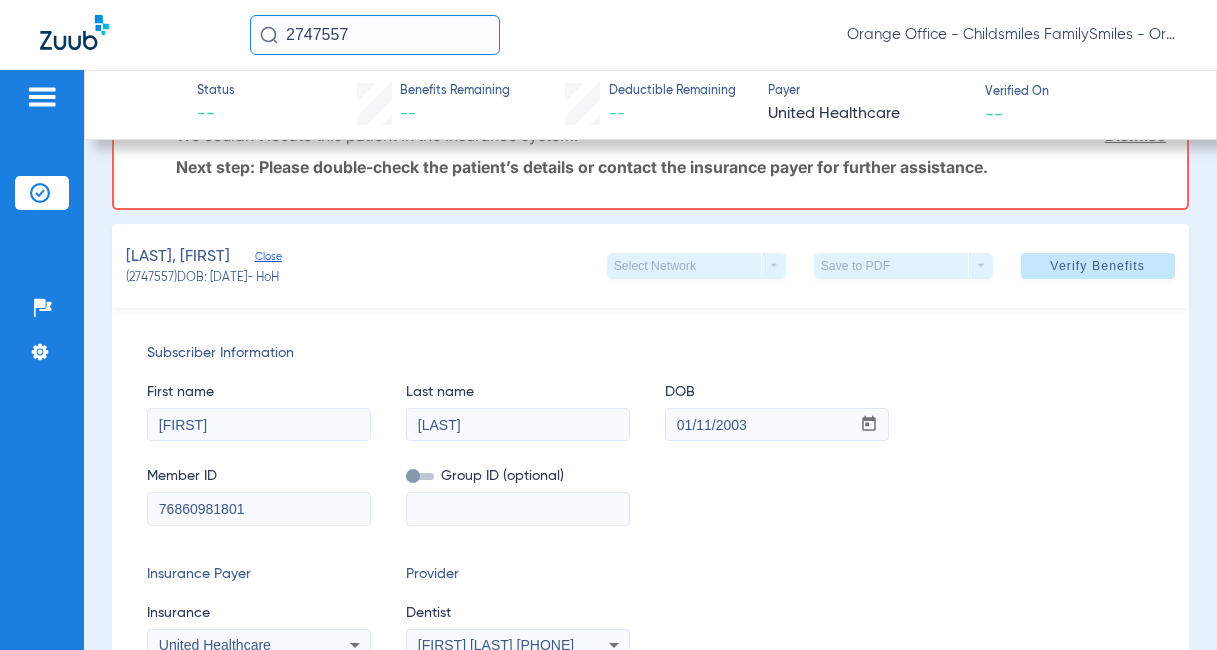 scroll, scrollTop: 0, scrollLeft: 0, axis: both 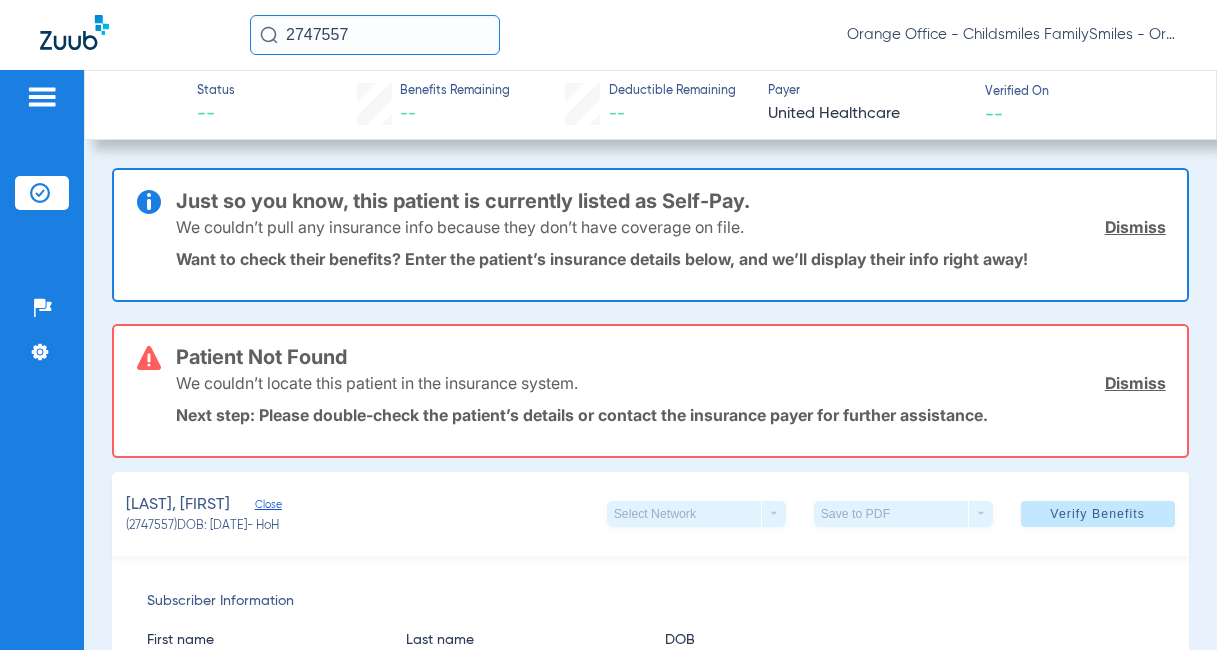 click on "2747557" 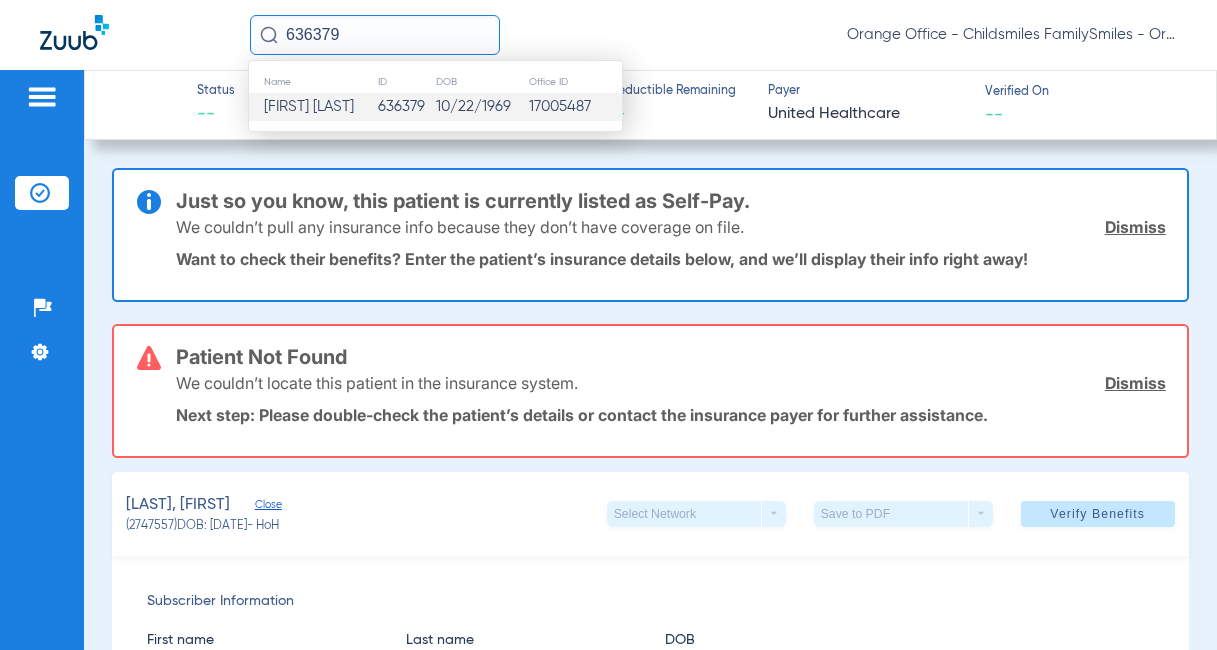 type on "636379" 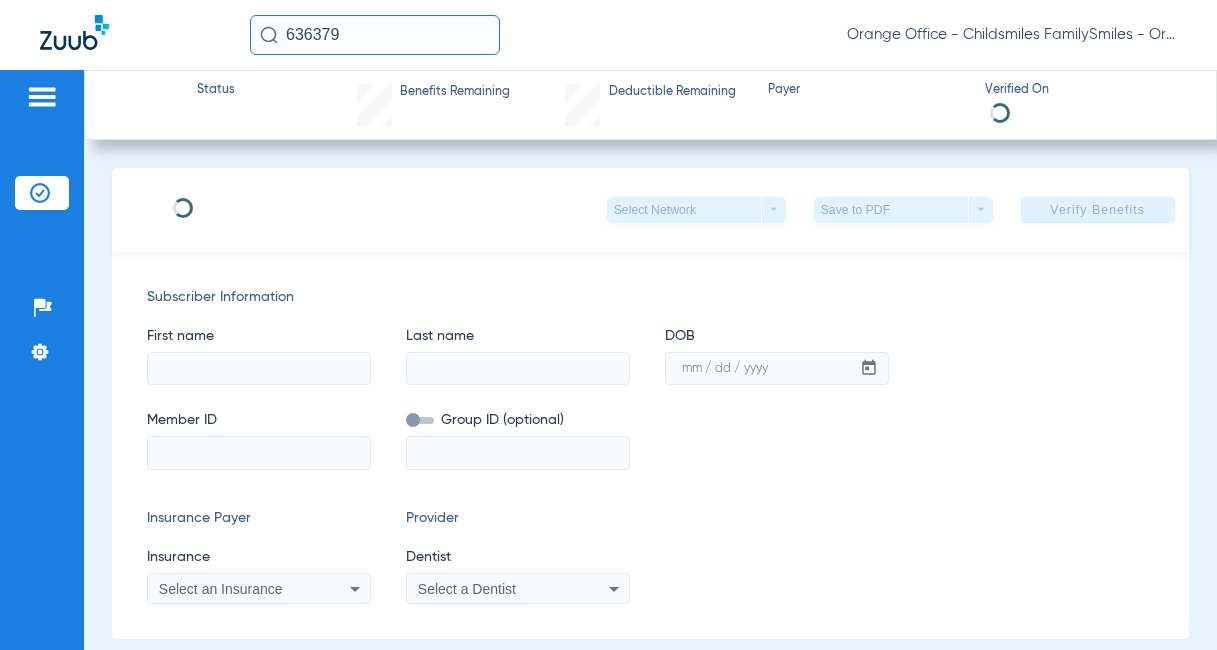 type on "LAMAR" 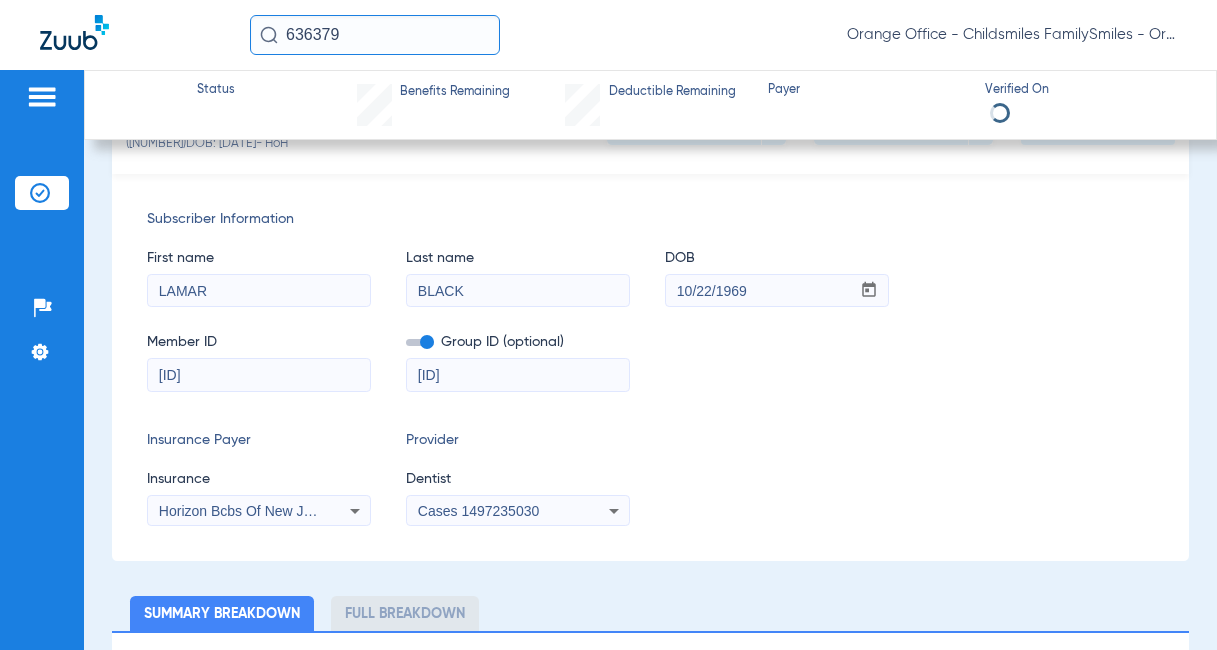 scroll, scrollTop: 300, scrollLeft: 0, axis: vertical 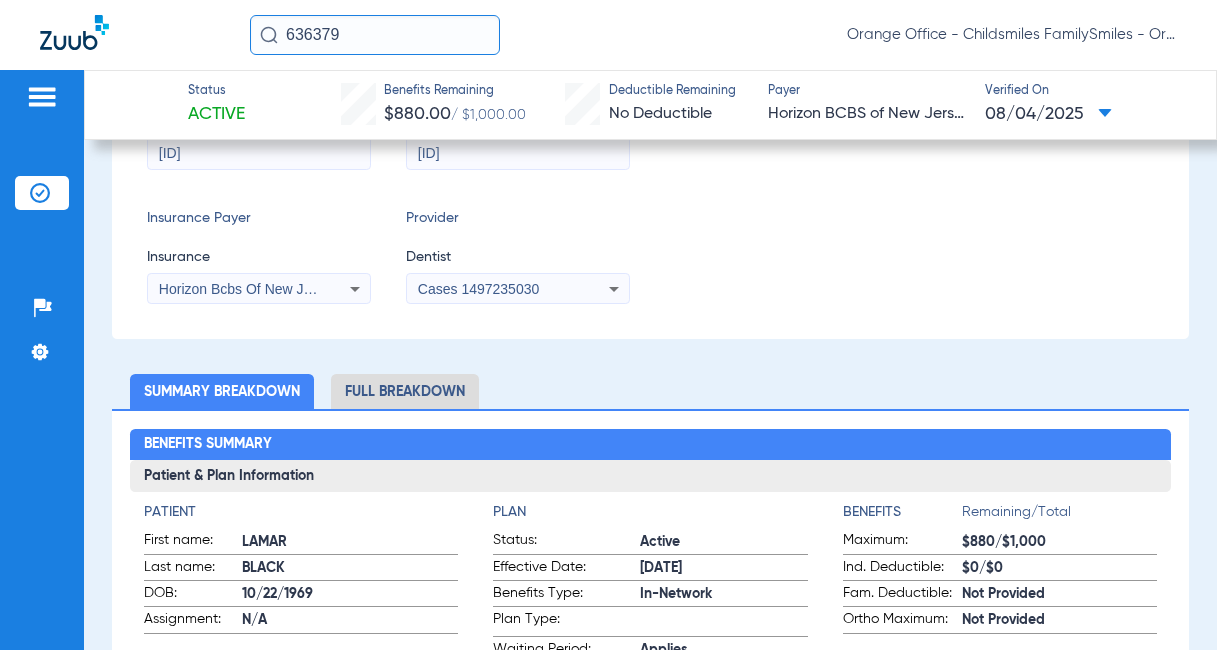 click on "Horizon Bcbs Of New Jersey" at bounding box center (248, 289) 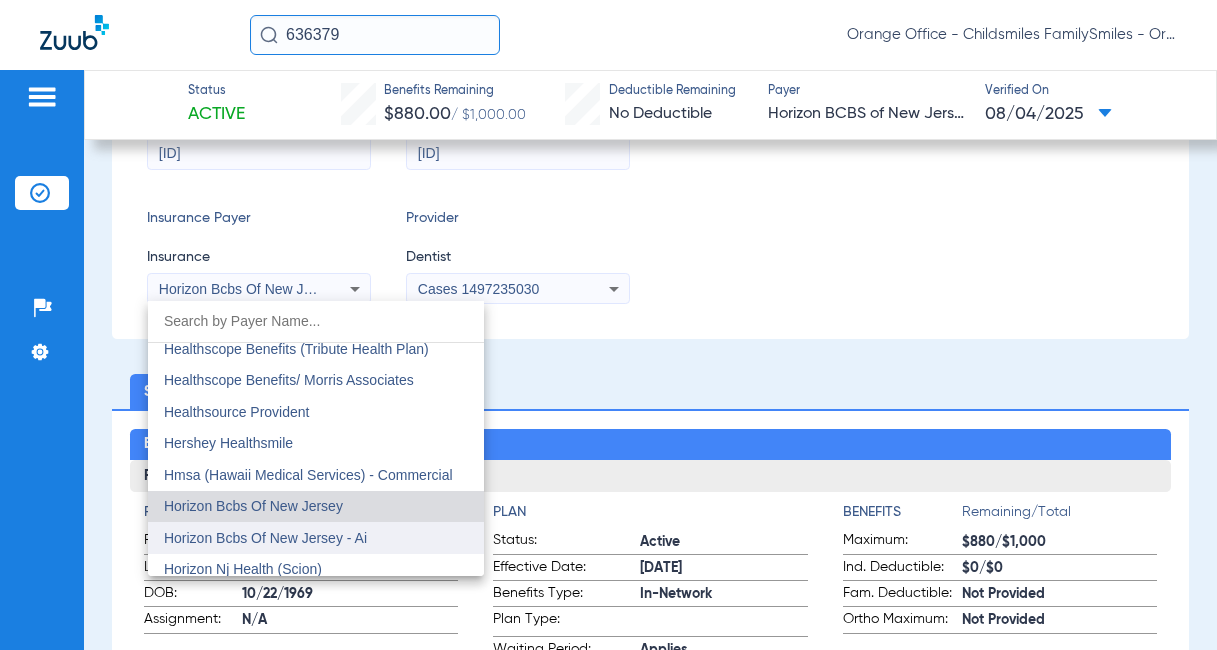 scroll, scrollTop: 7144, scrollLeft: 0, axis: vertical 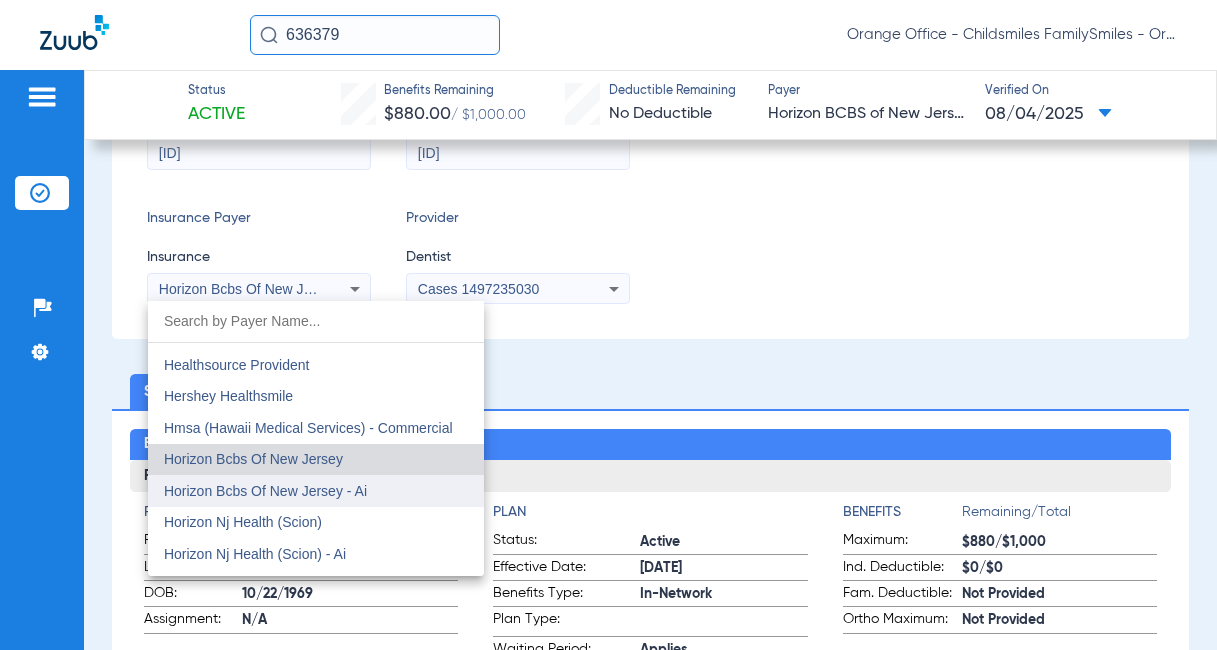 click on "Horizon Bcbs Of New Jersey - Ai" at bounding box center (265, 491) 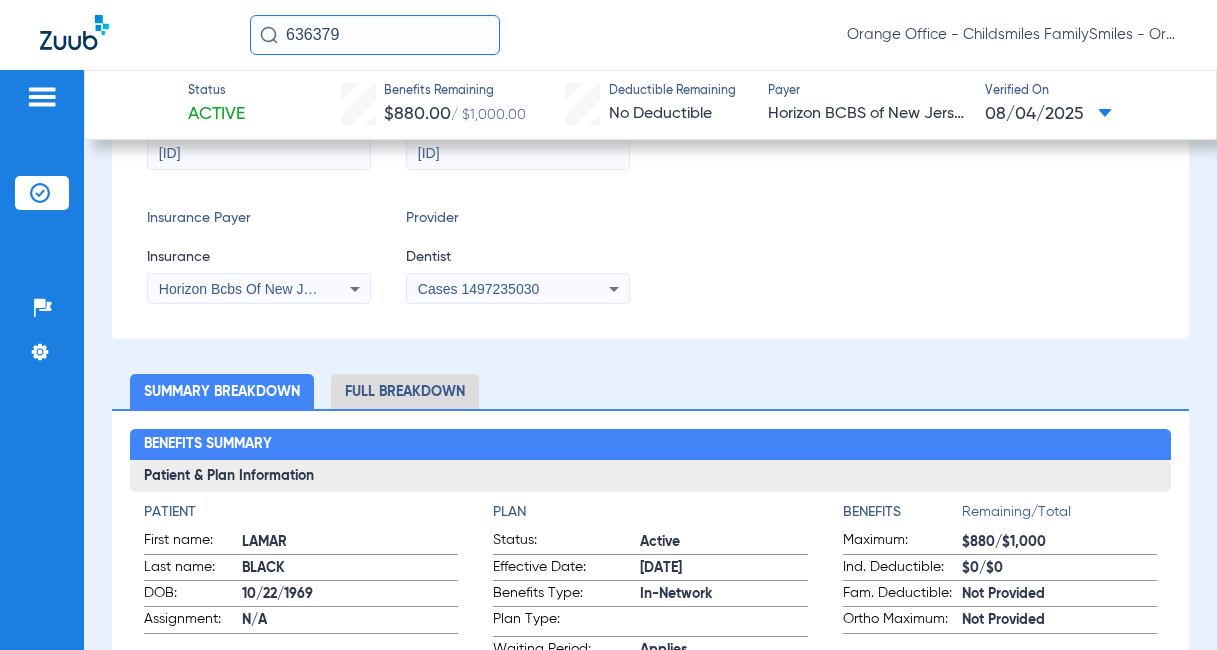 click on "Cases  1497235030" at bounding box center [478, 289] 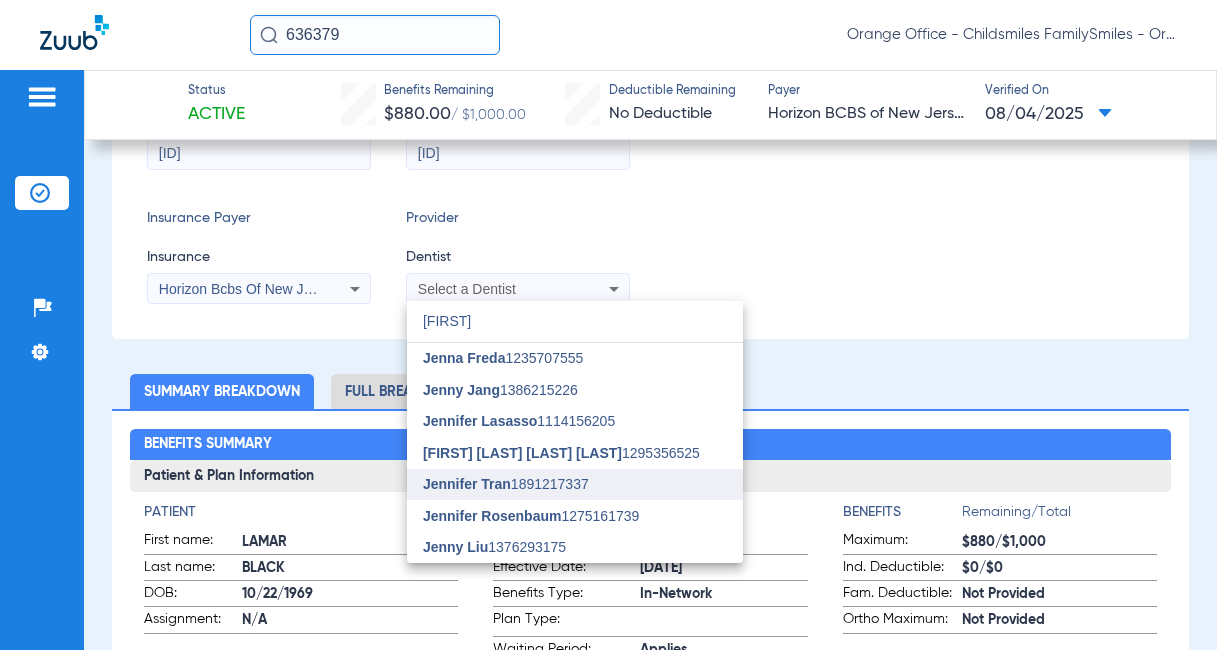 type on "jenn" 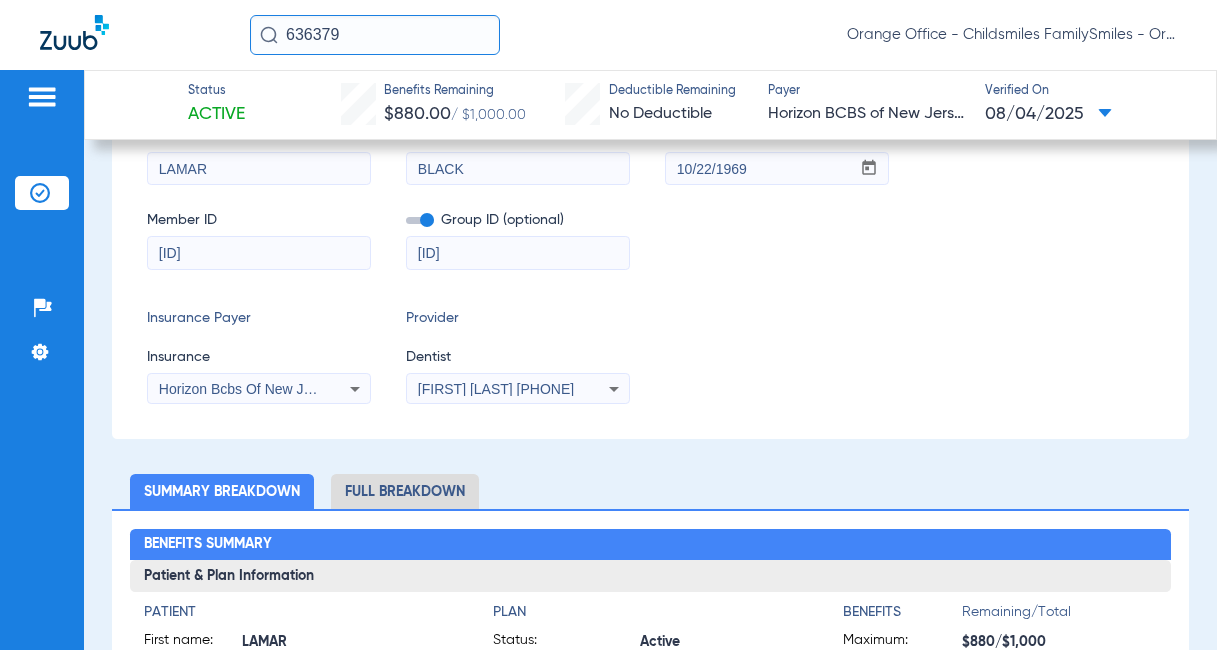 scroll, scrollTop: 0, scrollLeft: 0, axis: both 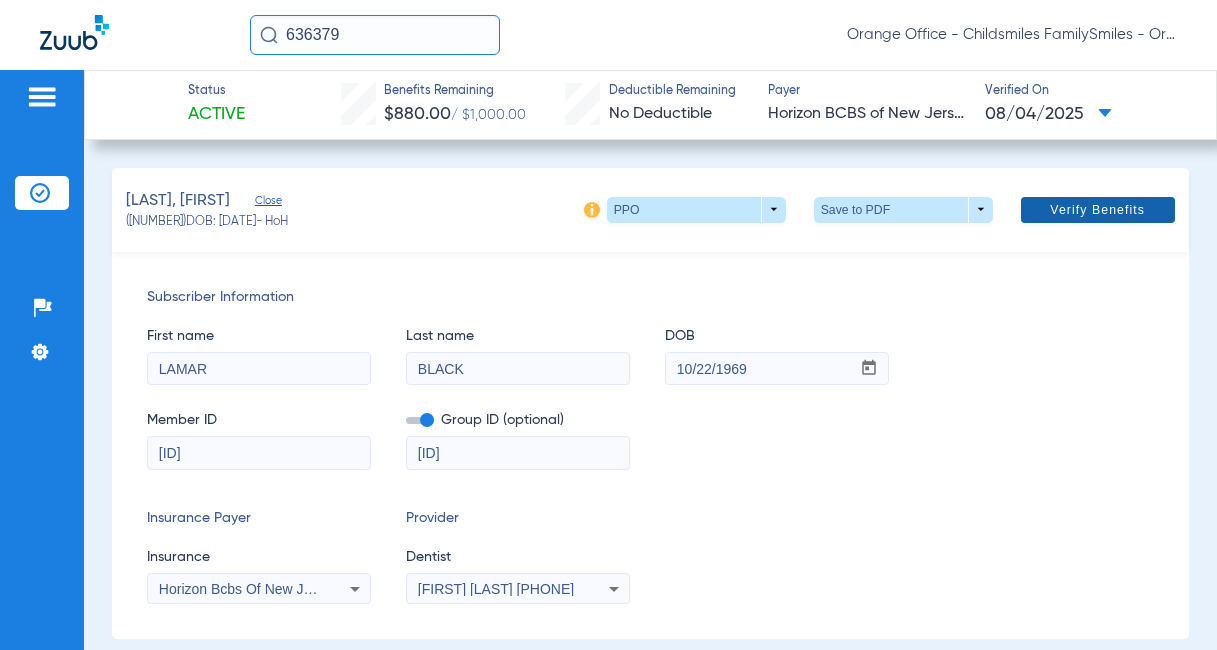click 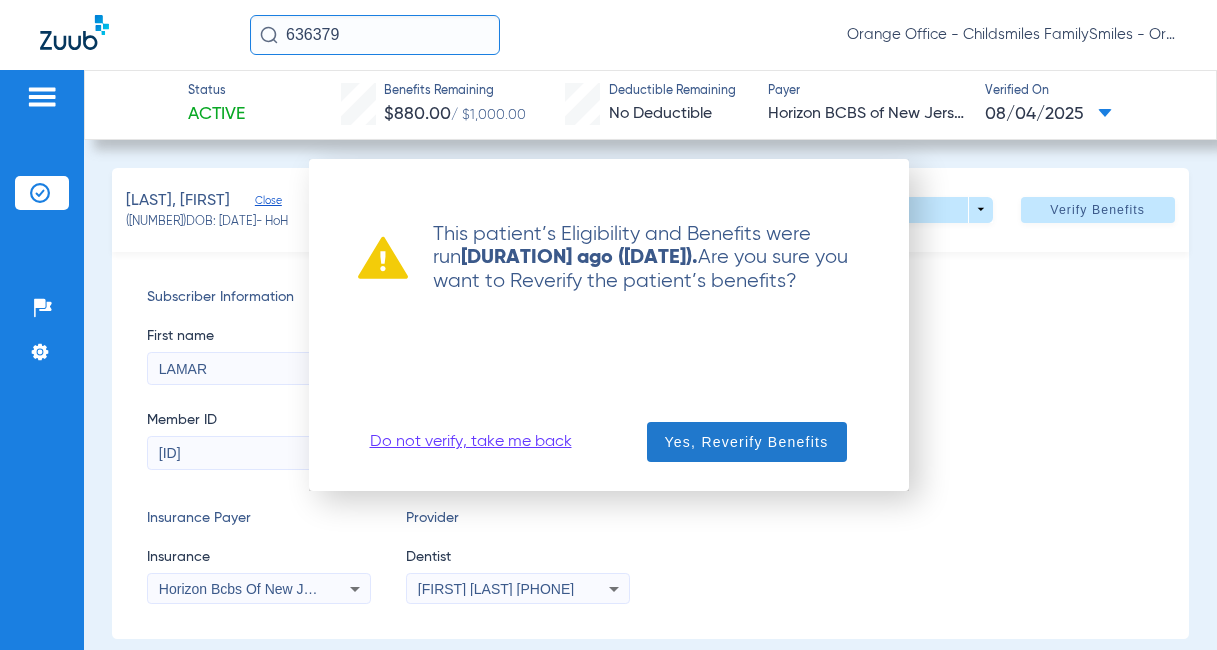 click on "Yes, Reverify Benefits" at bounding box center (747, 442) 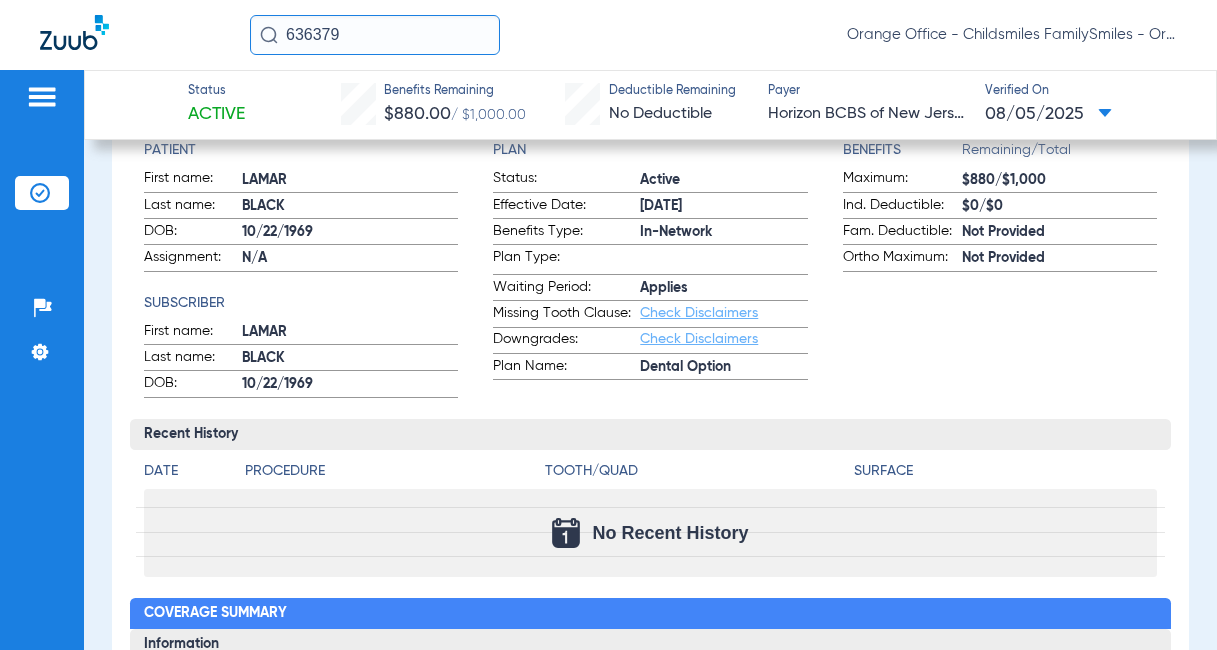 scroll, scrollTop: 500, scrollLeft: 0, axis: vertical 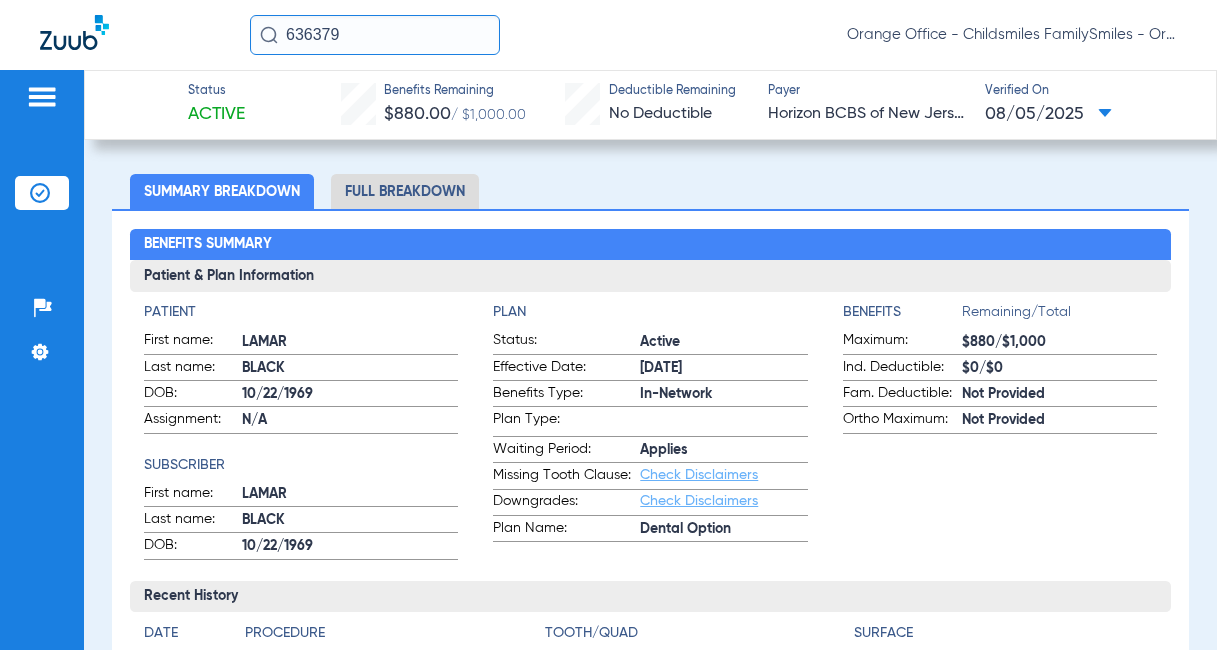 click on "Full Breakdown" 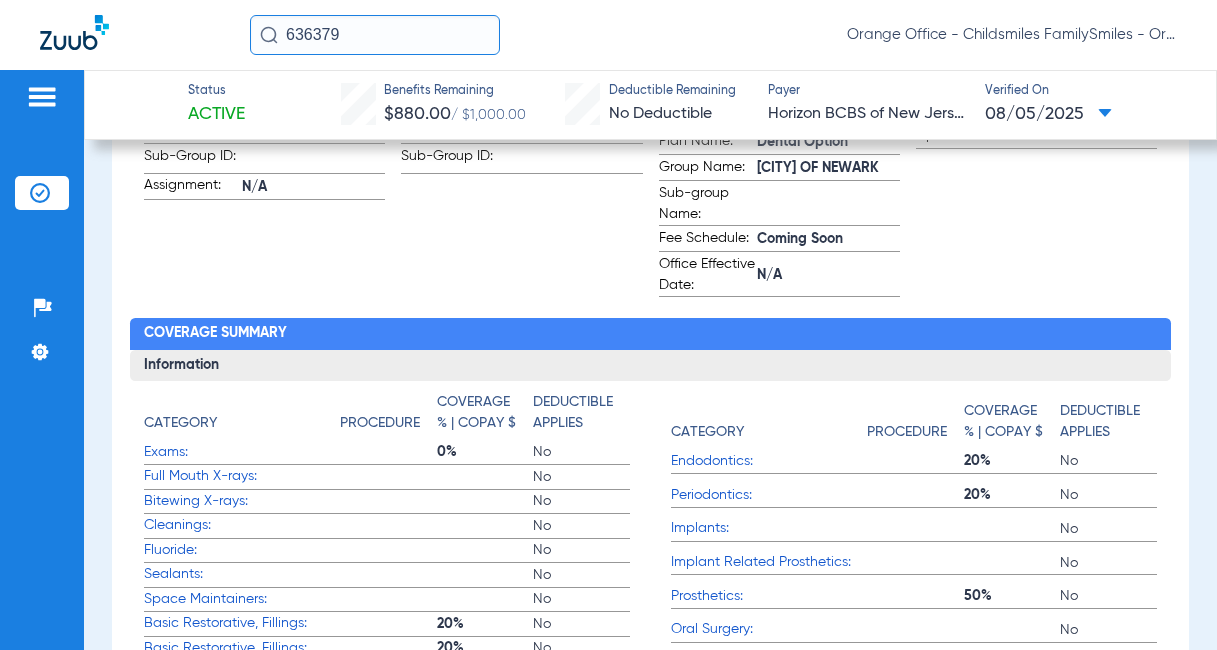 scroll, scrollTop: 1200, scrollLeft: 0, axis: vertical 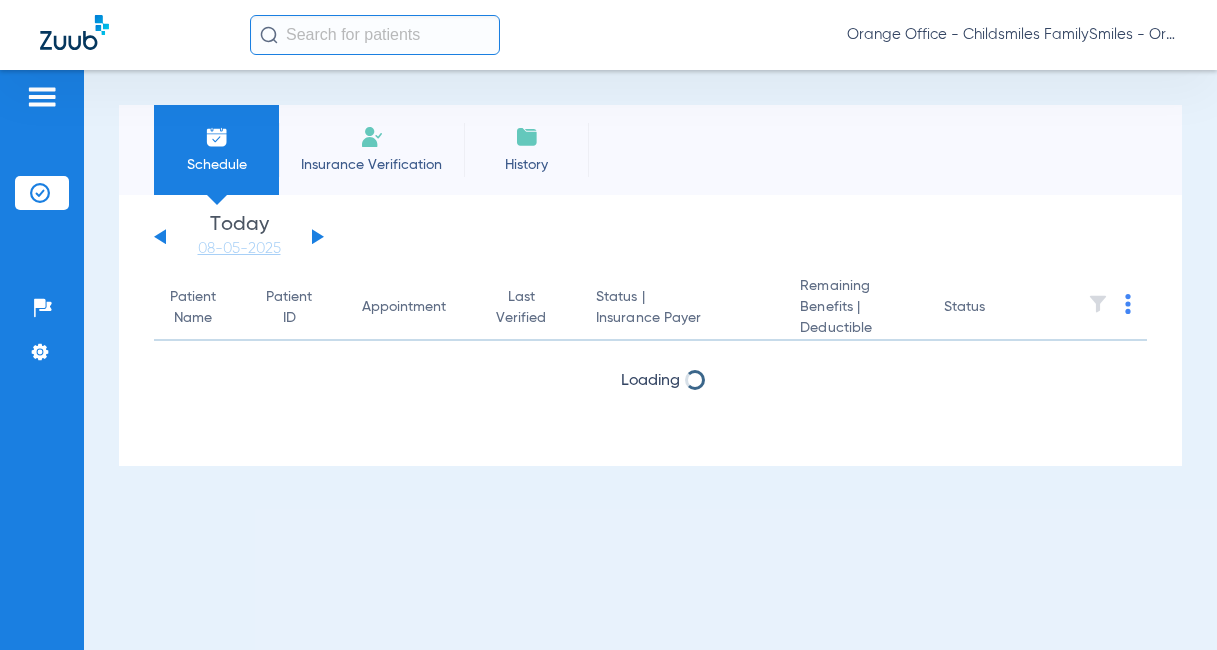 click 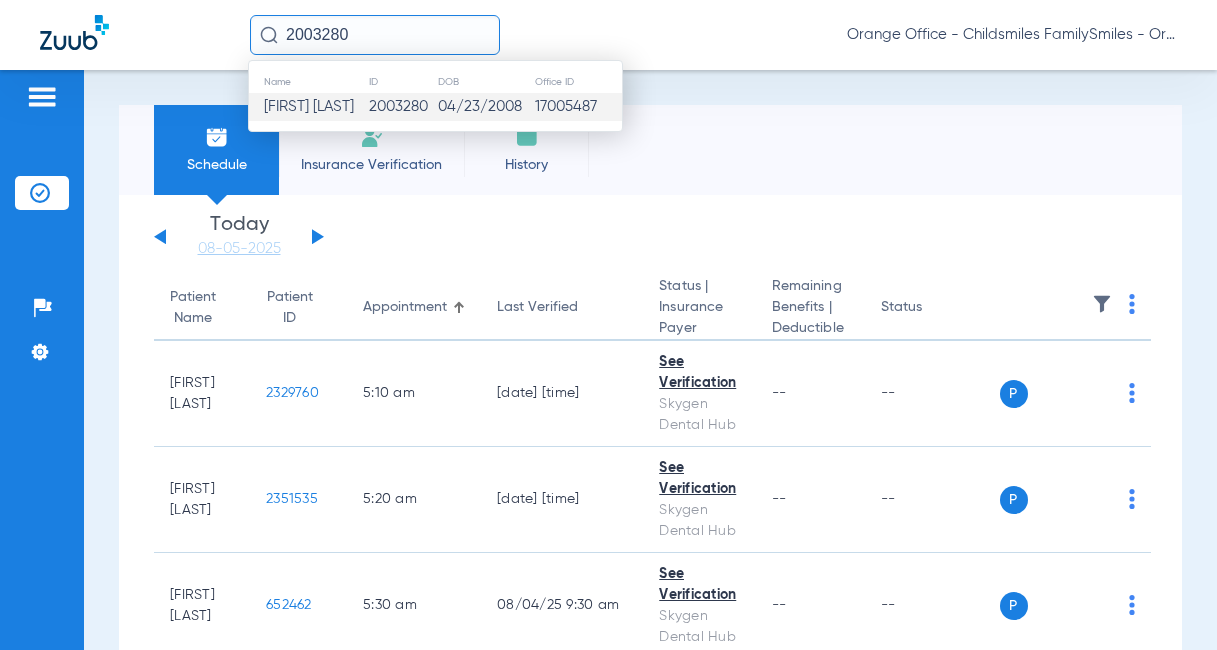 type on "2003280" 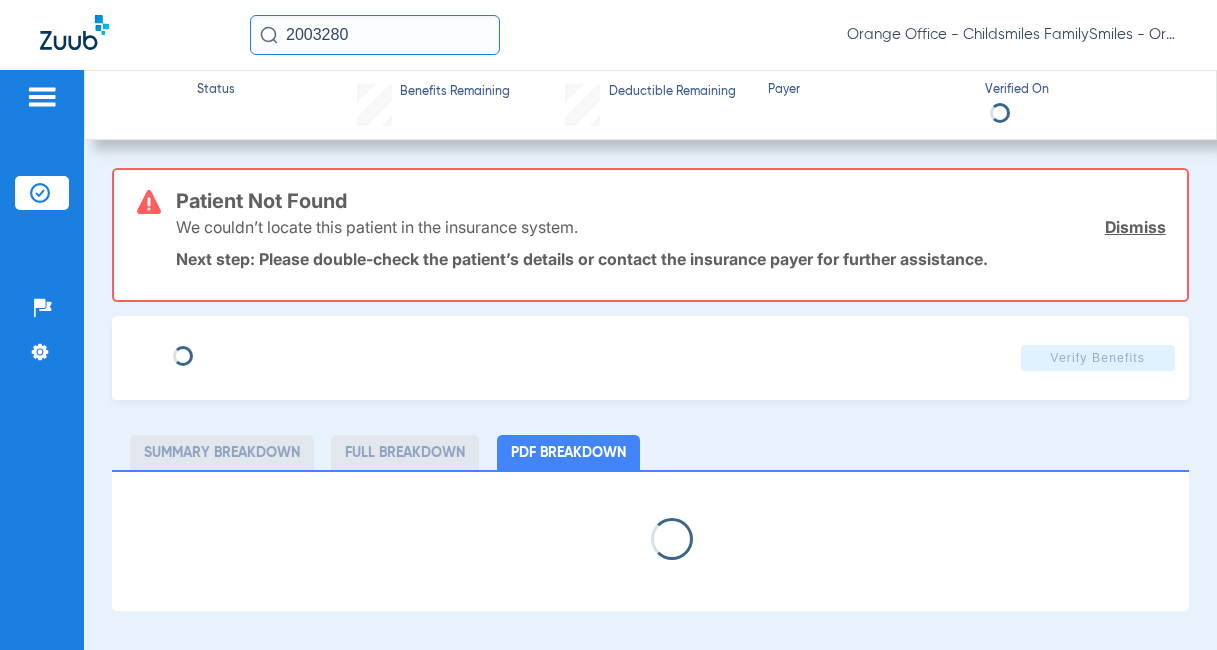 select on "page-width" 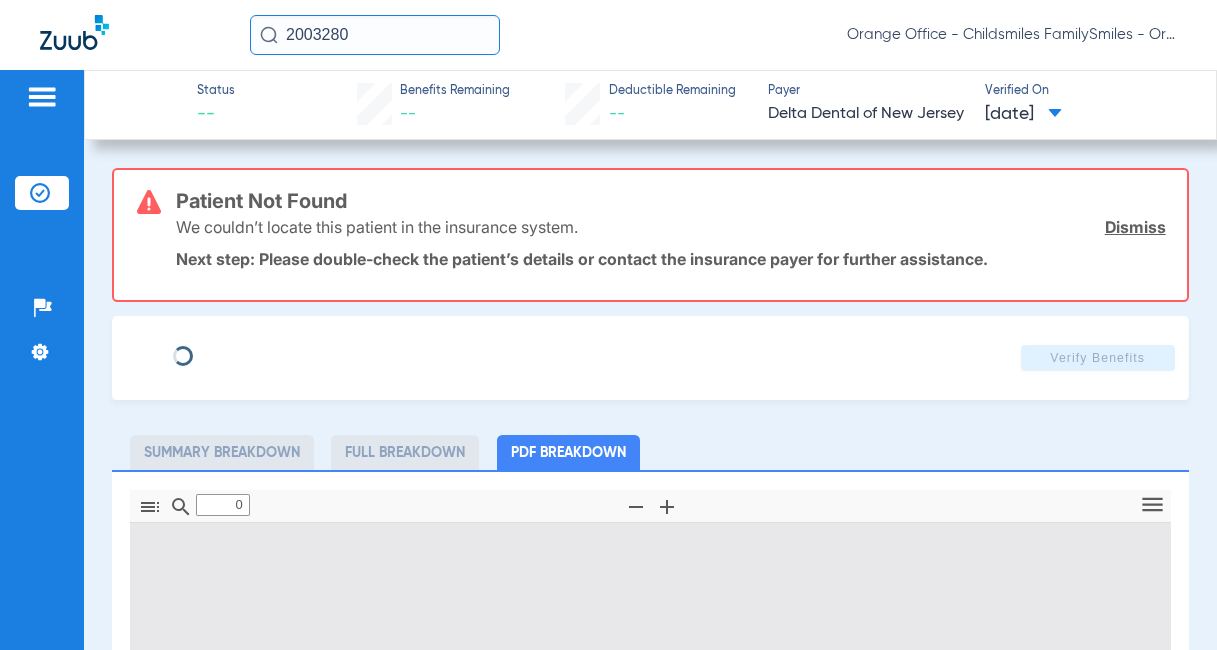 type on "1" 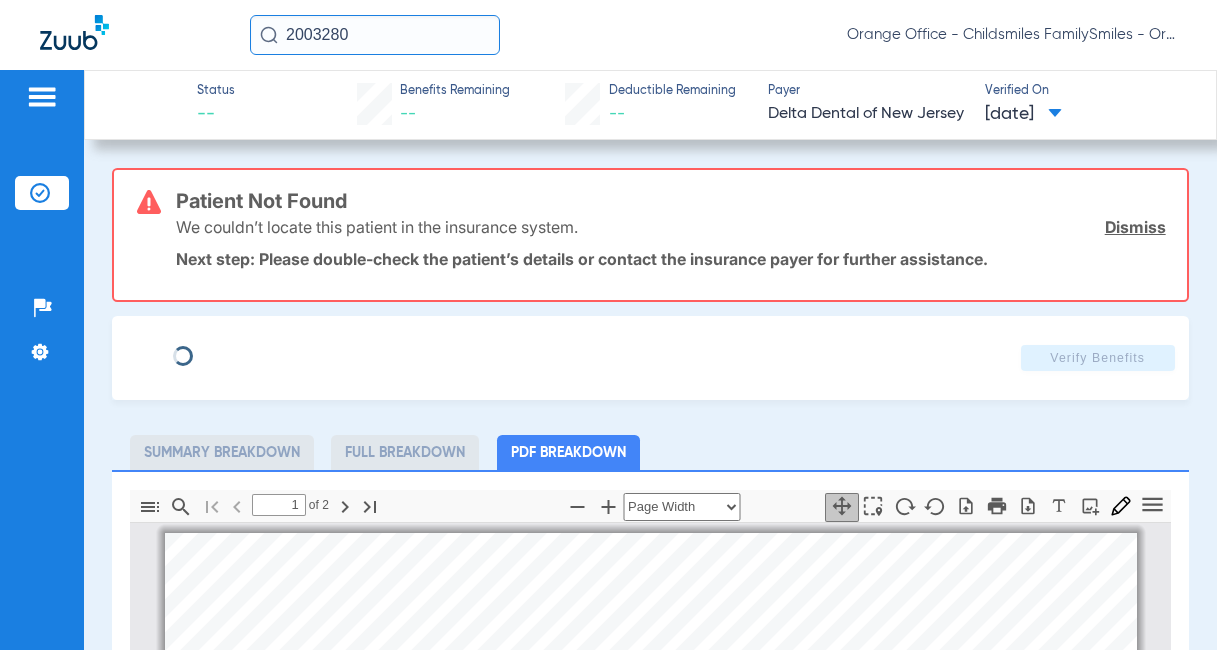 scroll, scrollTop: 10, scrollLeft: 0, axis: vertical 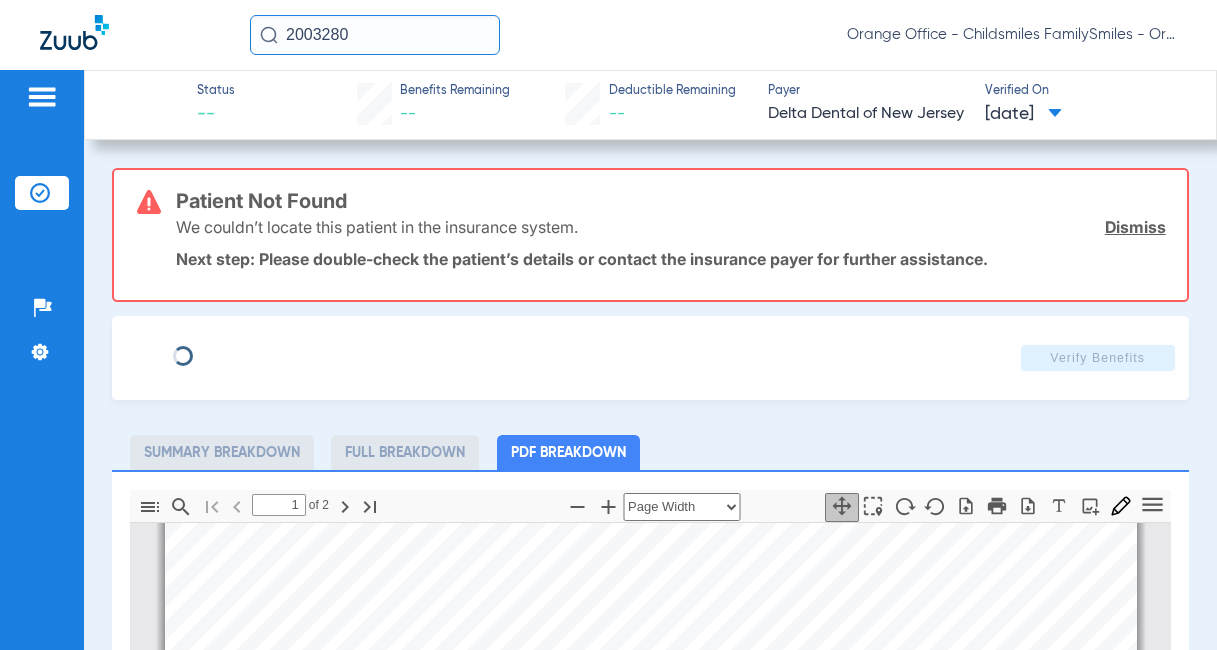 type on "TAHONDA" 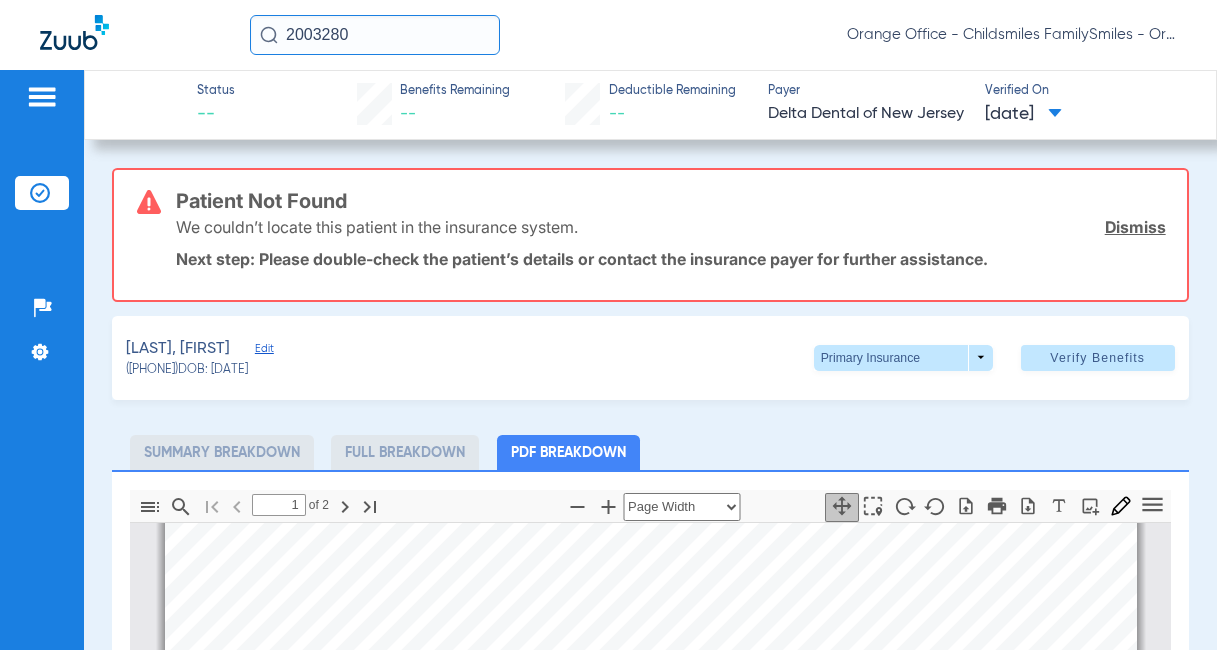 click on "Edit" 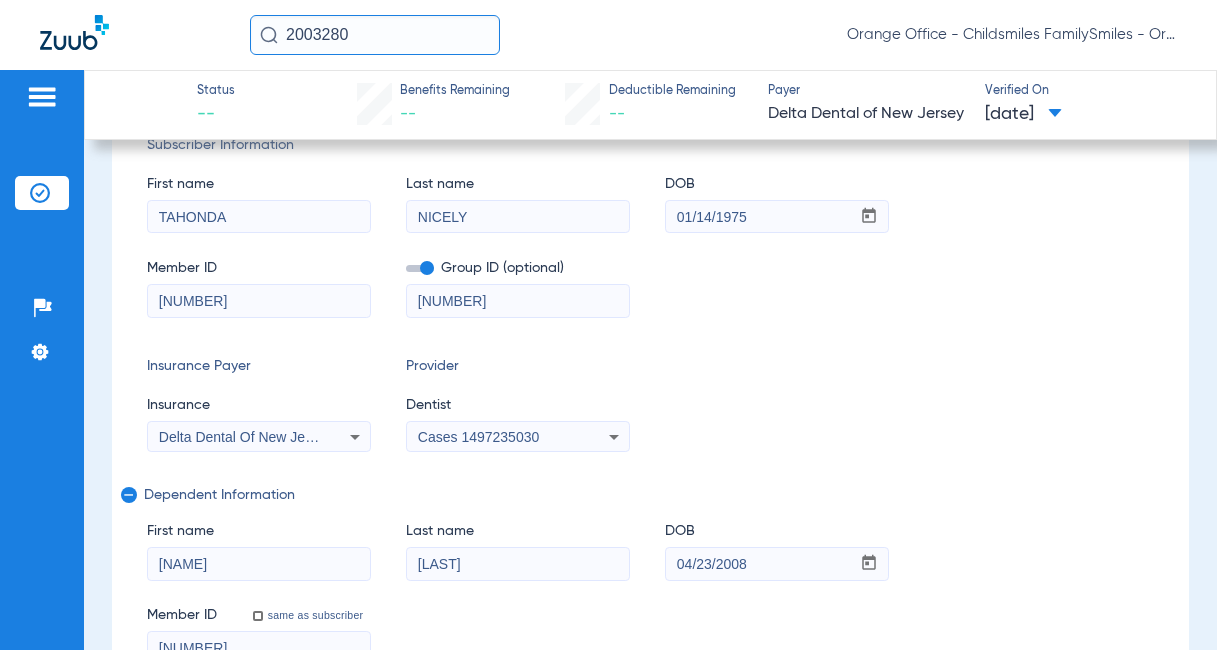 scroll, scrollTop: 0, scrollLeft: 0, axis: both 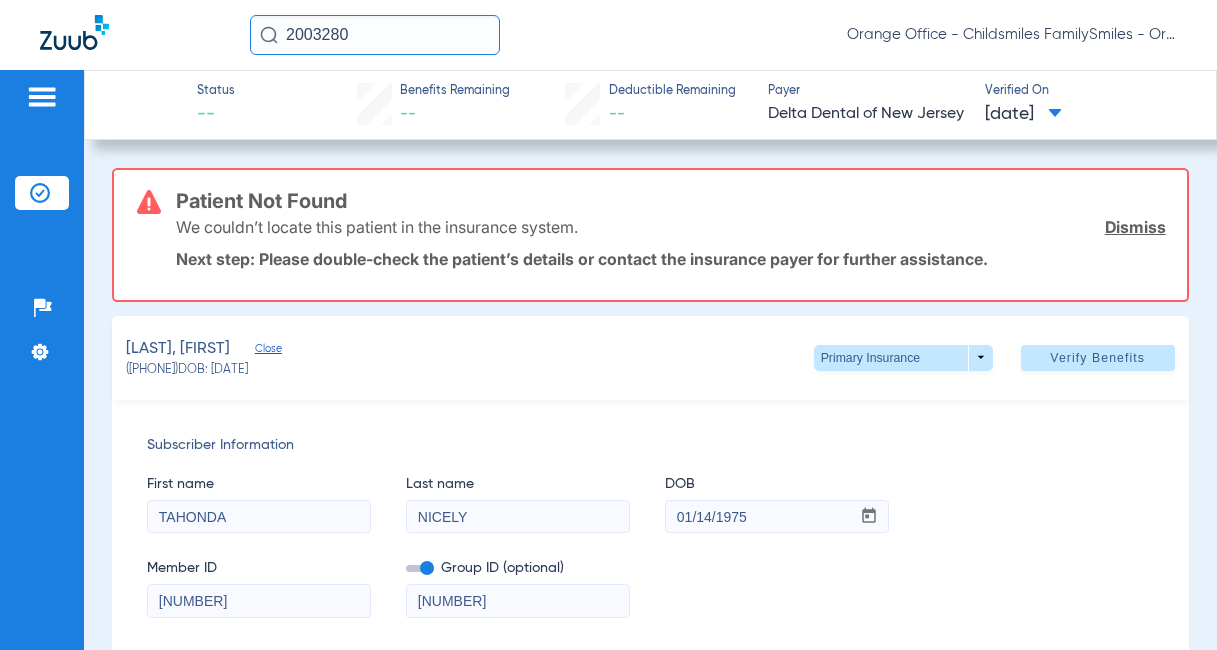click on "Status --  Benefits Remaining   --   Deductible Remaining   --  Payer Delta Dental of New Jersey  Verified On
03/01/2025" 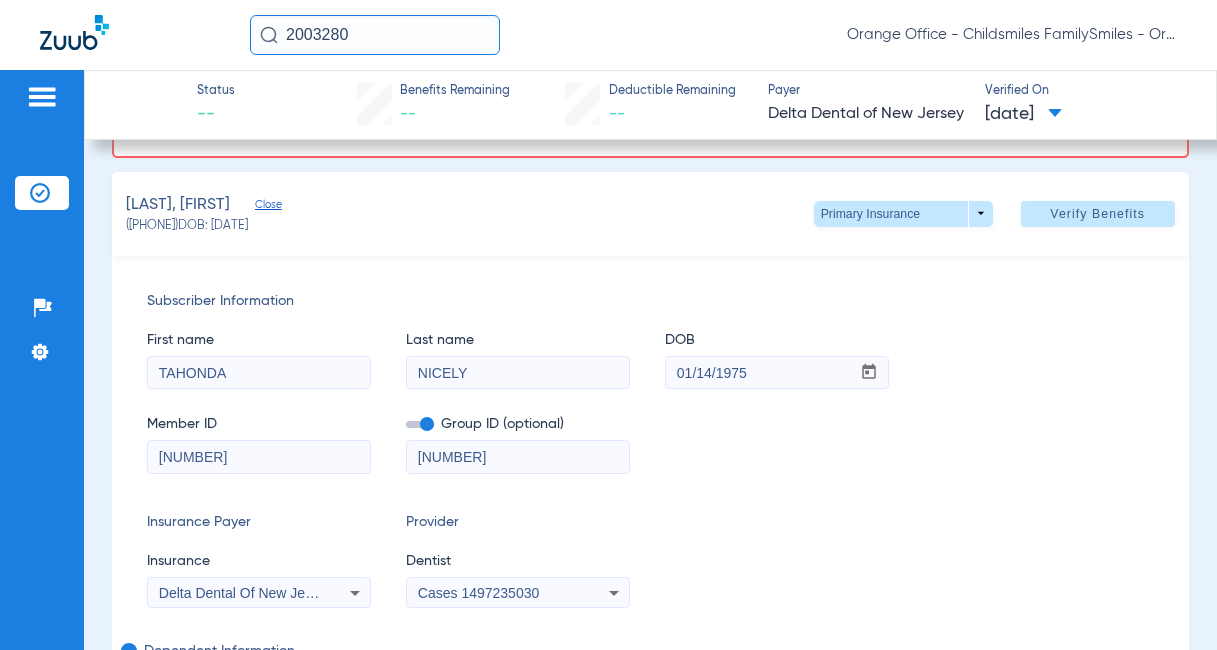 scroll, scrollTop: 400, scrollLeft: 0, axis: vertical 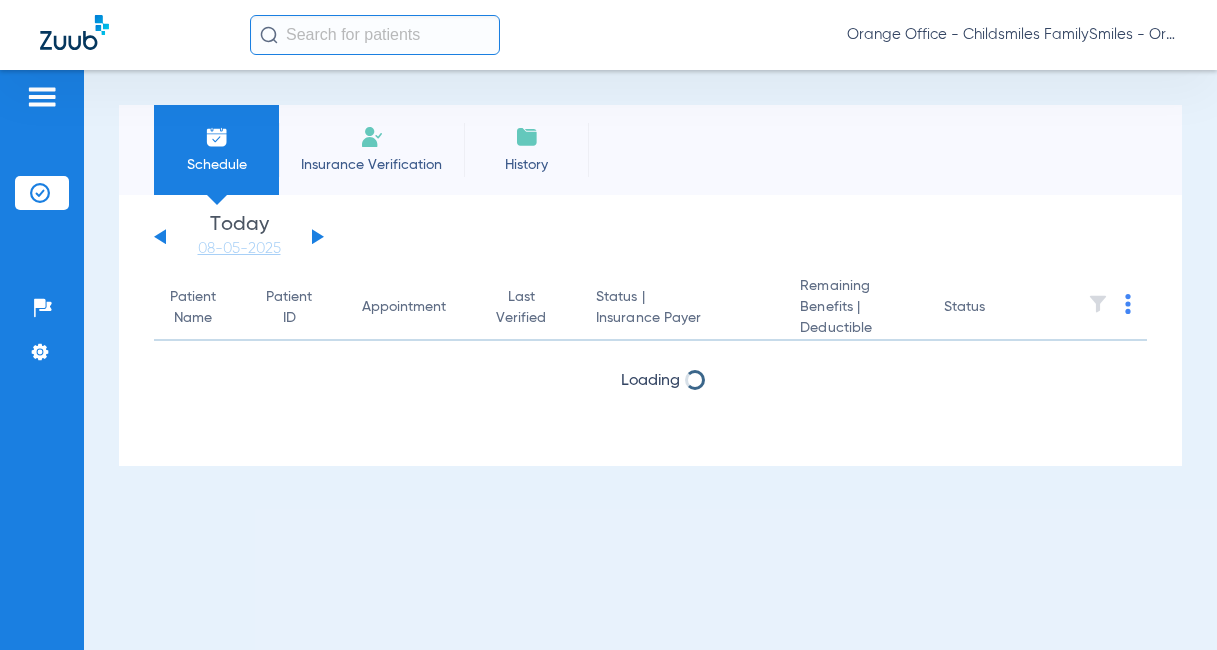 click 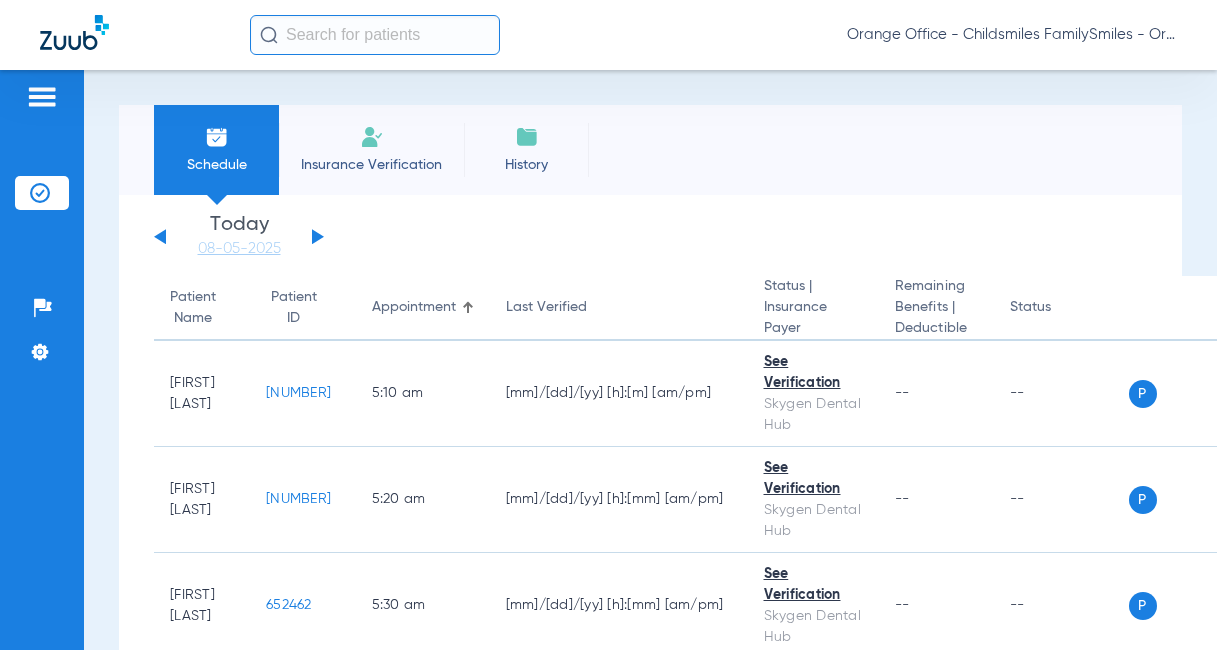 paste on "U9049727705" 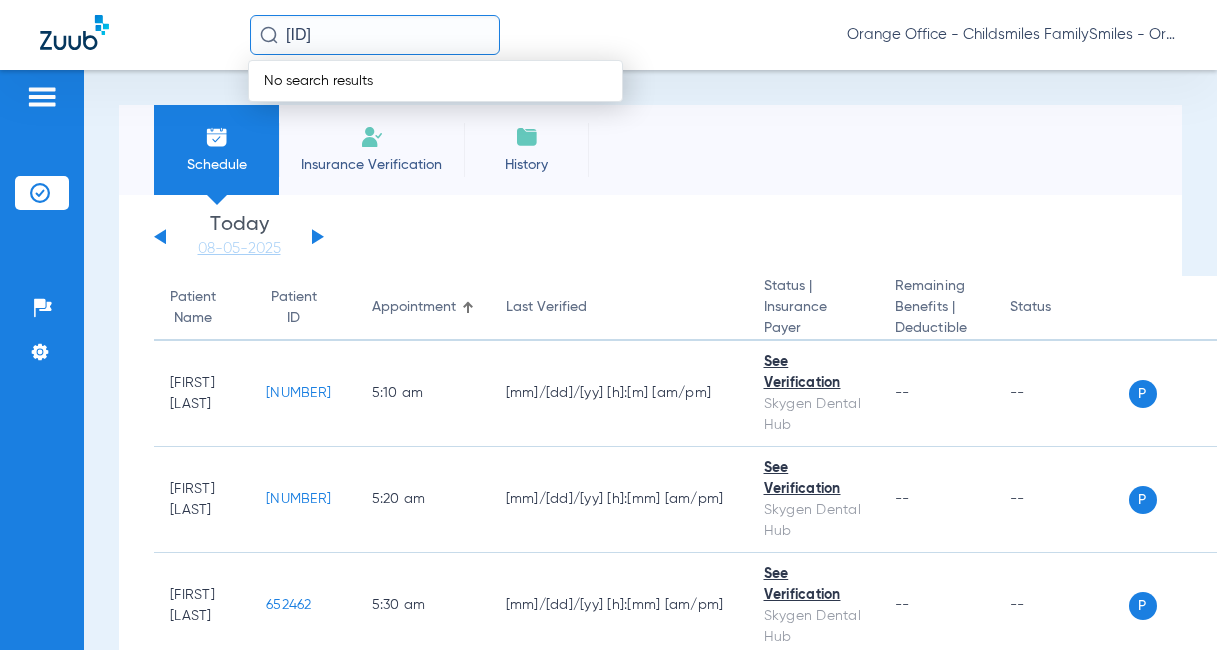 drag, startPoint x: 401, startPoint y: 31, endPoint x: 263, endPoint y: 35, distance: 138.05795 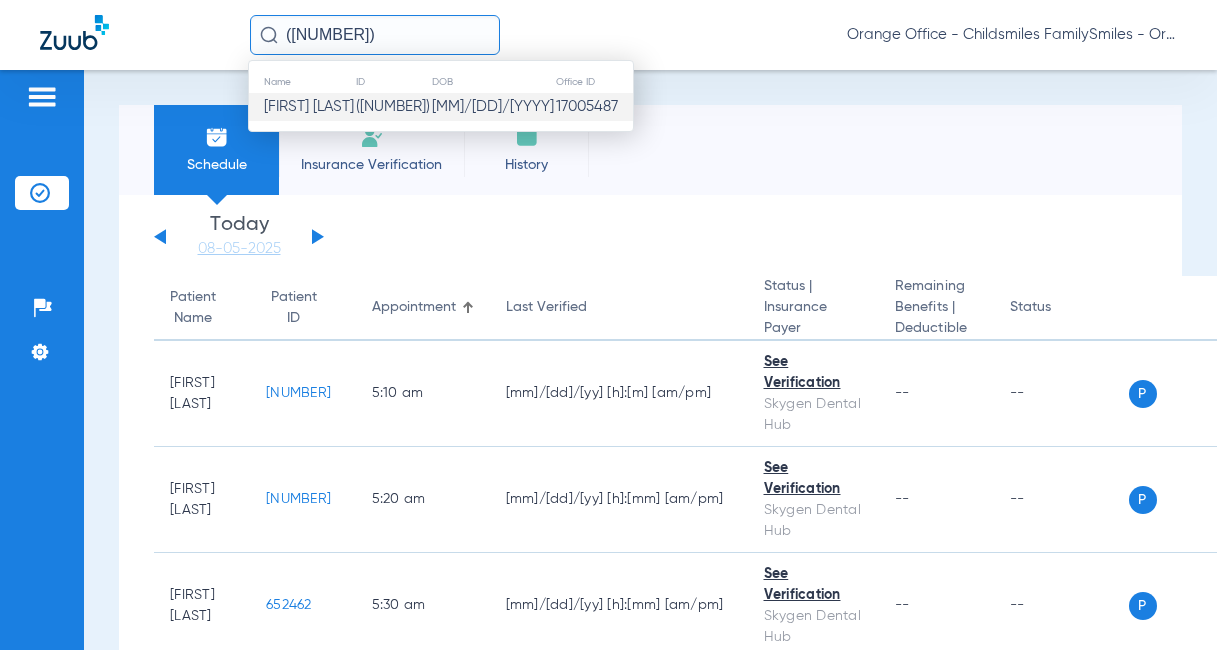 type on "2003280" 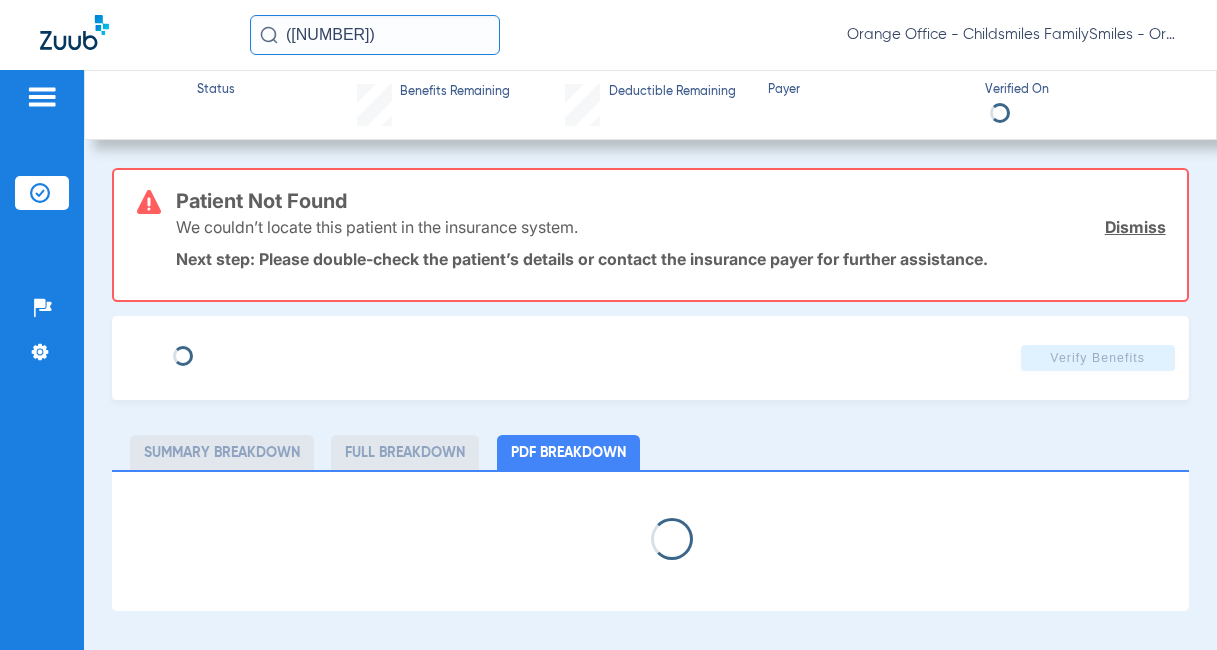 select on "page-width" 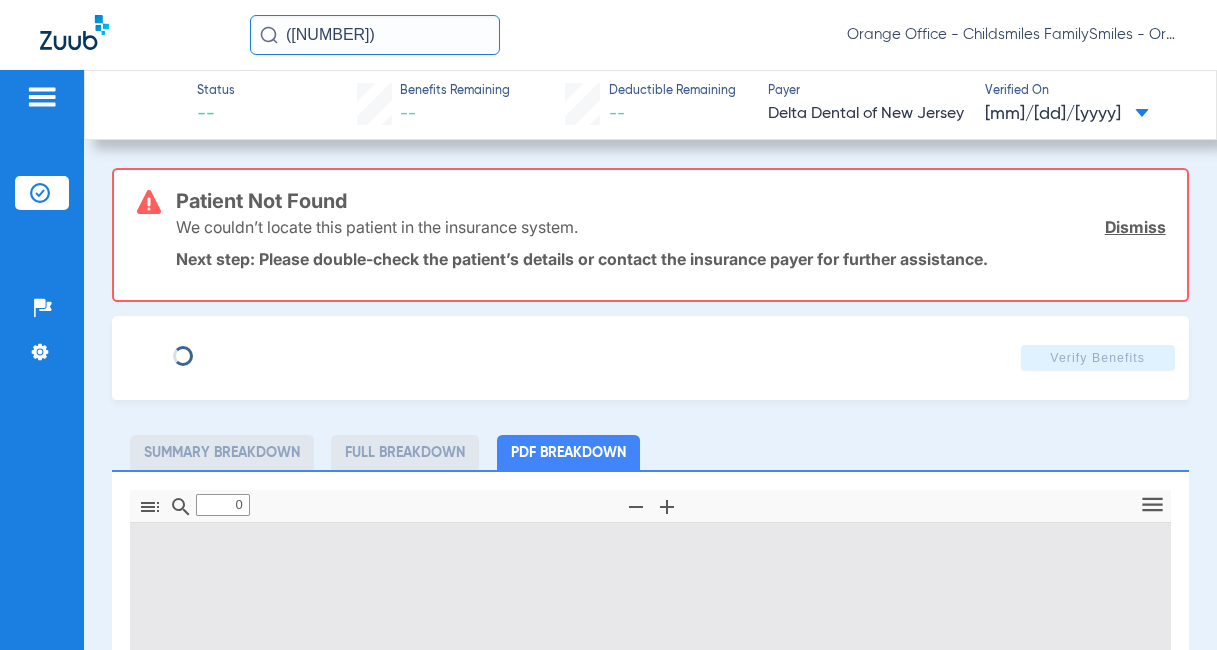 type on "1" 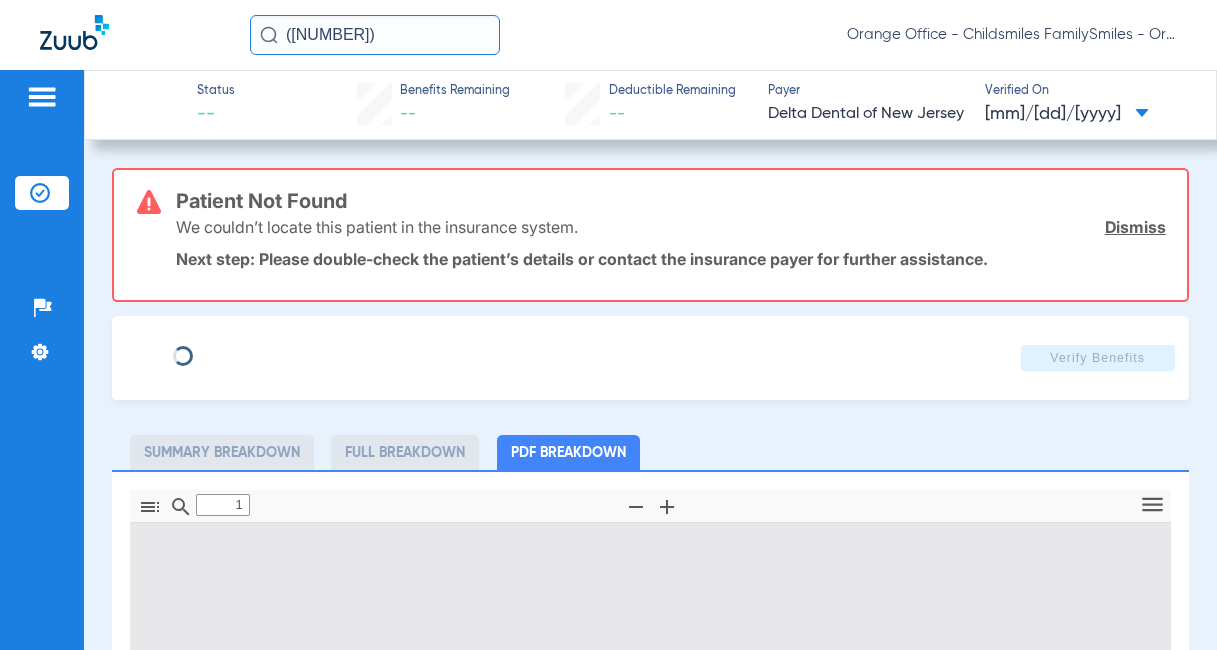 scroll, scrollTop: 10, scrollLeft: 0, axis: vertical 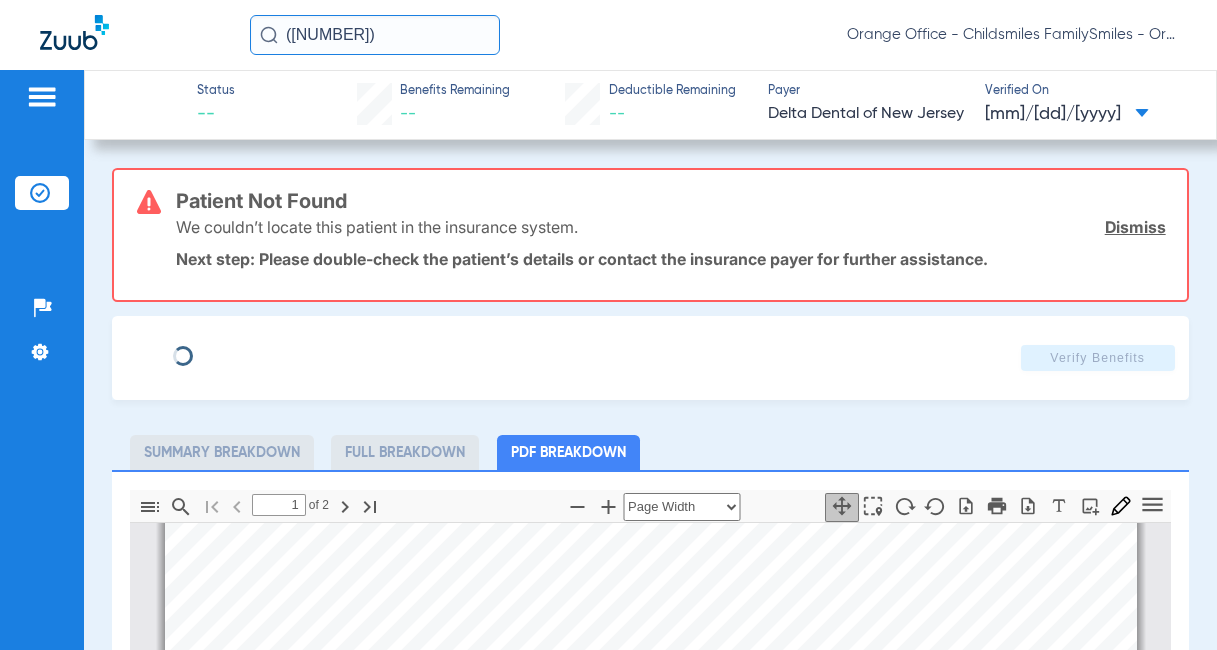 type on "TAHONDA" 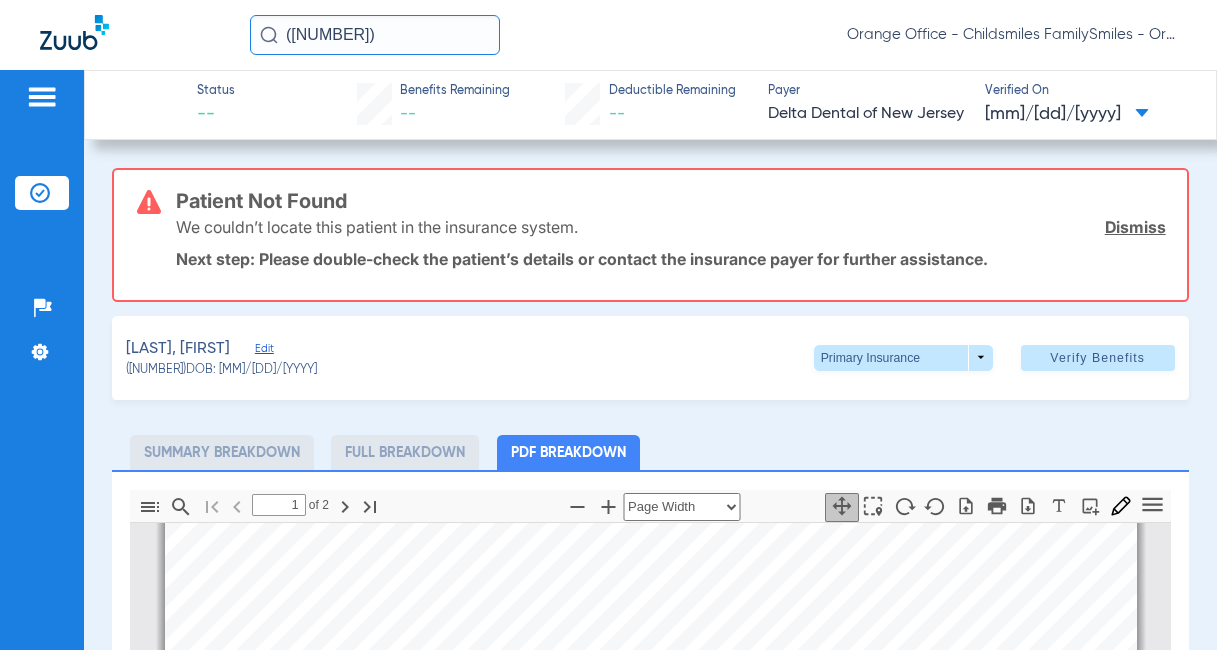 click on "Edit" 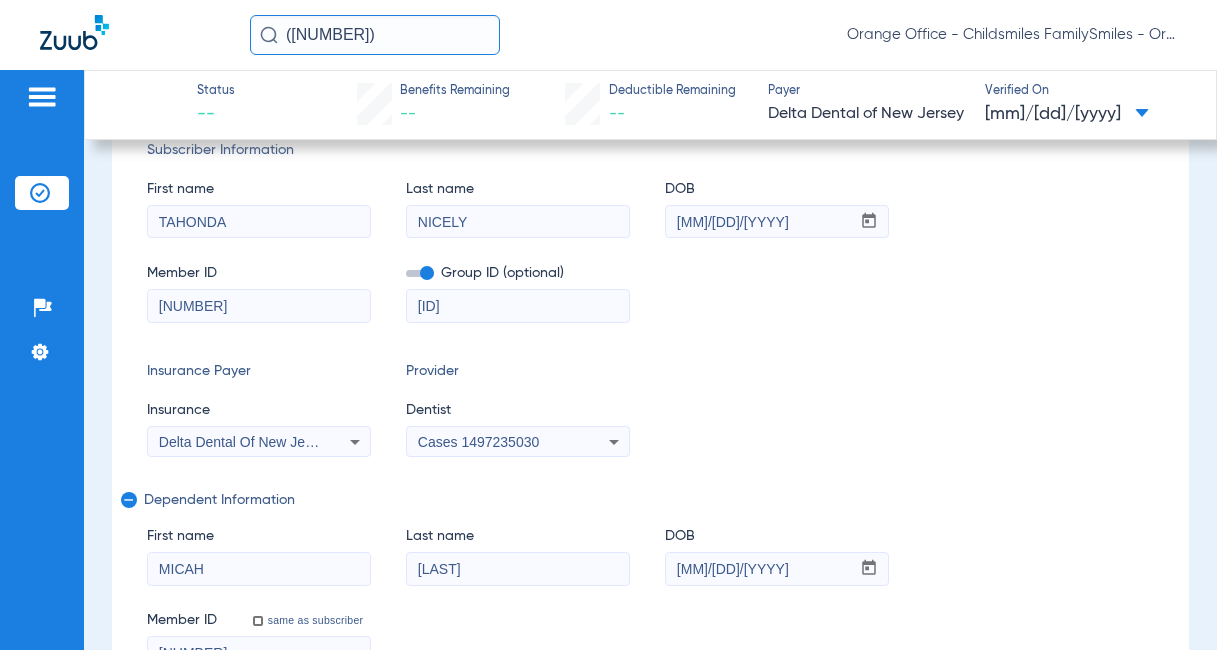 scroll, scrollTop: 300, scrollLeft: 0, axis: vertical 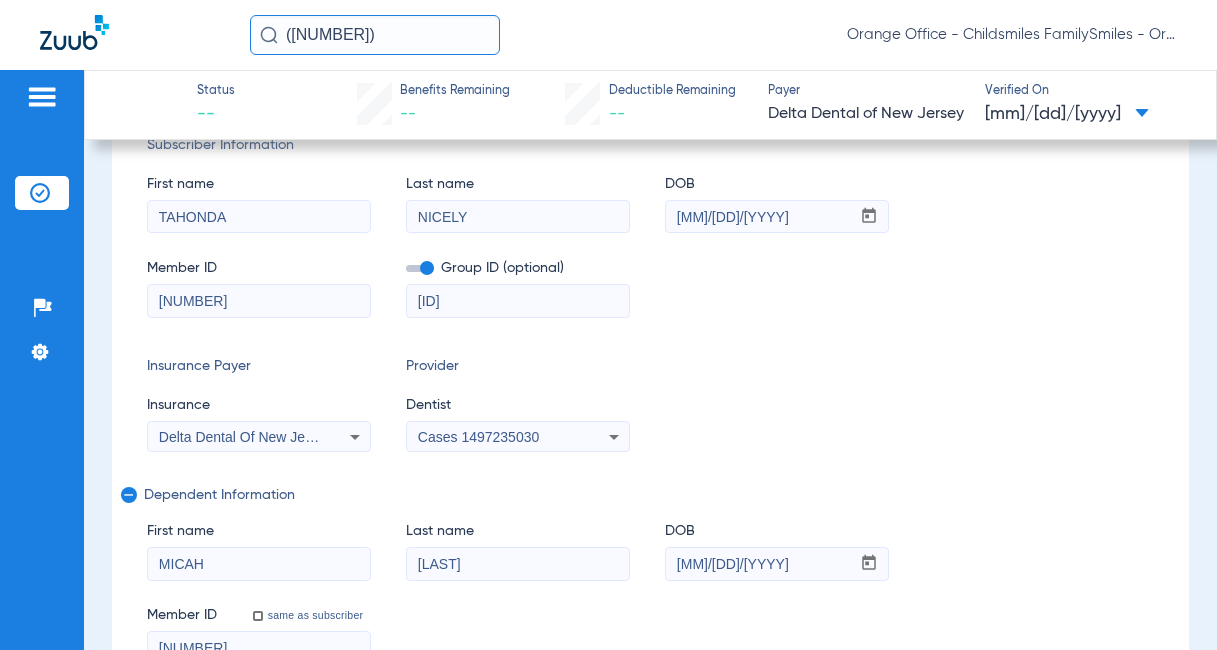 click on "1974611012" at bounding box center [259, 301] 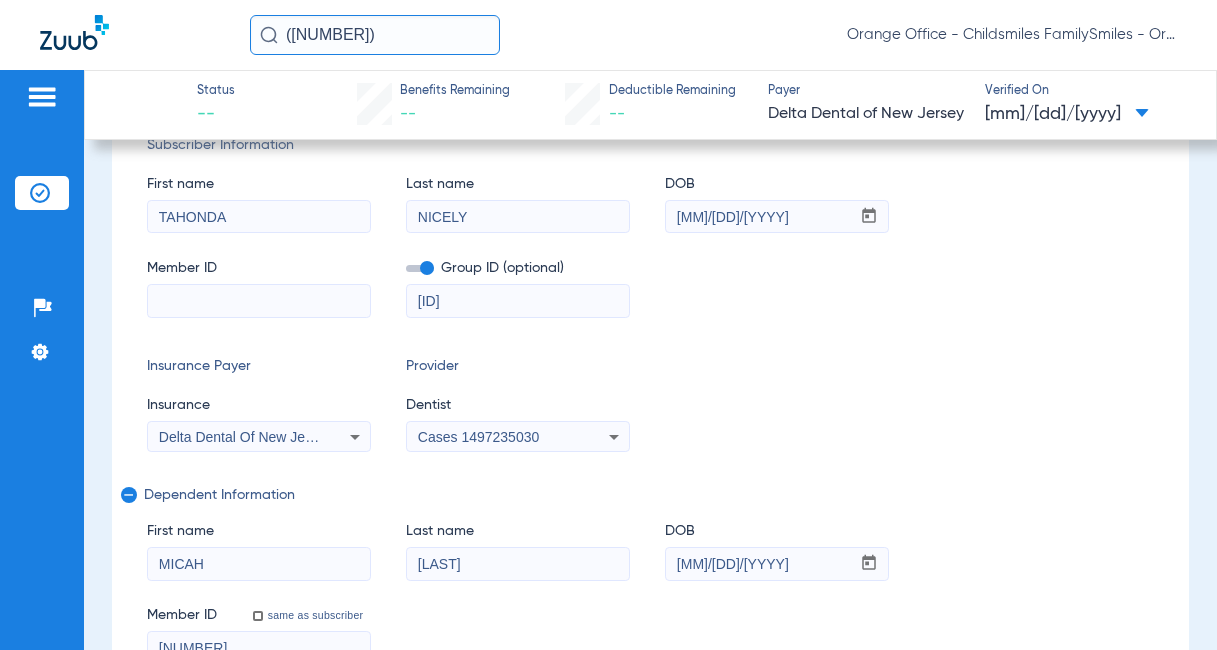 paste on "U9049727705" 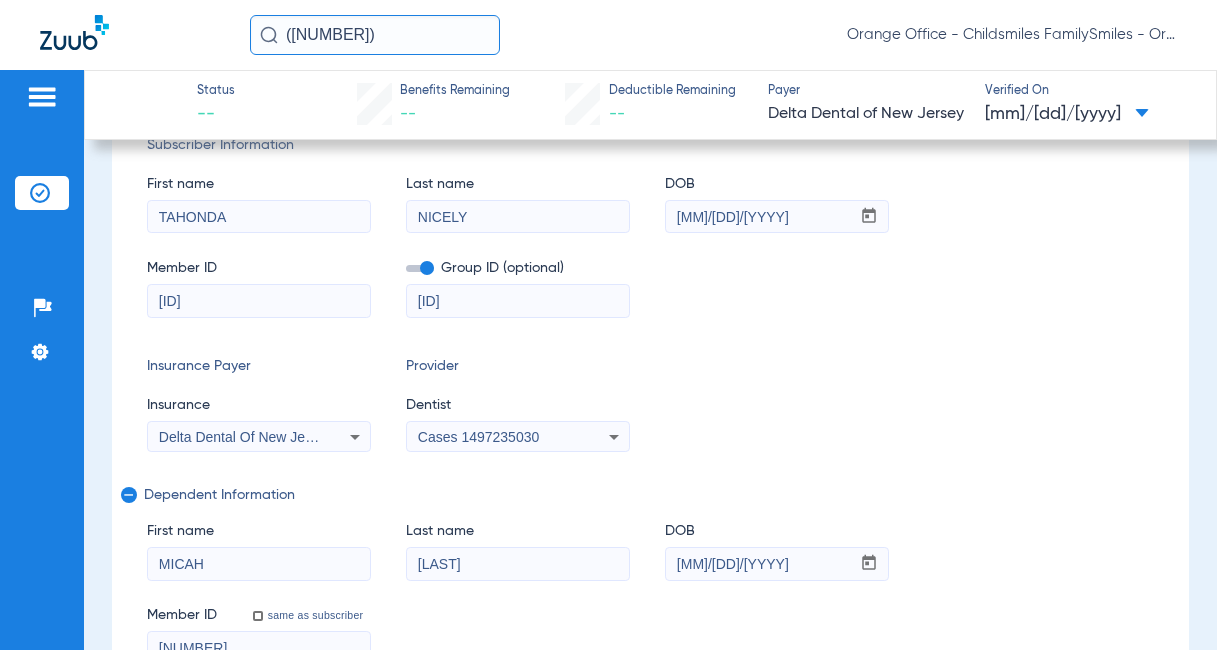 type on "U9049727705" 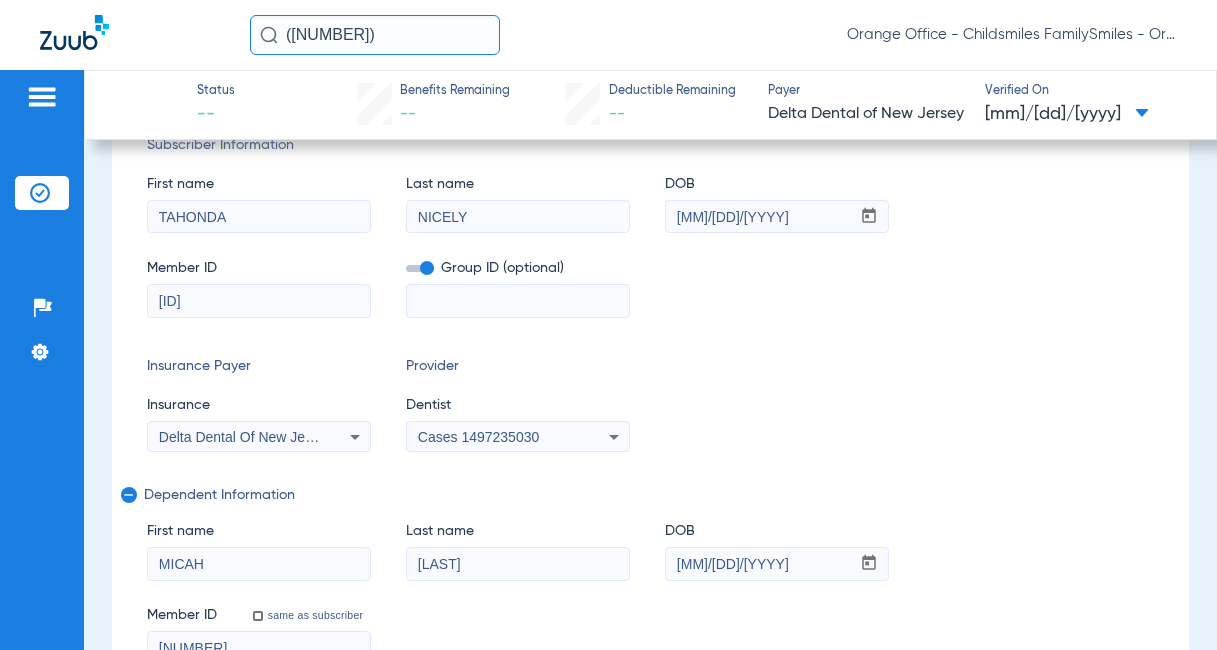 type 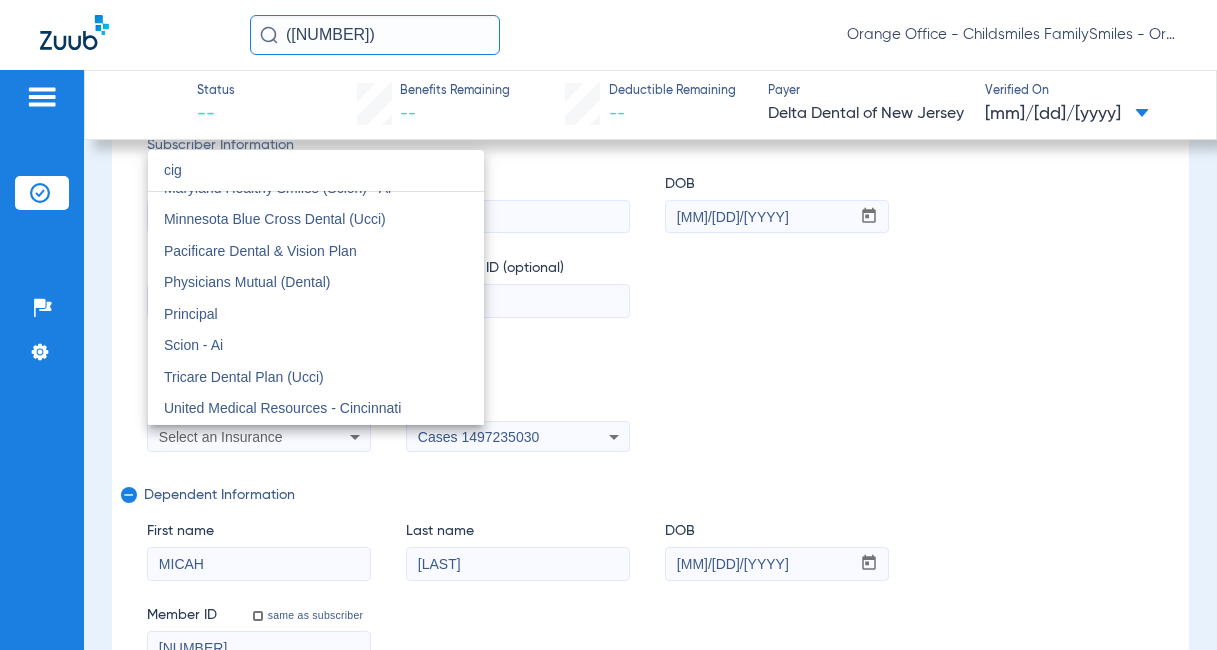 scroll, scrollTop: 0, scrollLeft: 0, axis: both 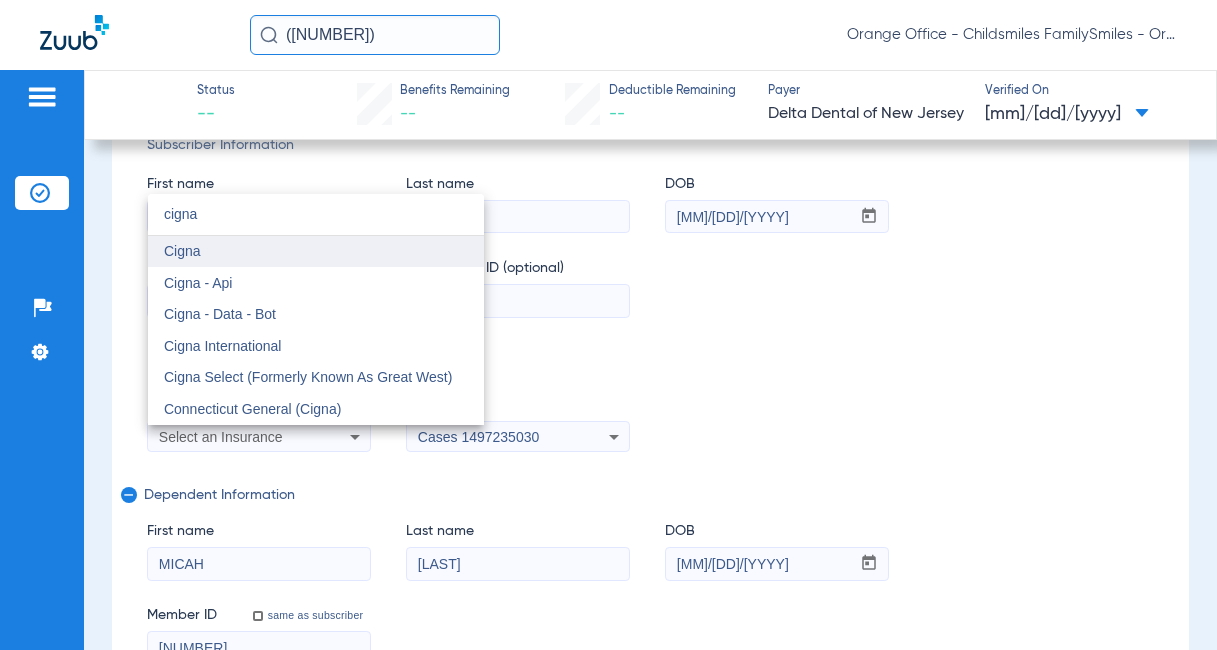 type on "cigna" 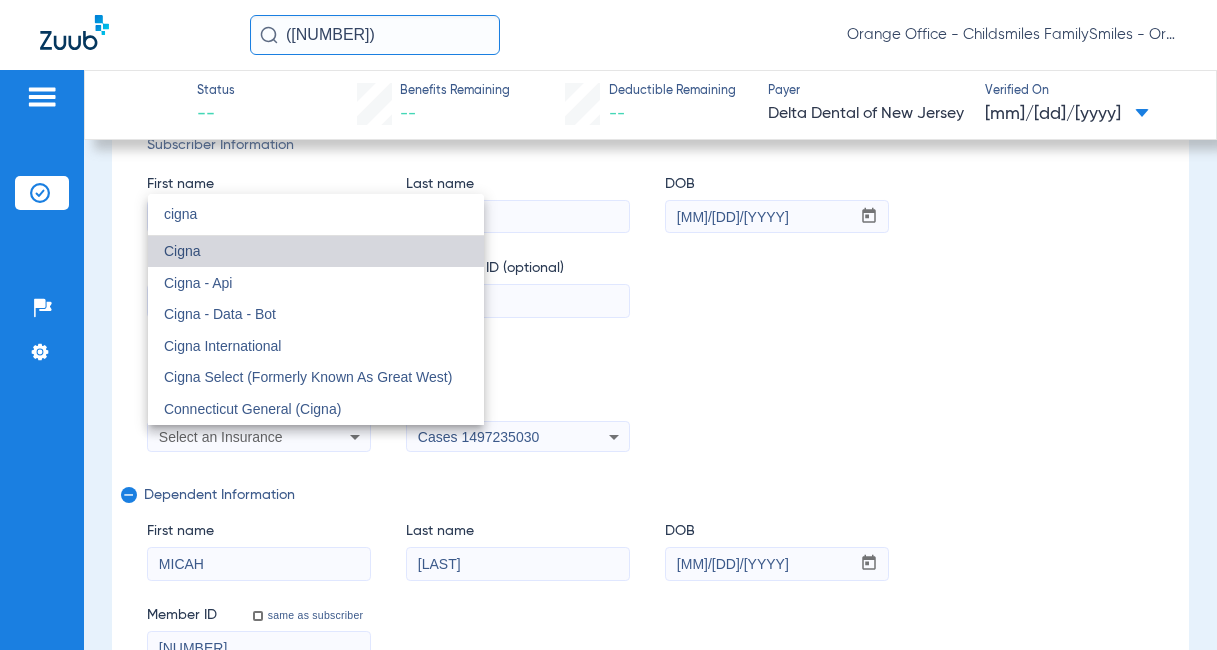 click on "Cigna" at bounding box center (316, 252) 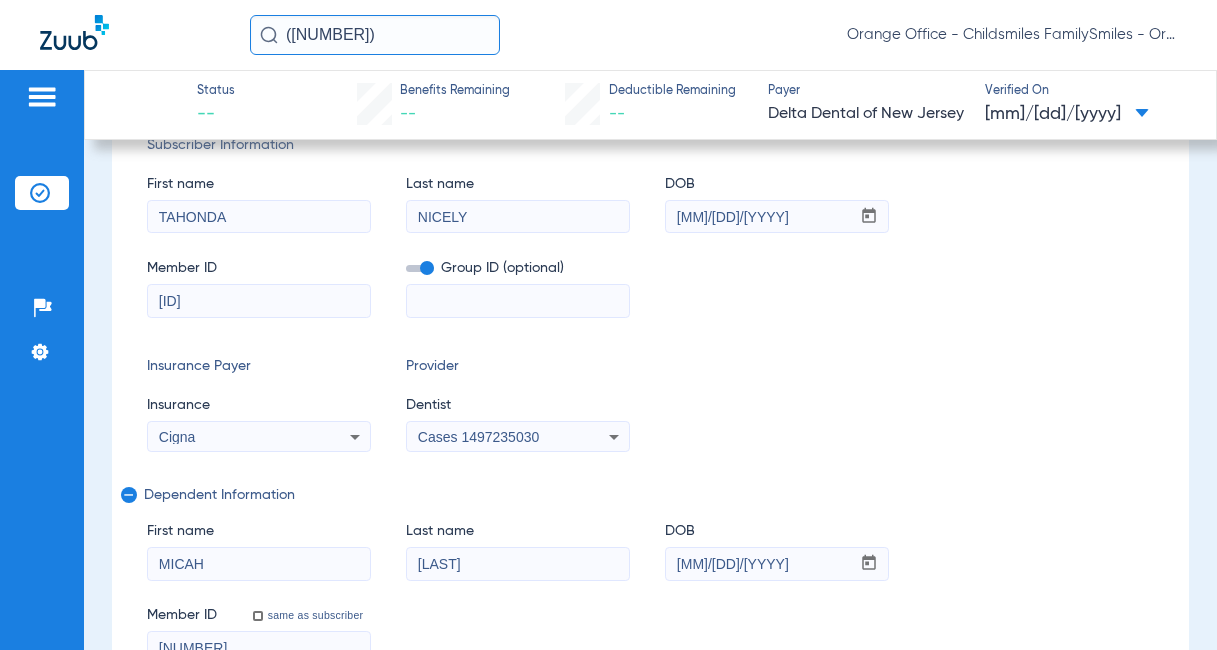 click on "Cases  1497235030" at bounding box center [518, 437] 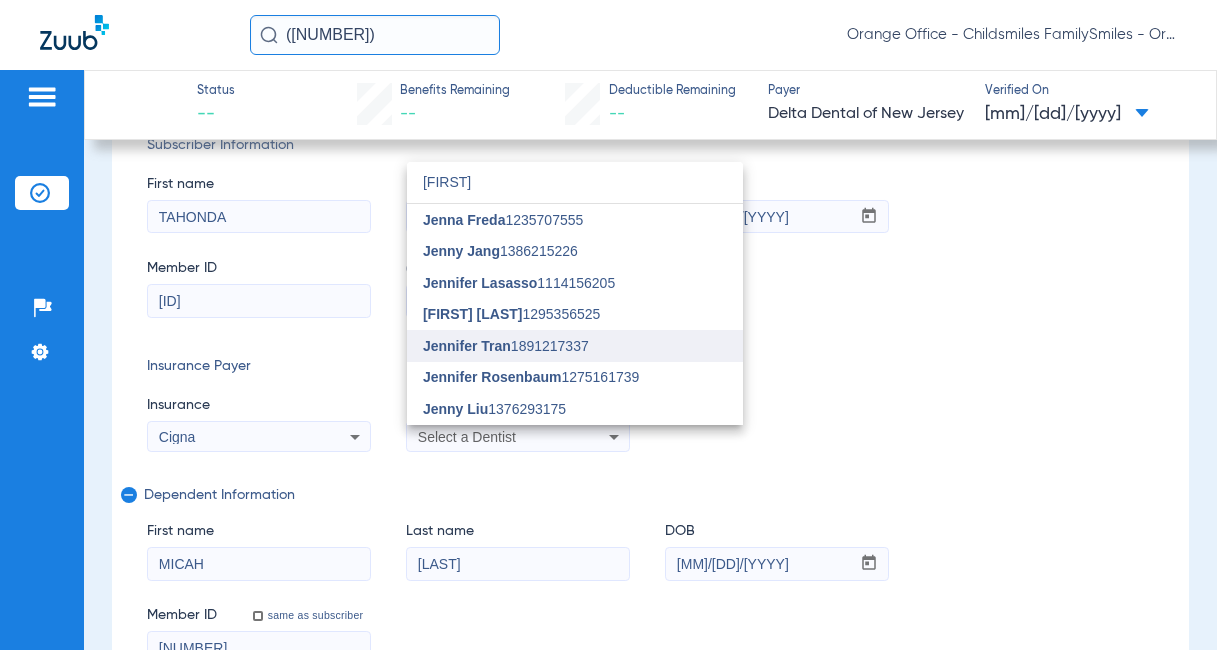 type on "jen" 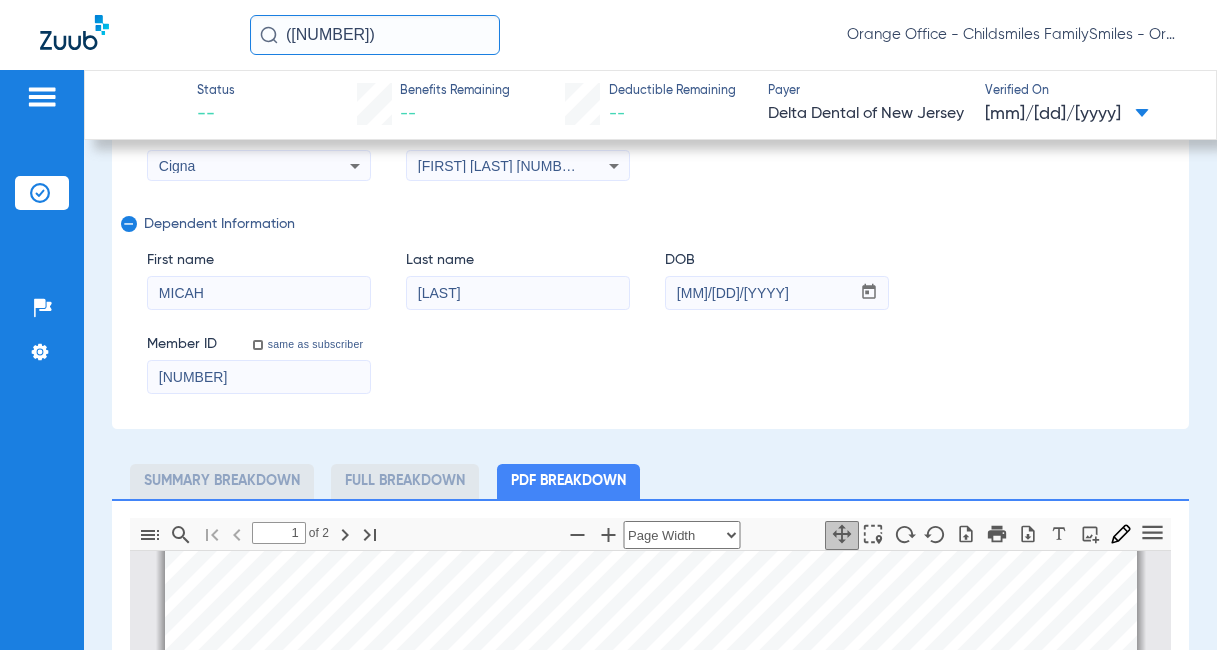 scroll, scrollTop: 600, scrollLeft: 0, axis: vertical 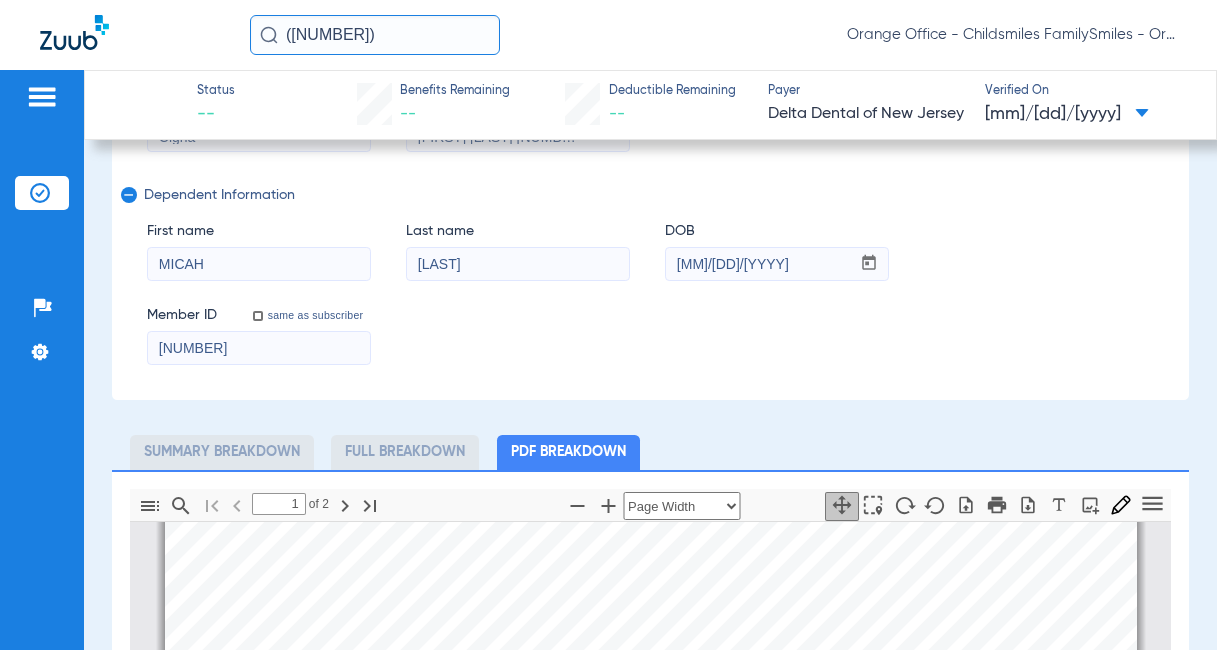 drag, startPoint x: 288, startPoint y: 353, endPoint x: 145, endPoint y: 372, distance: 144.25671 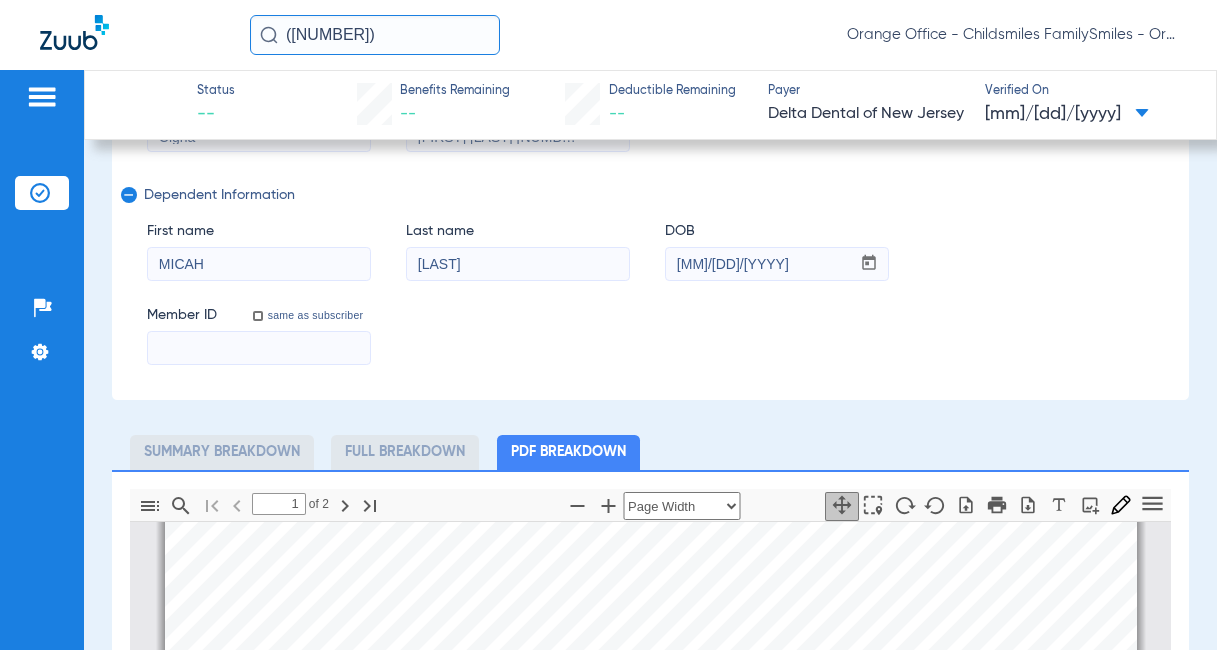 paste on "[ID]" 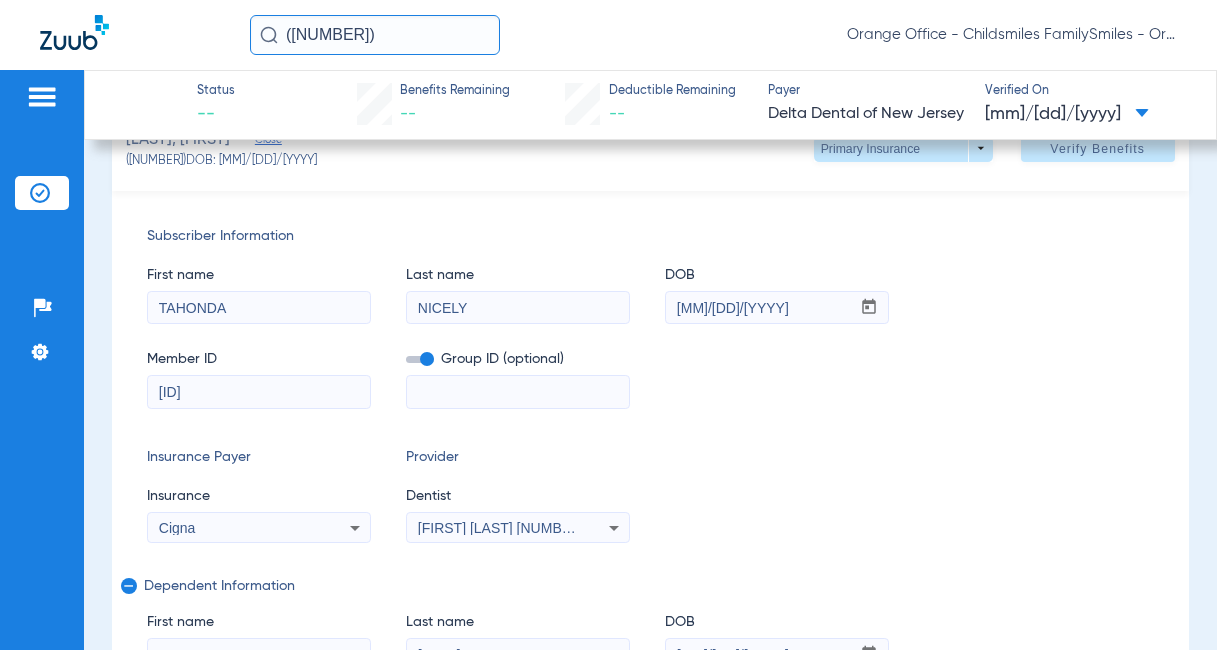 scroll, scrollTop: 200, scrollLeft: 0, axis: vertical 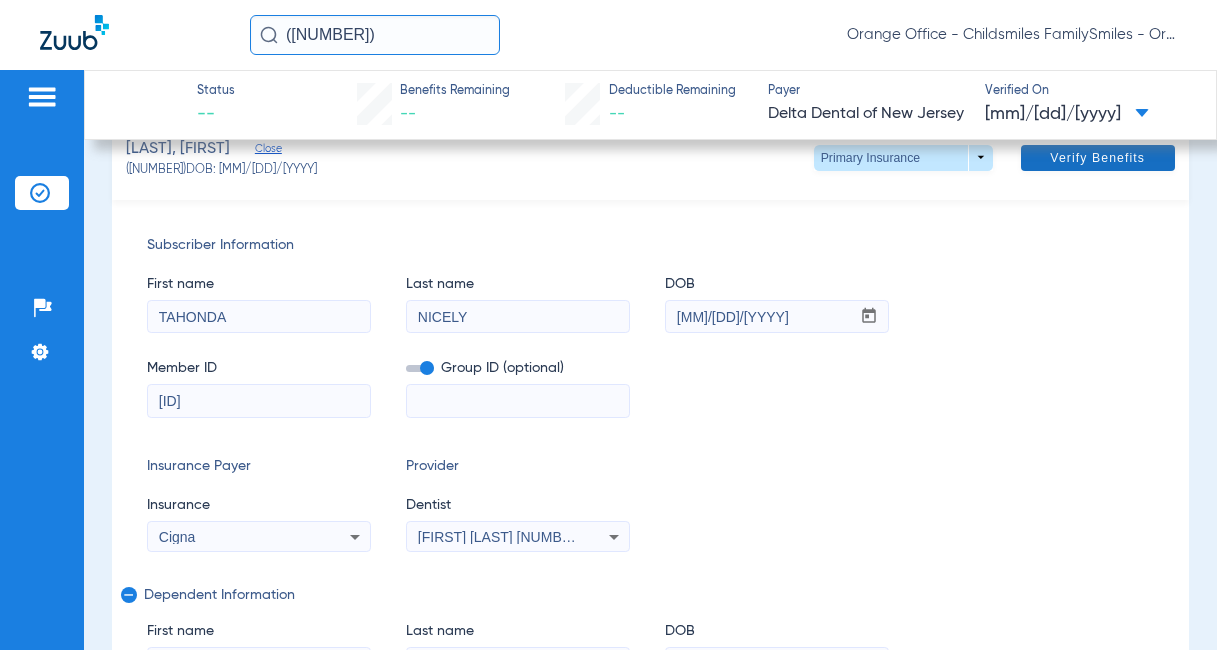 type on "[ID]" 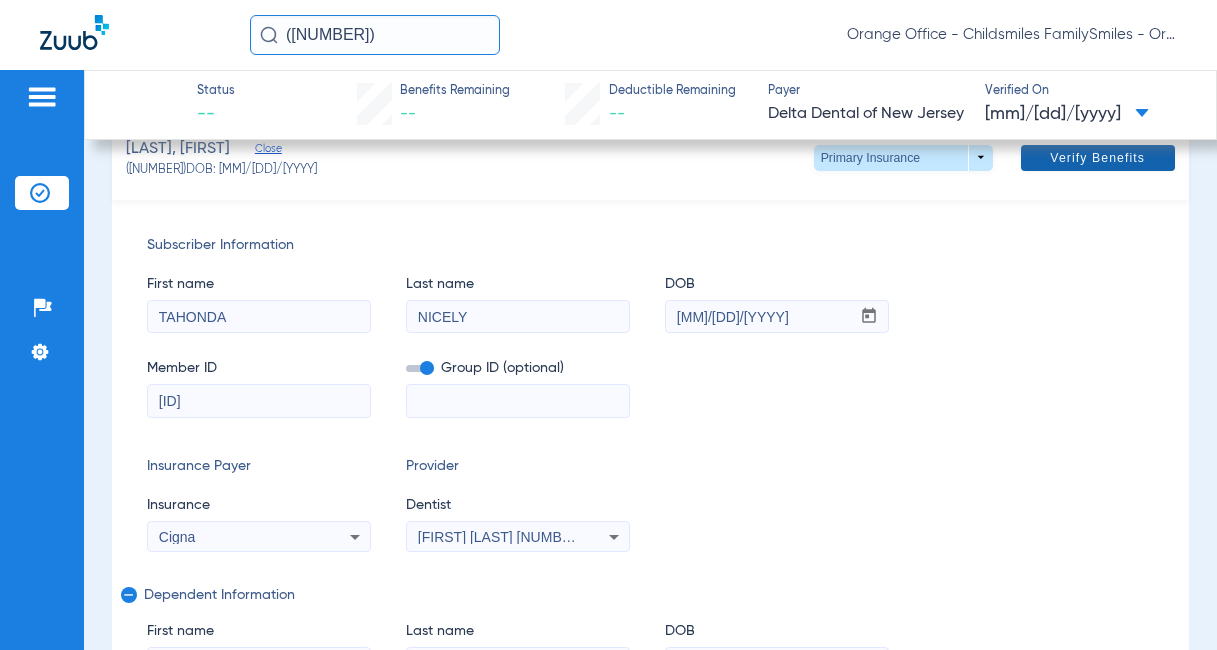 click on "Verify Benefits" 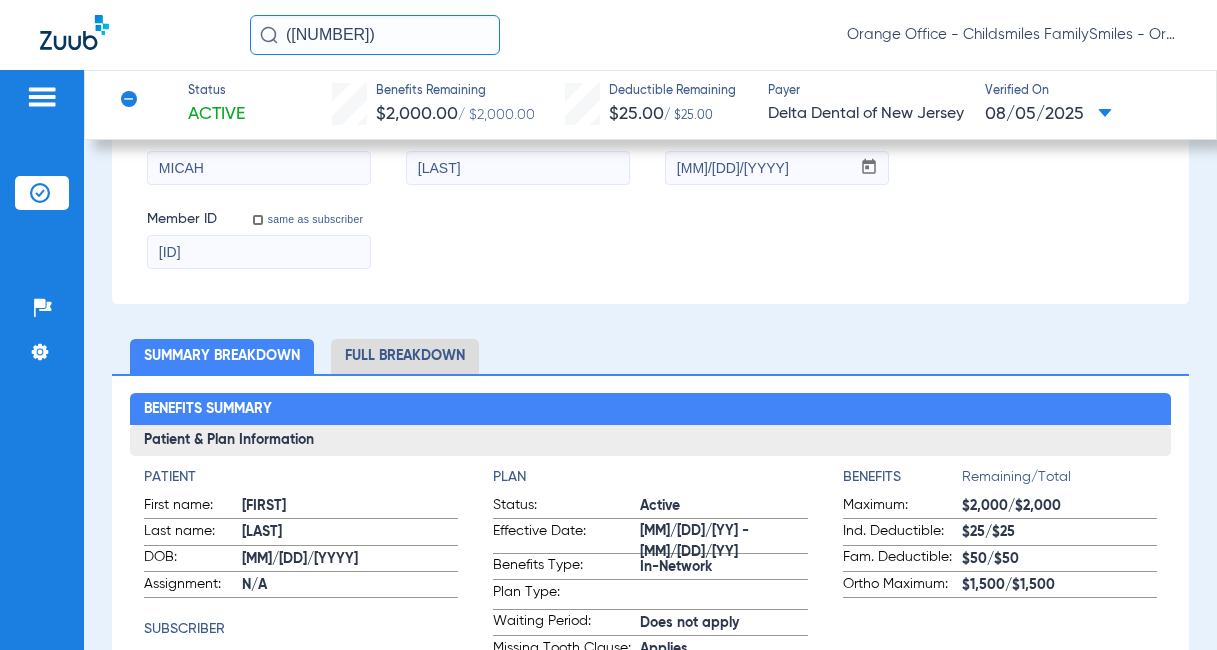 scroll, scrollTop: 700, scrollLeft: 0, axis: vertical 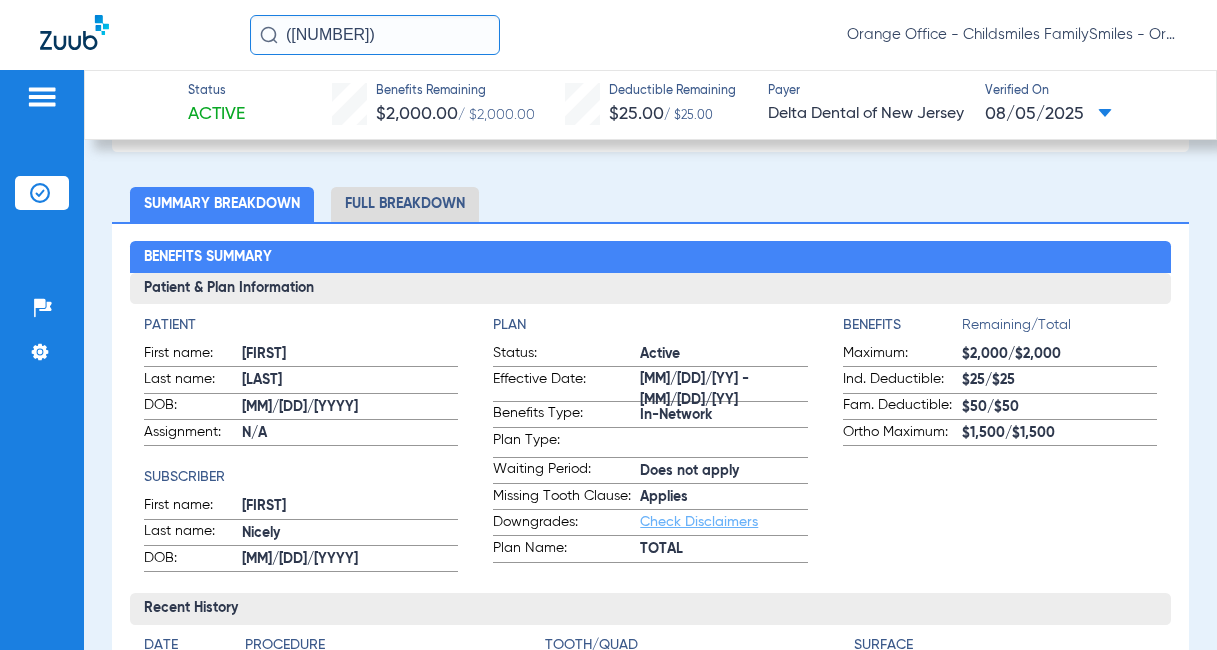 click on "Full Breakdown" 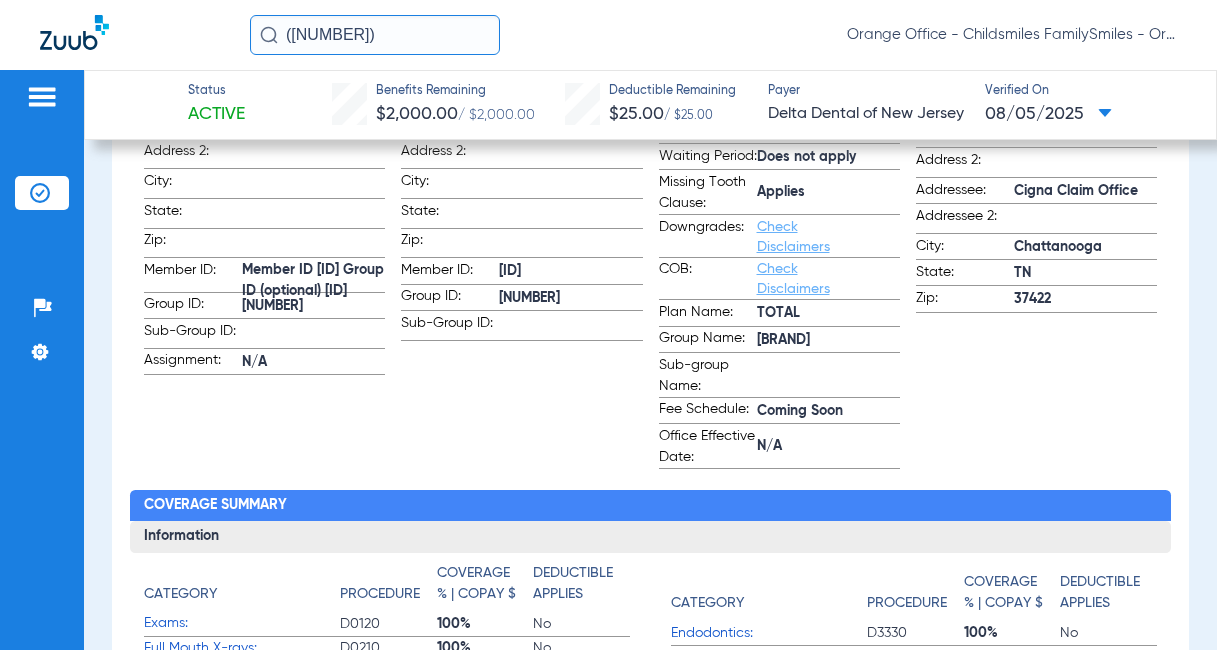 scroll, scrollTop: 800, scrollLeft: 0, axis: vertical 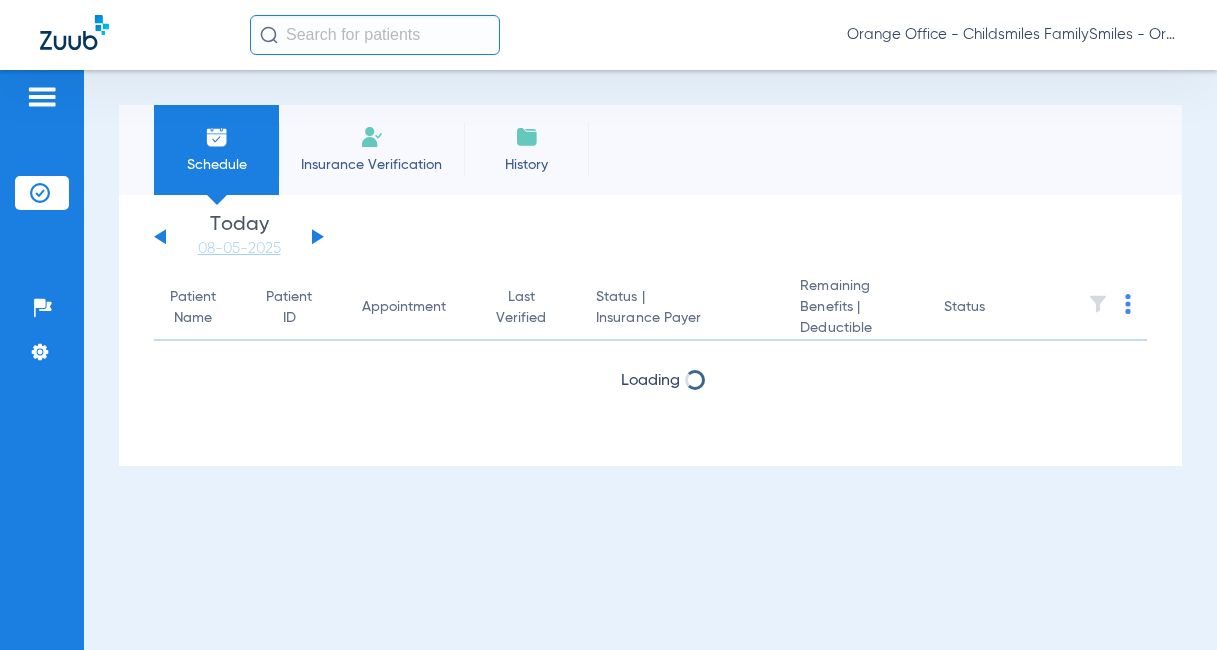 click 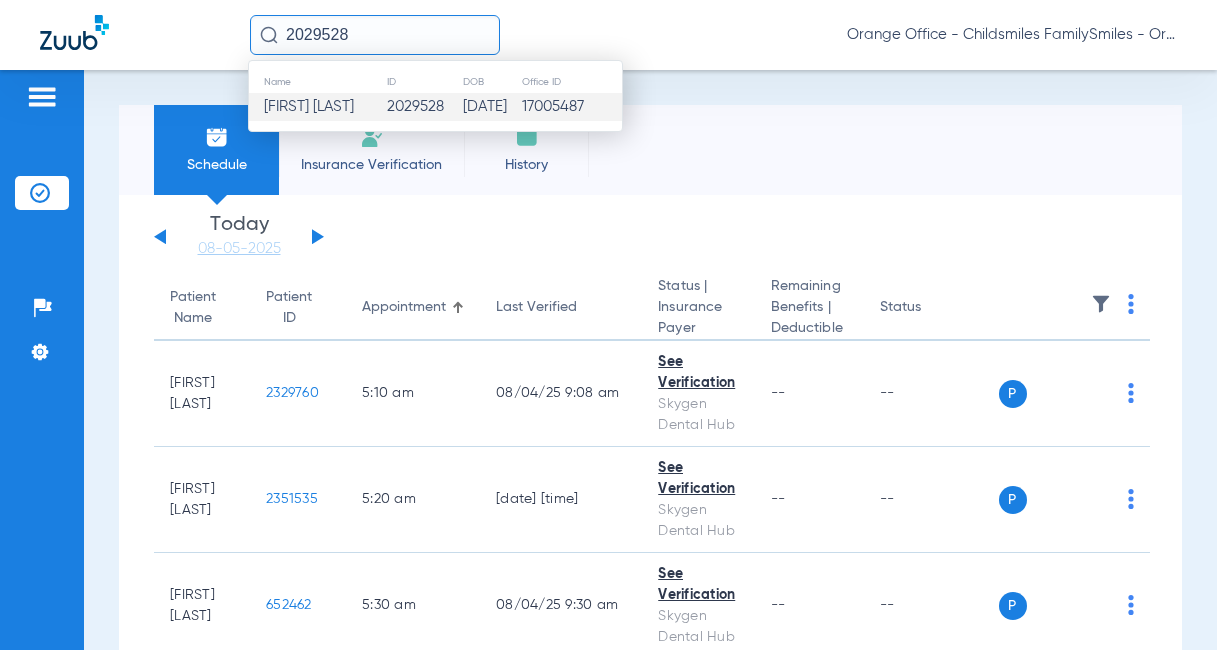 type on "2029528" 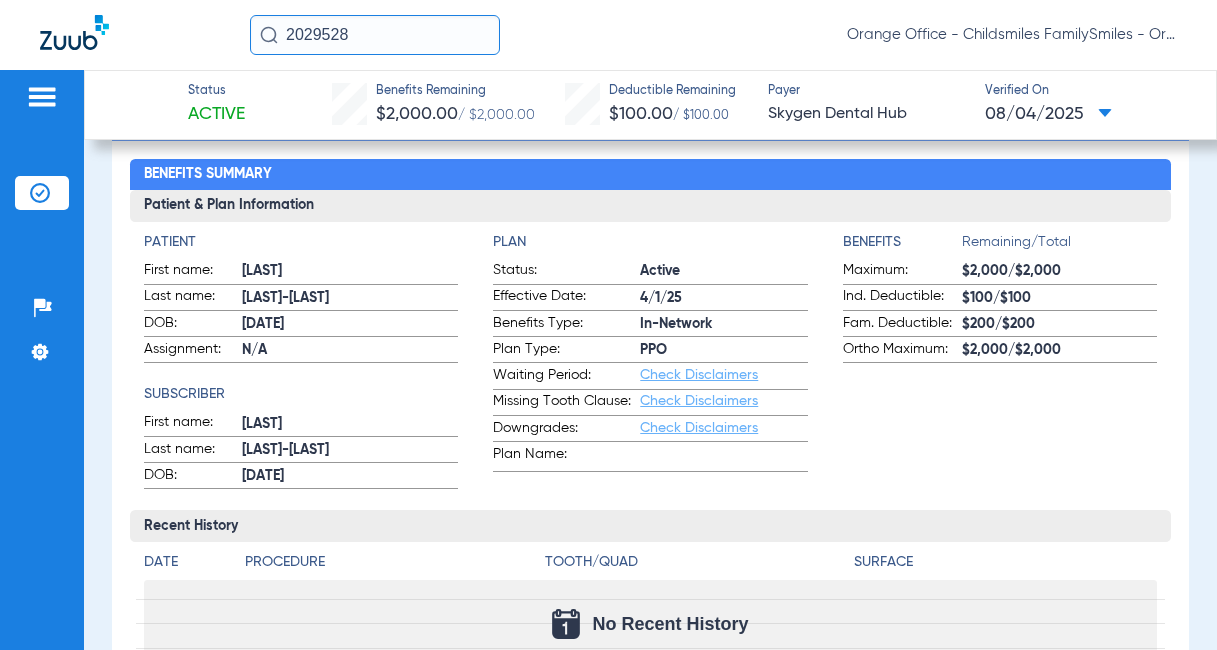 scroll, scrollTop: 0, scrollLeft: 0, axis: both 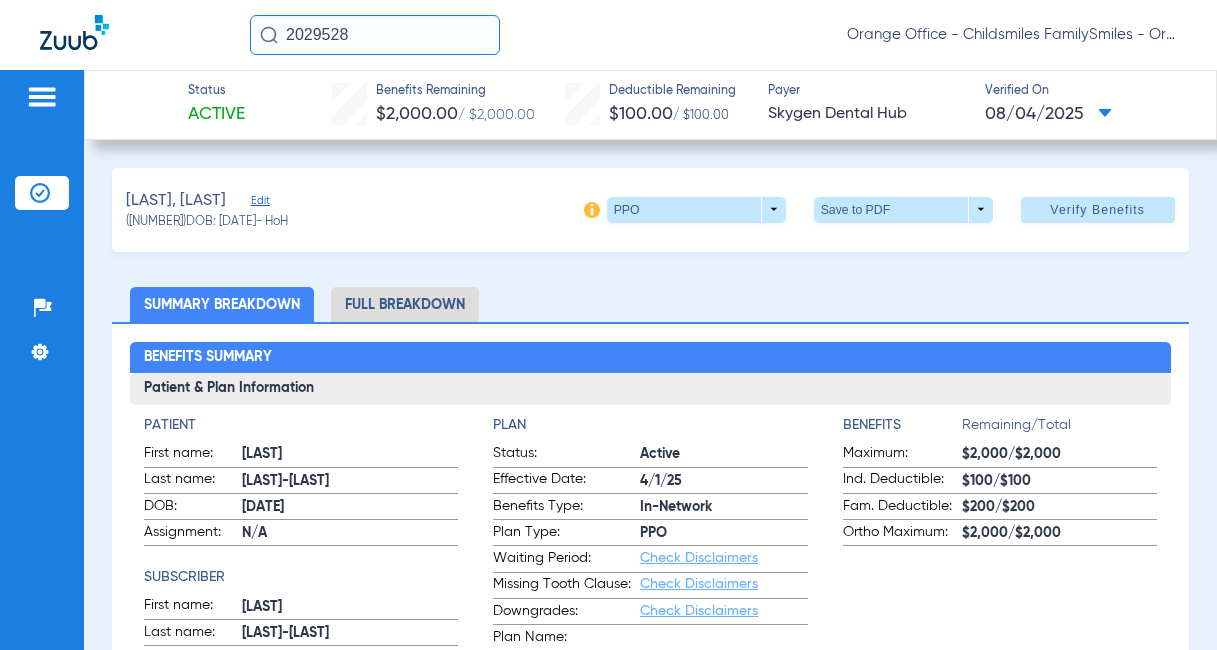 click on "Full Breakdown" 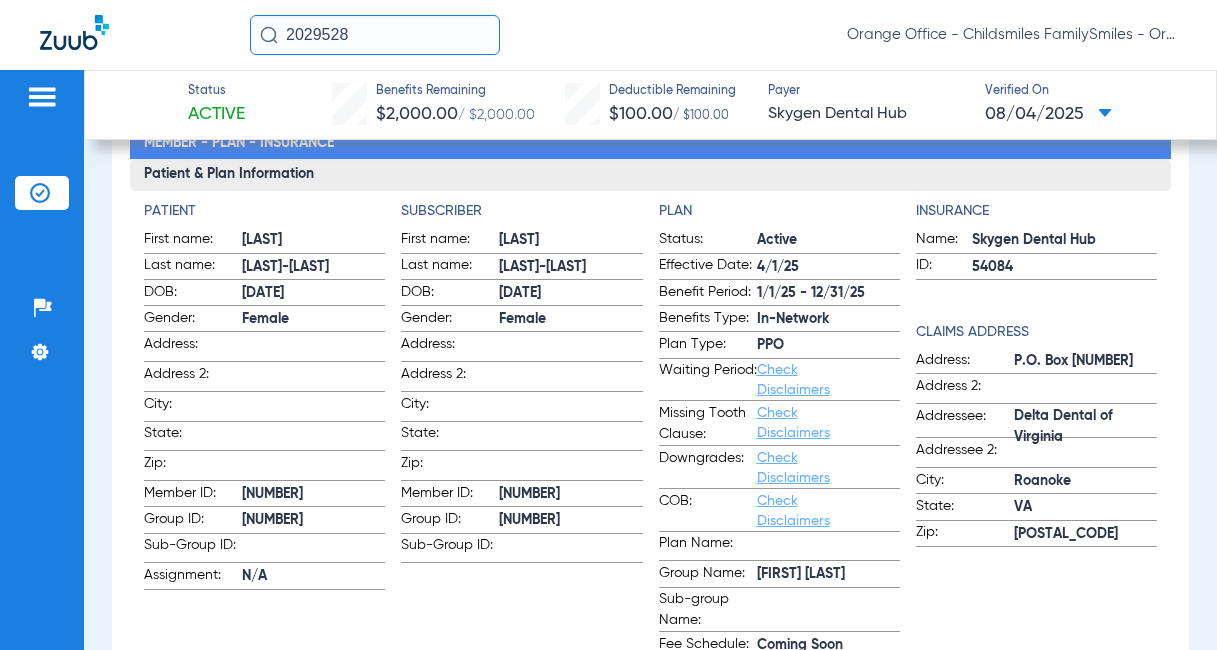 scroll, scrollTop: 200, scrollLeft: 0, axis: vertical 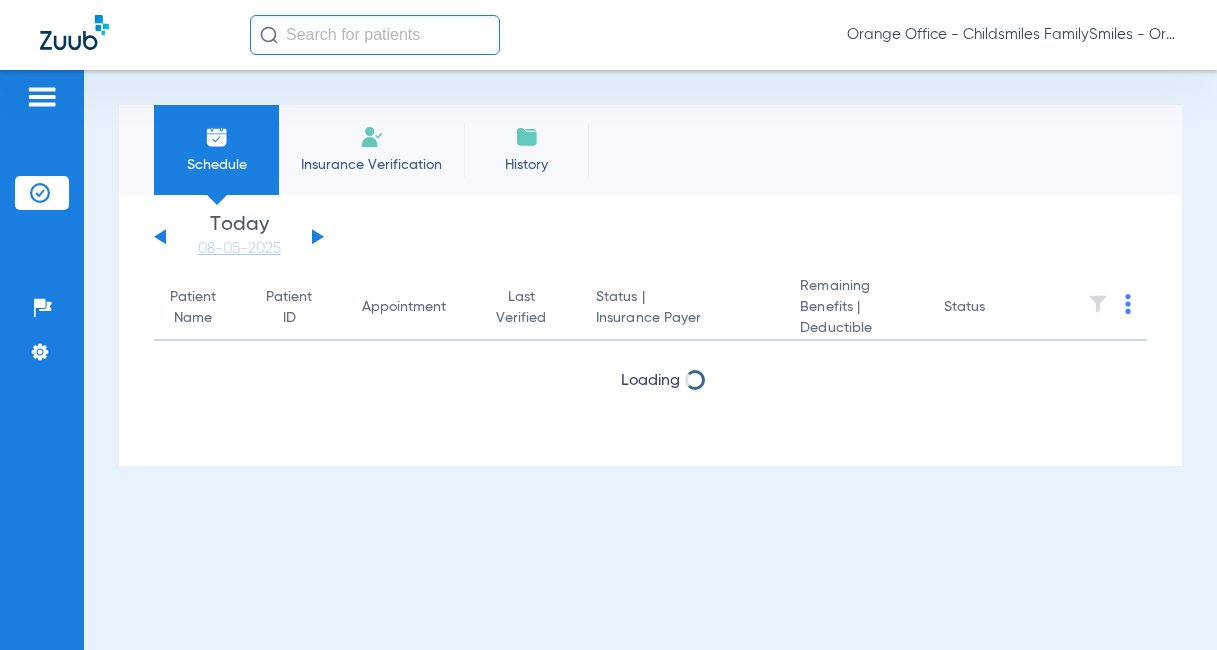 click 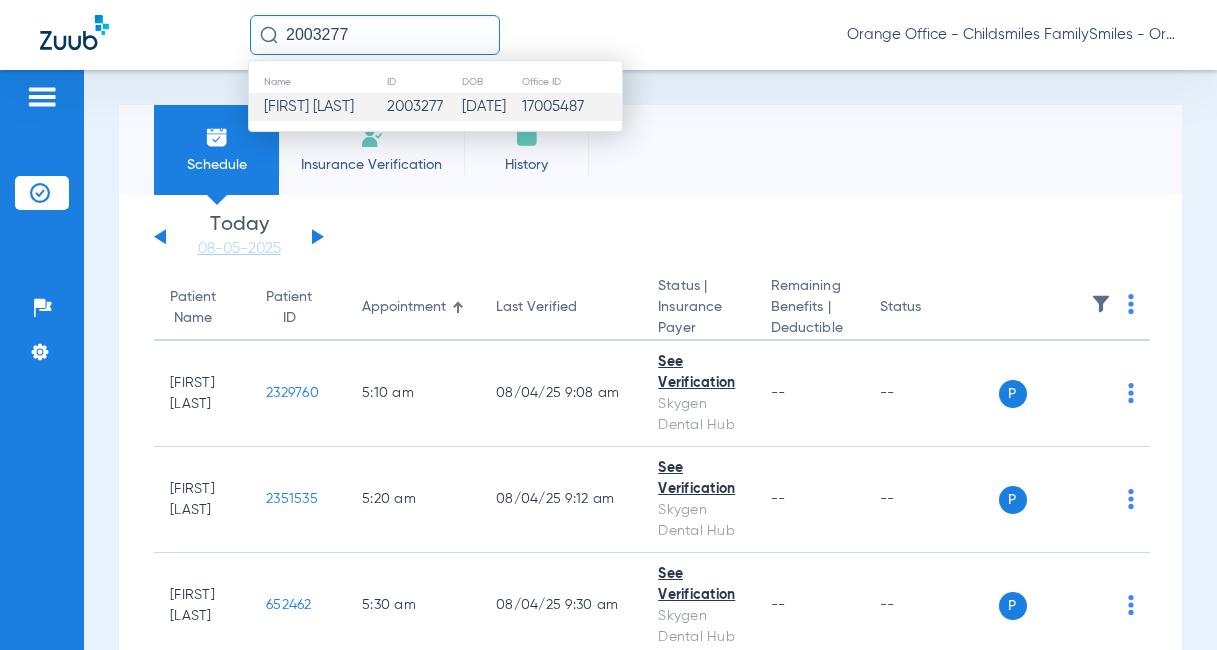 type on "2003277" 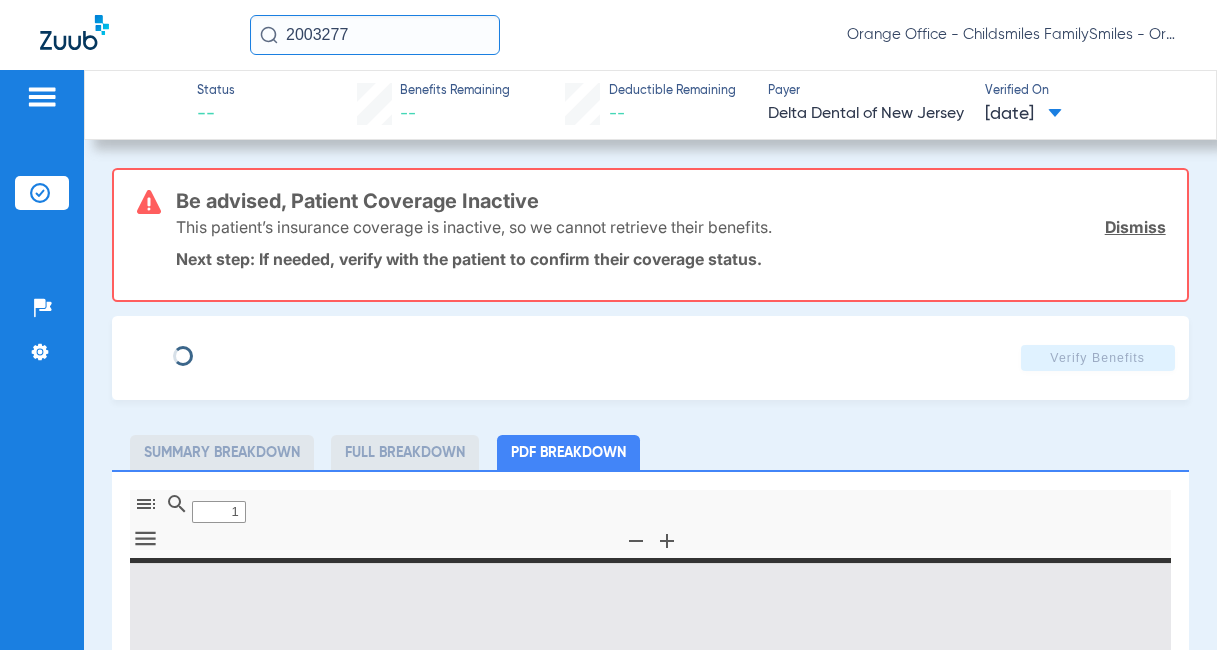 type on "0" 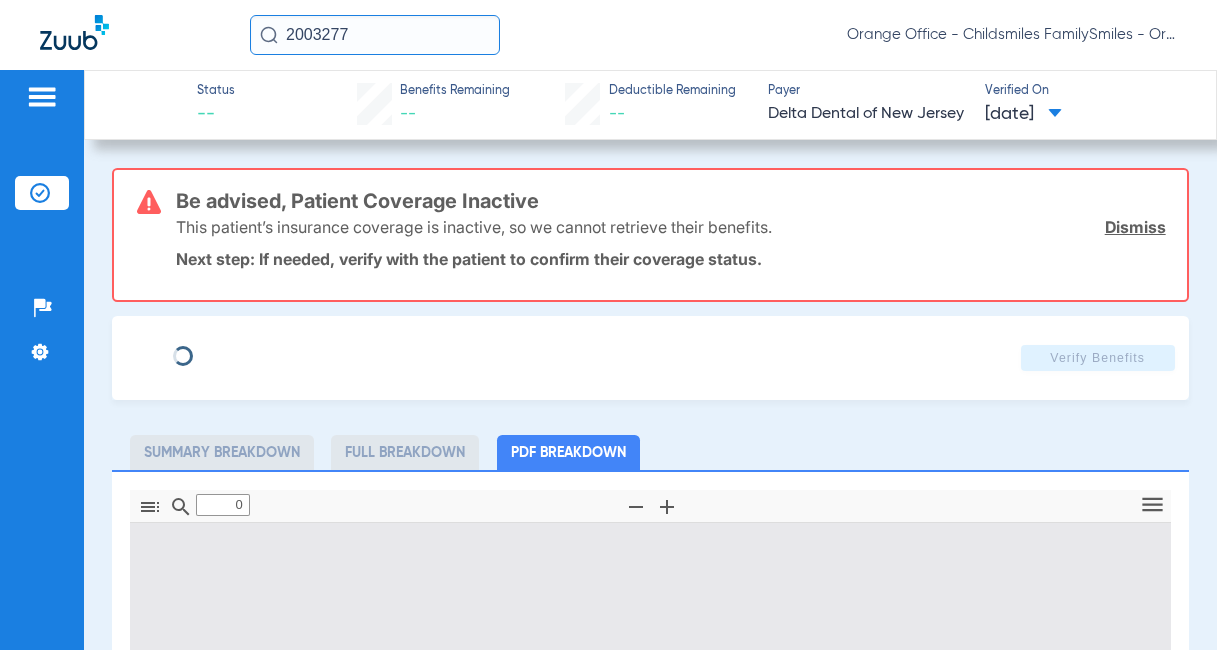type on "1" 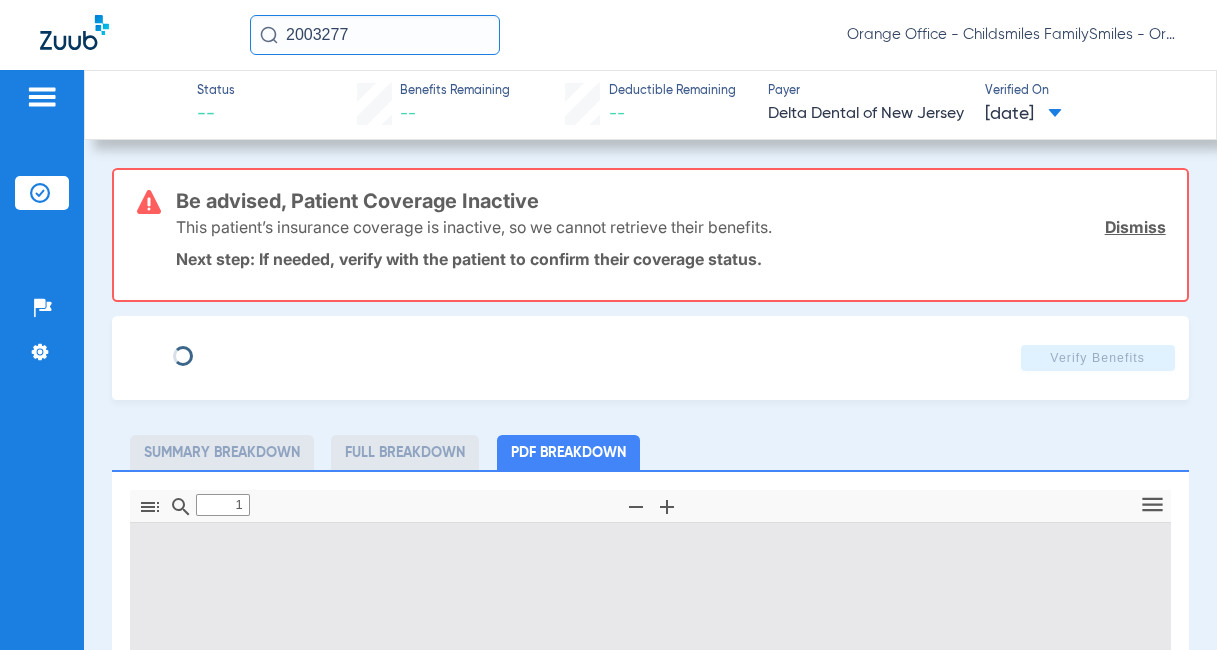scroll, scrollTop: 10, scrollLeft: 0, axis: vertical 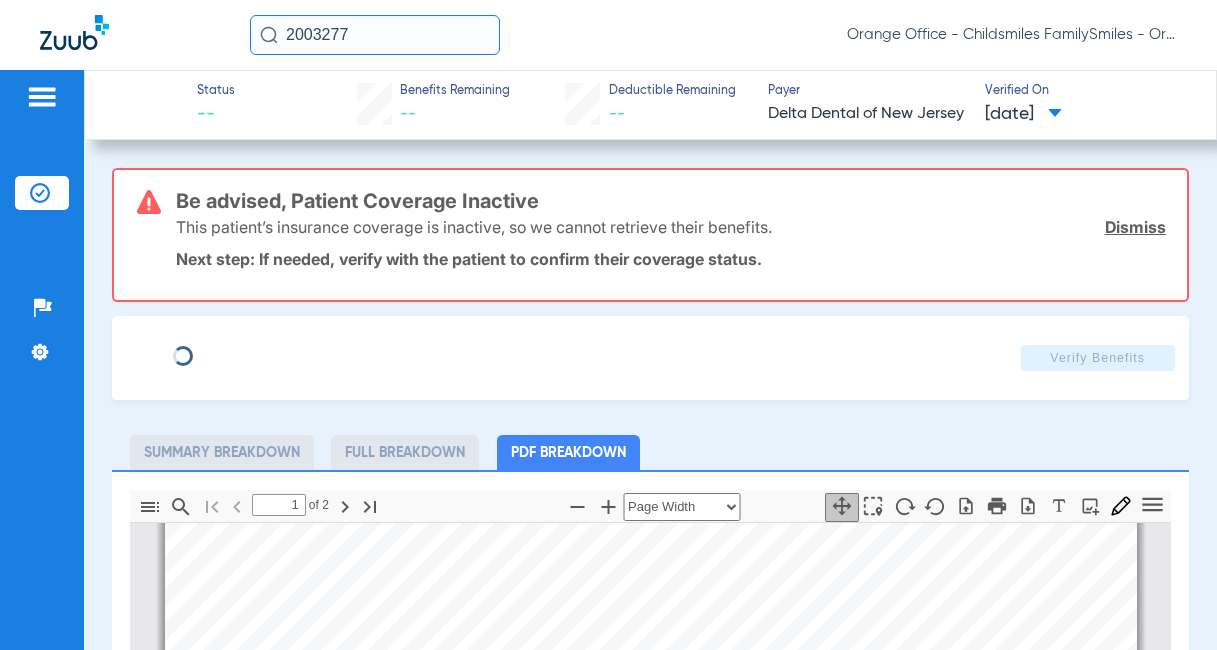 type on "TAHONDA" 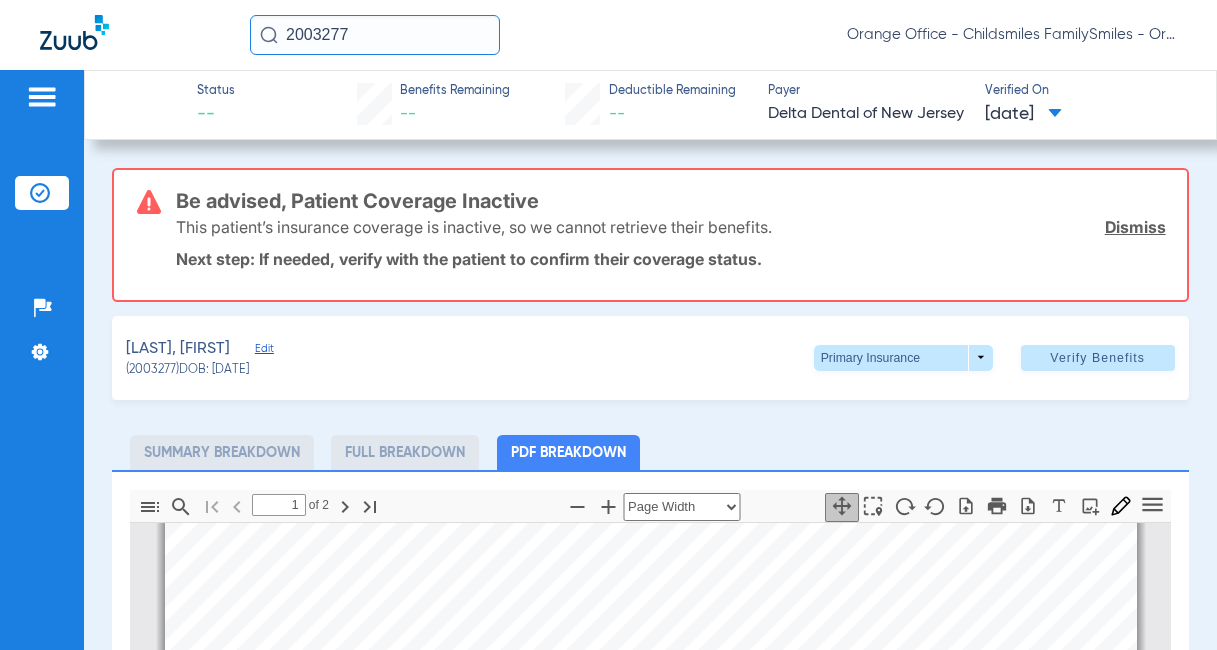 click on "Edit" 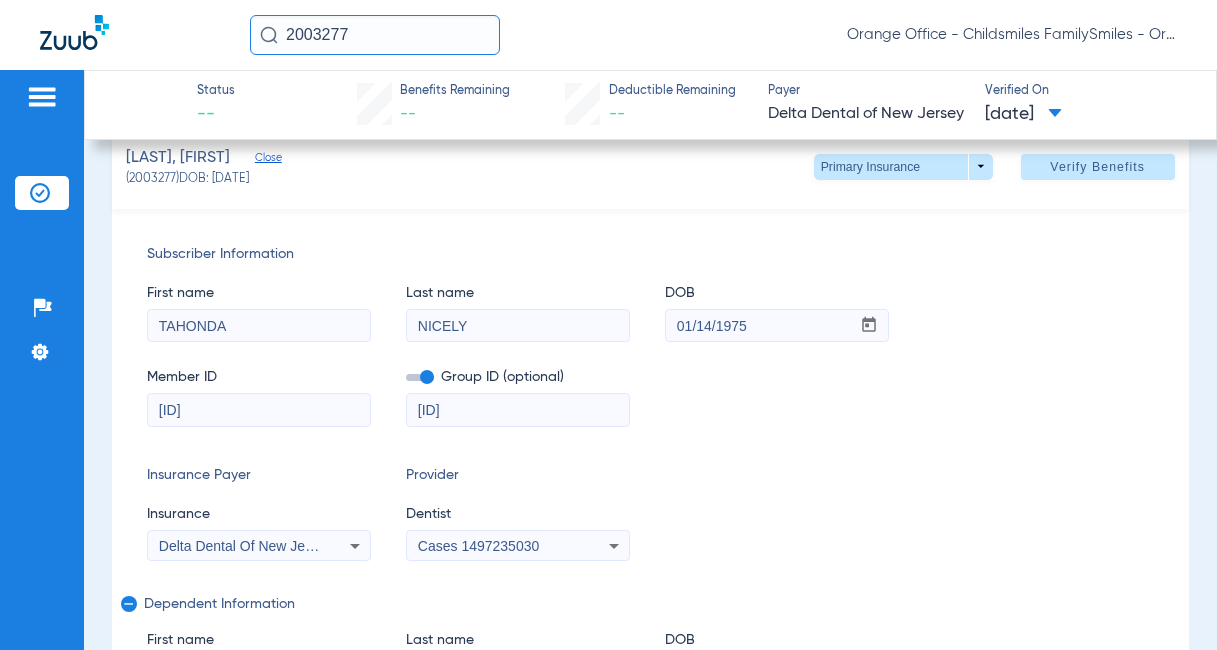 scroll, scrollTop: 200, scrollLeft: 0, axis: vertical 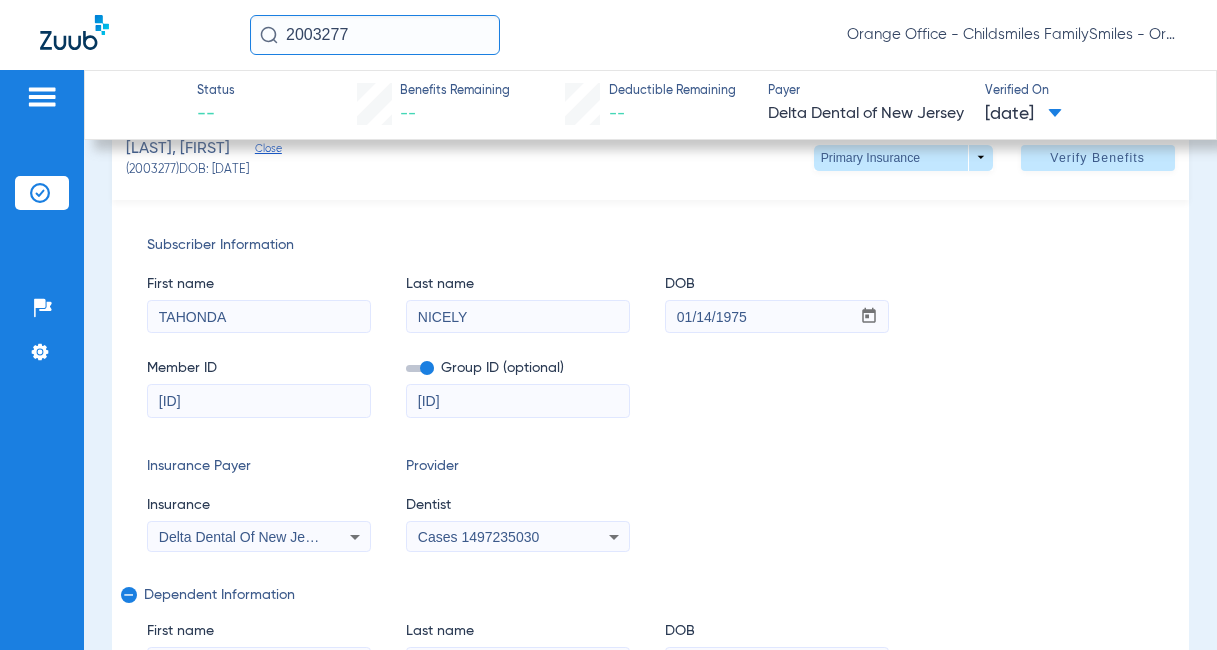 click on "Member ID" 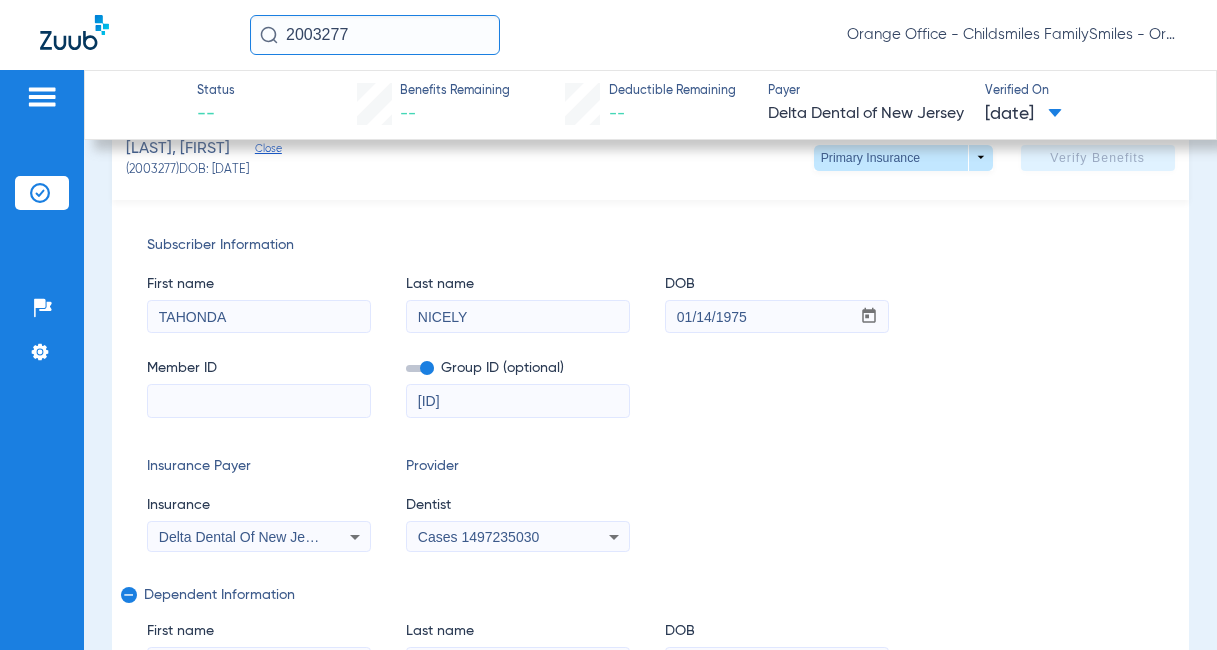 paste on "[ID]" 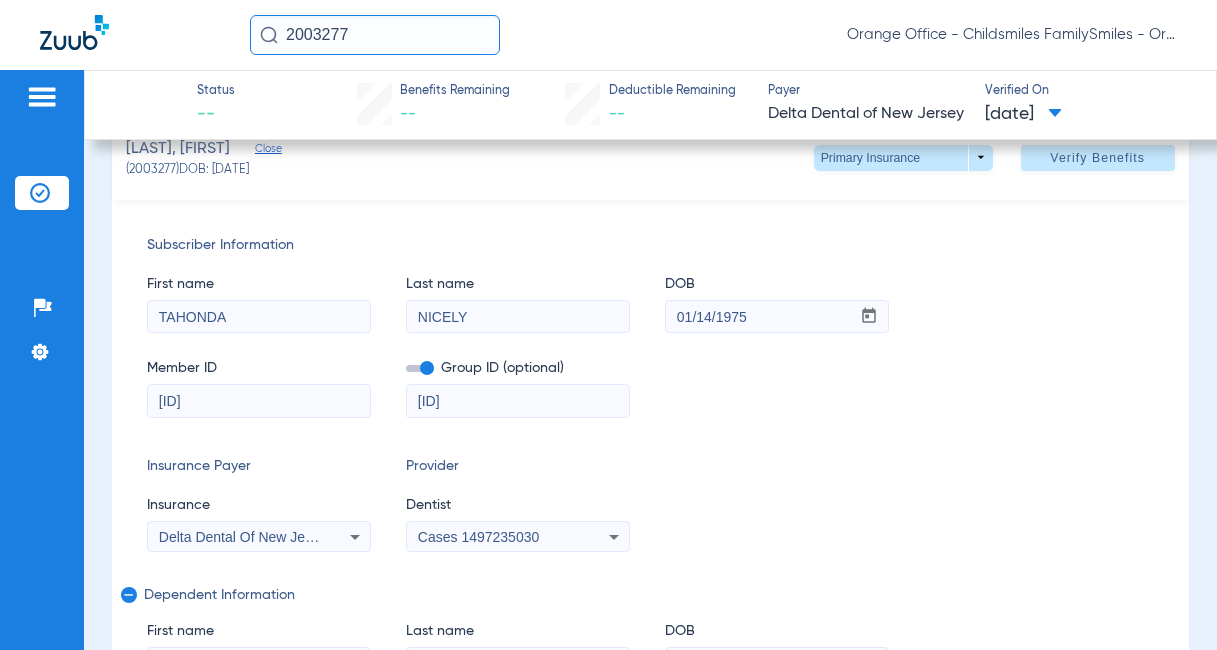 type on "[ID]" 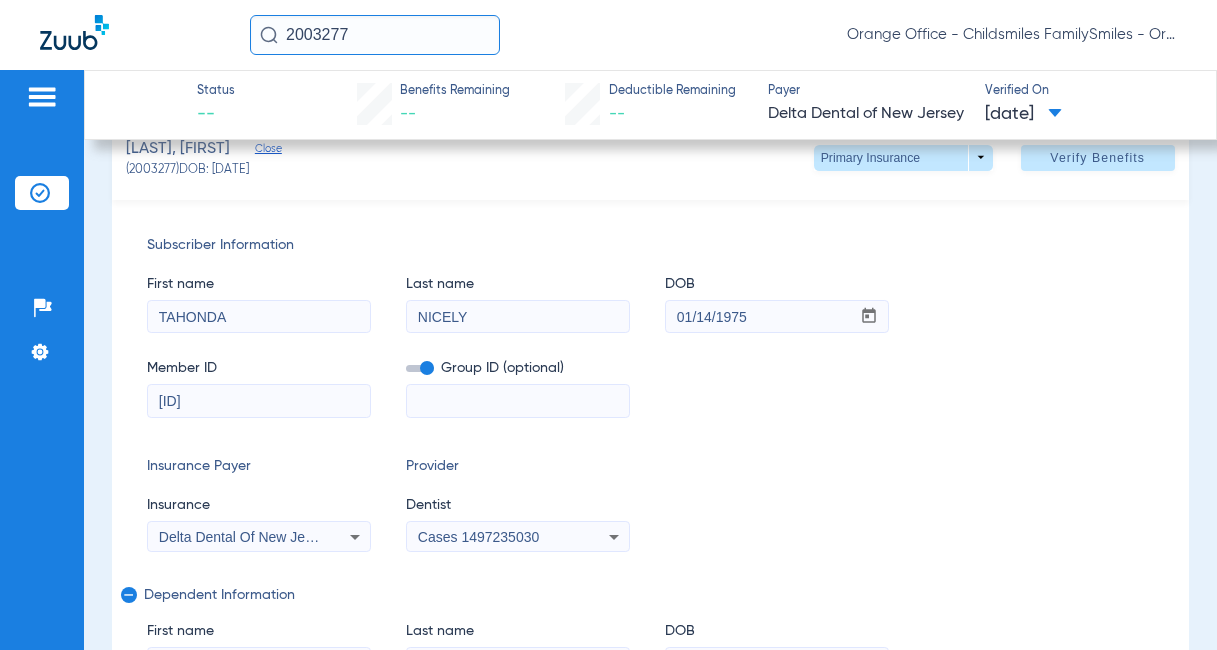 type 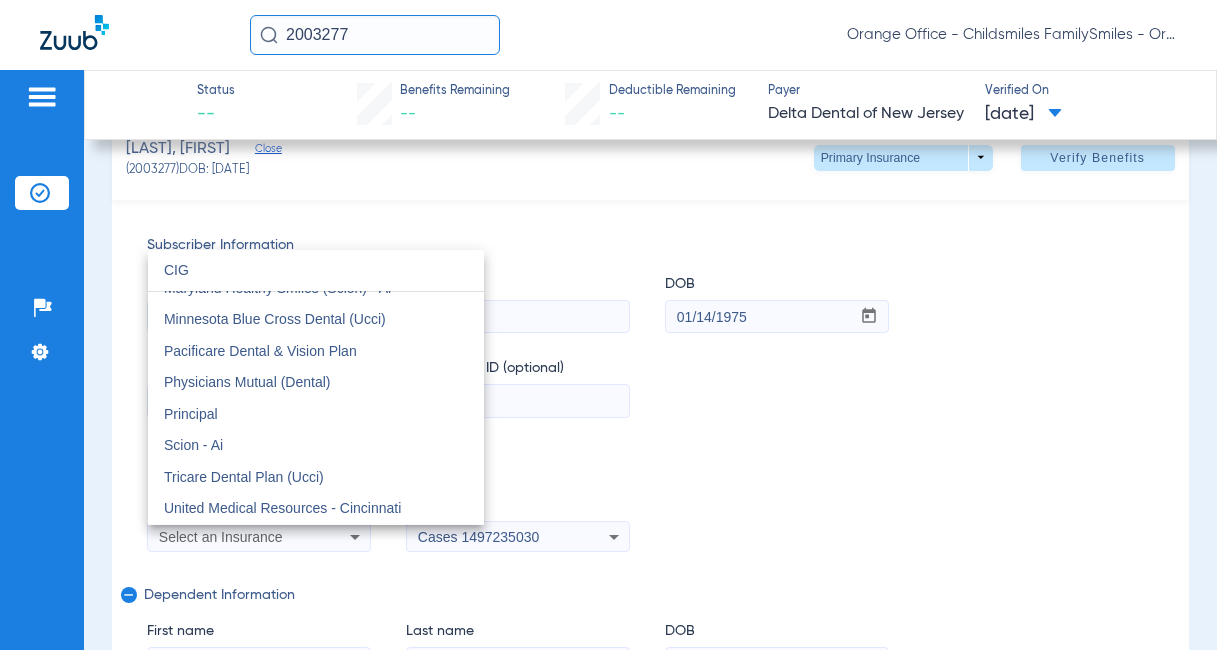 scroll, scrollTop: 0, scrollLeft: 0, axis: both 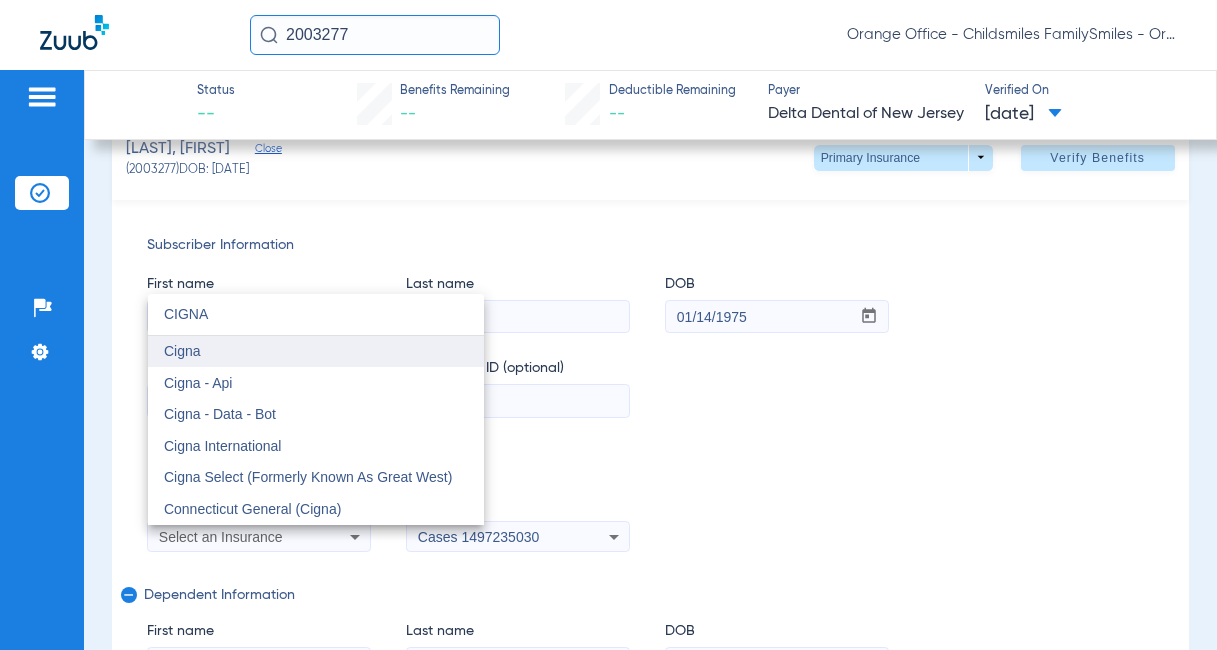 type on "CIGNA" 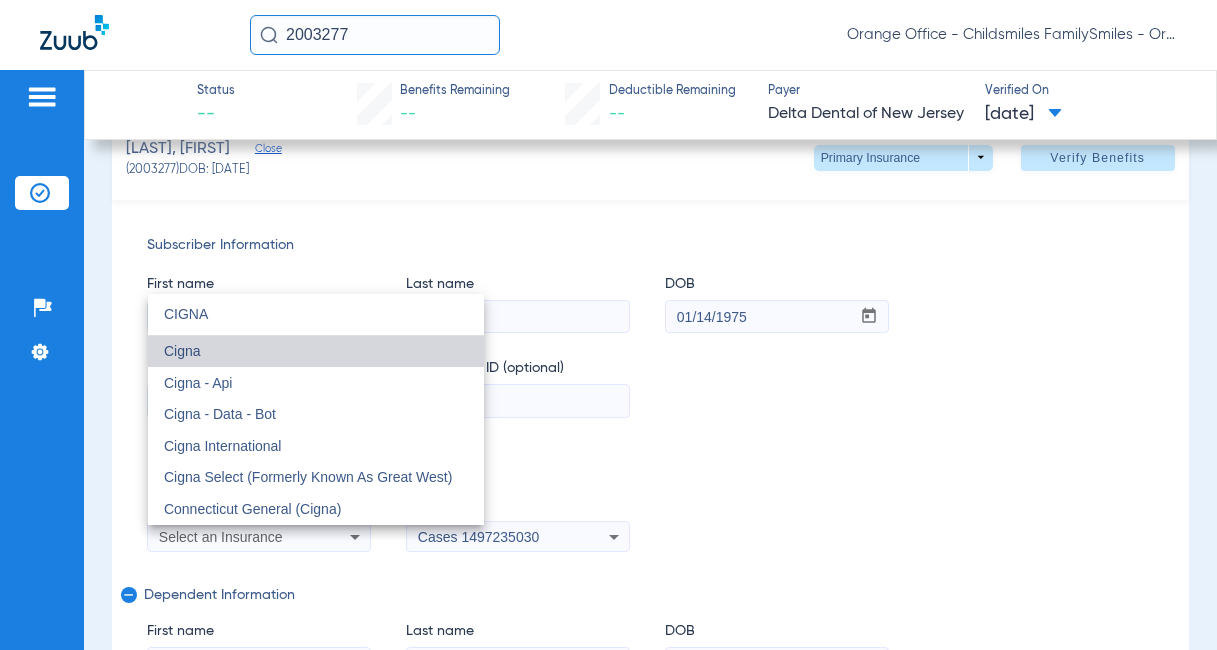 click on "Cigna" at bounding box center [316, 352] 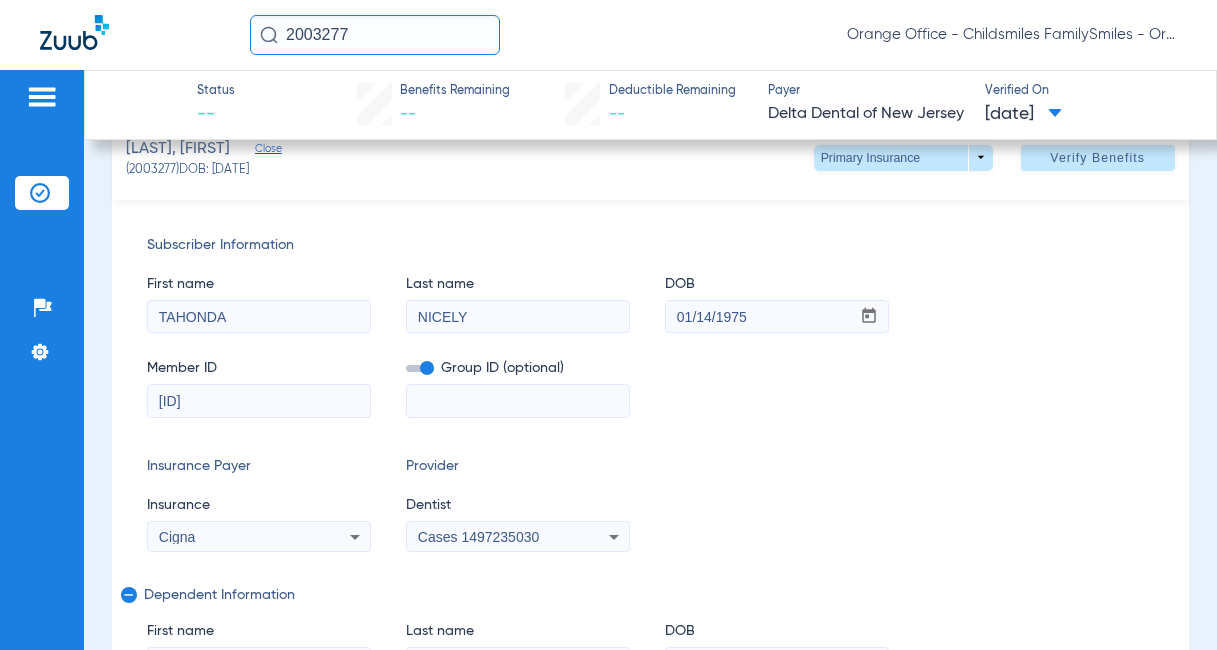 click on "Cases  1497235030" at bounding box center (478, 537) 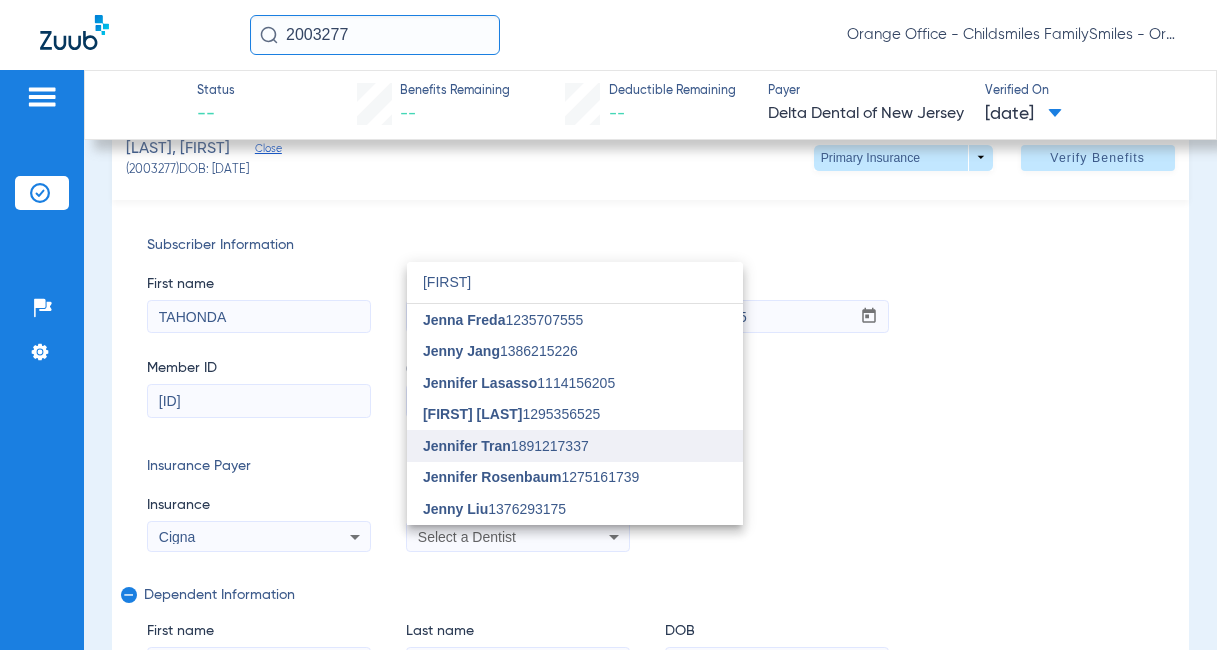 type on "[FIRST]" 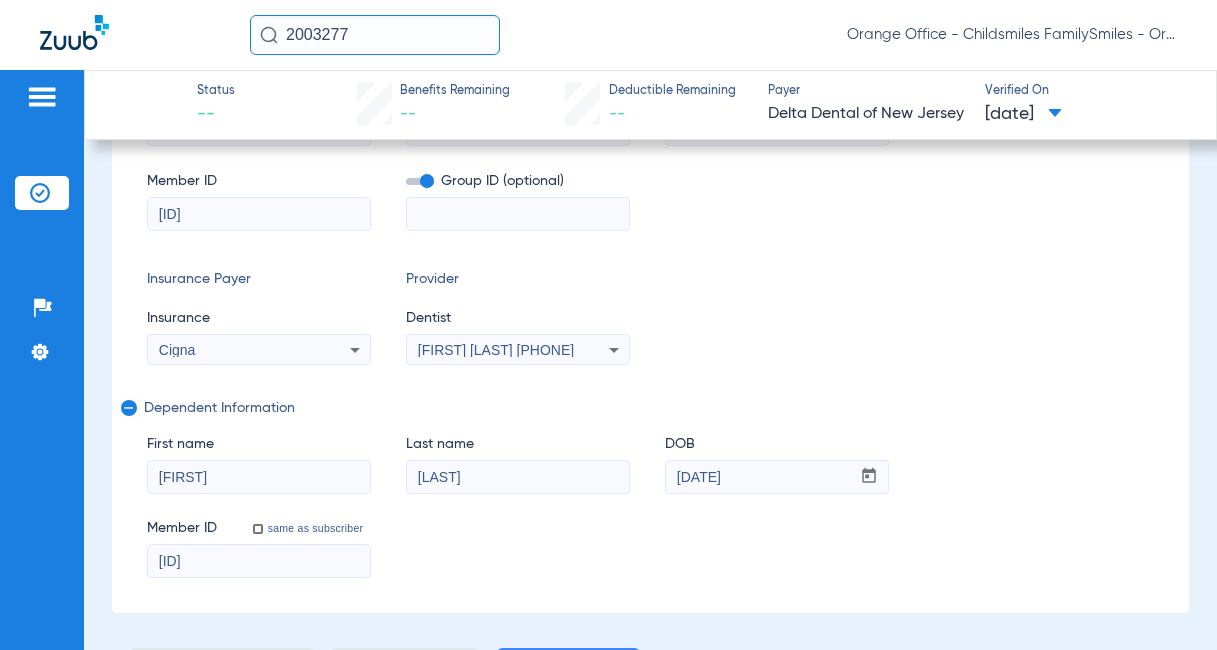 scroll, scrollTop: 600, scrollLeft: 0, axis: vertical 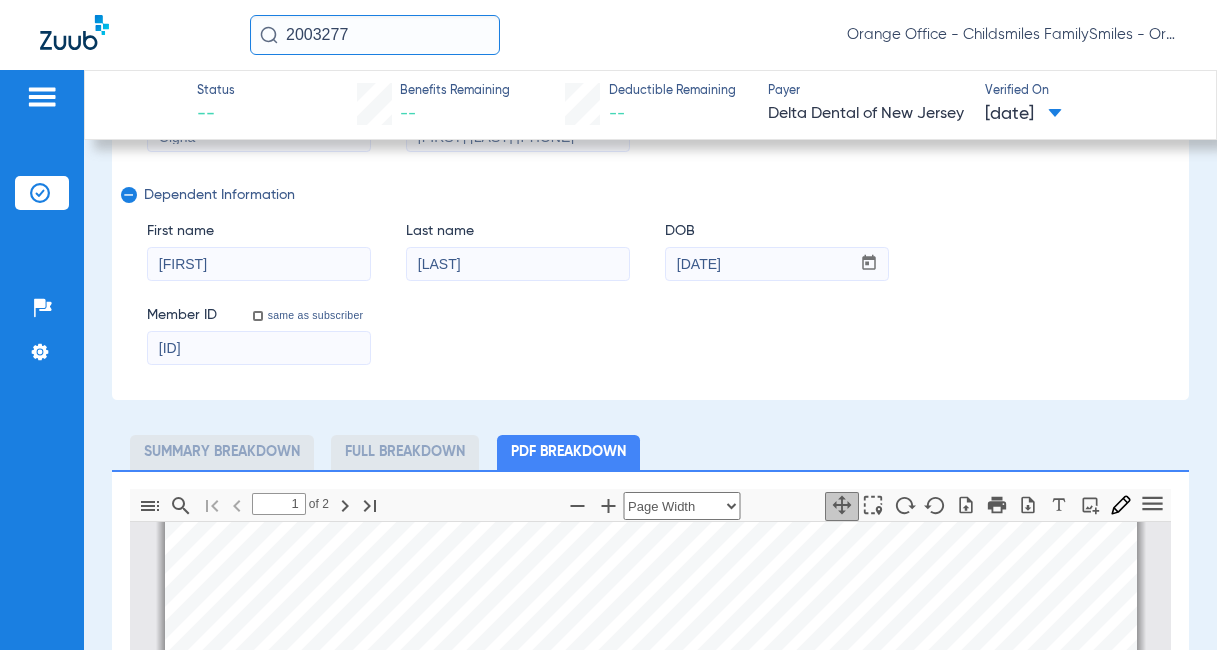 drag, startPoint x: 246, startPoint y: 344, endPoint x: 75, endPoint y: 349, distance: 171.07309 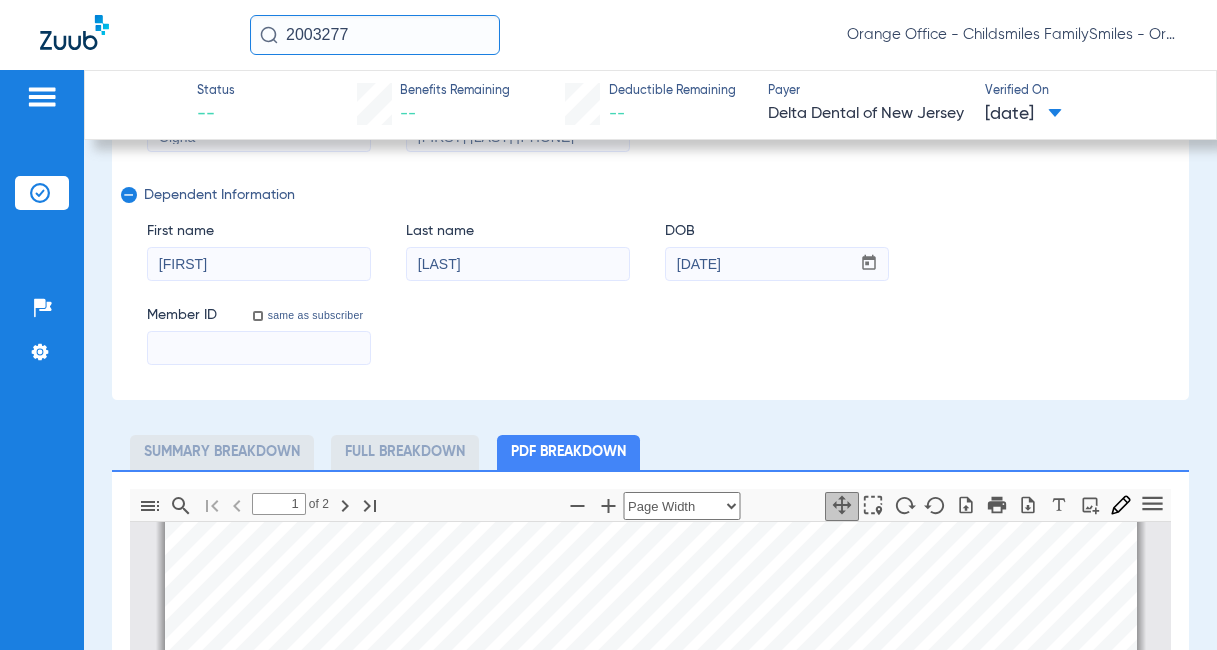 paste on "[ID]" 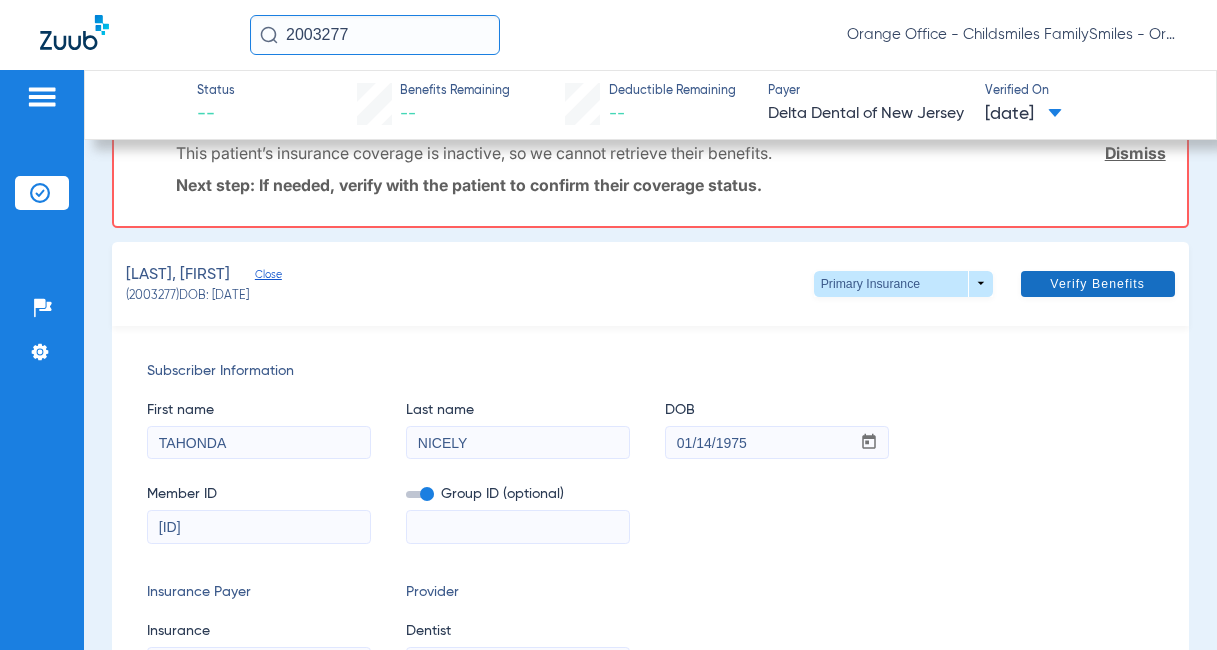 scroll, scrollTop: 0, scrollLeft: 0, axis: both 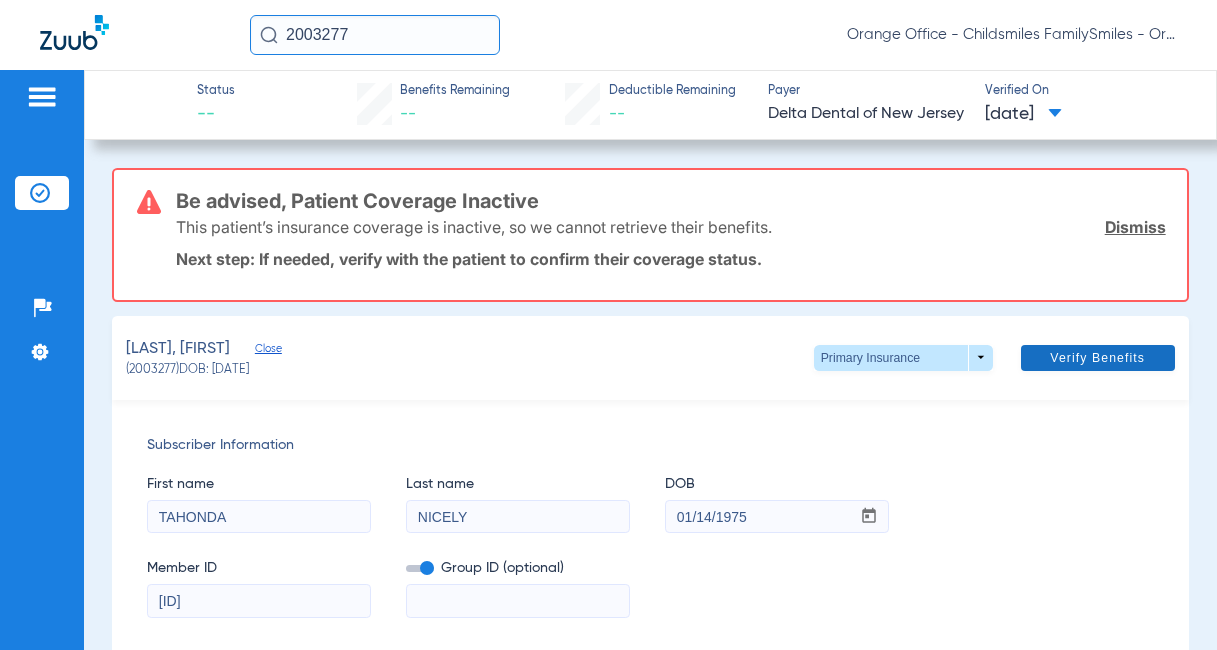 type on "[ID]" 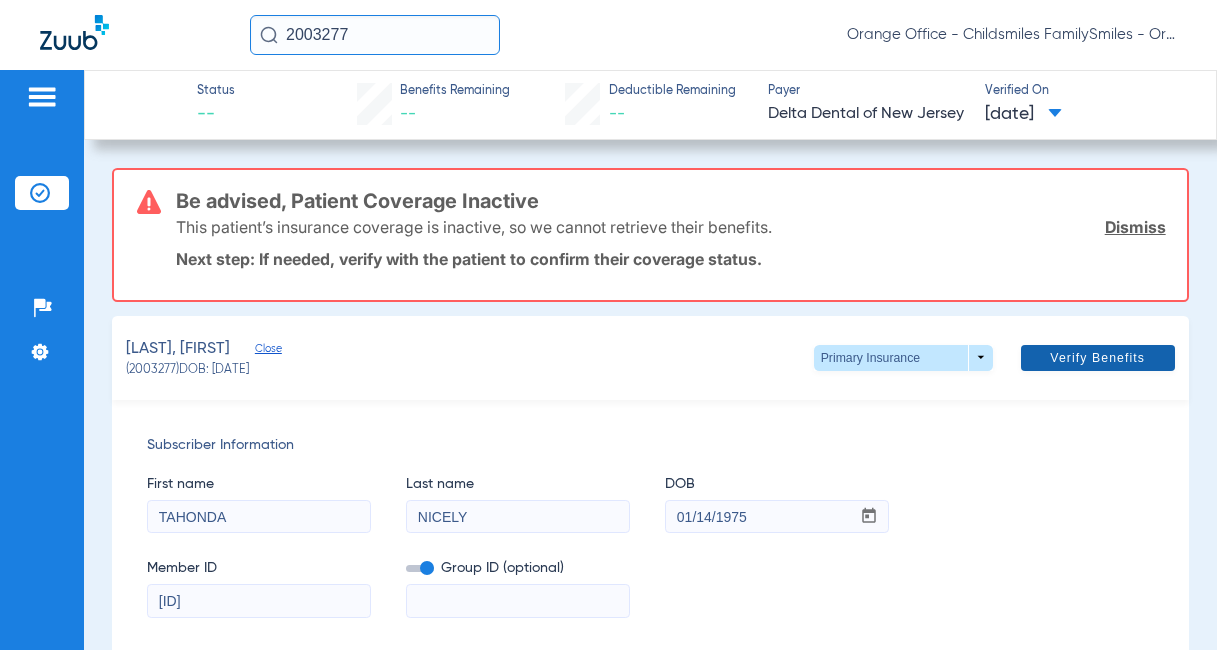 click on "Verify Benefits" 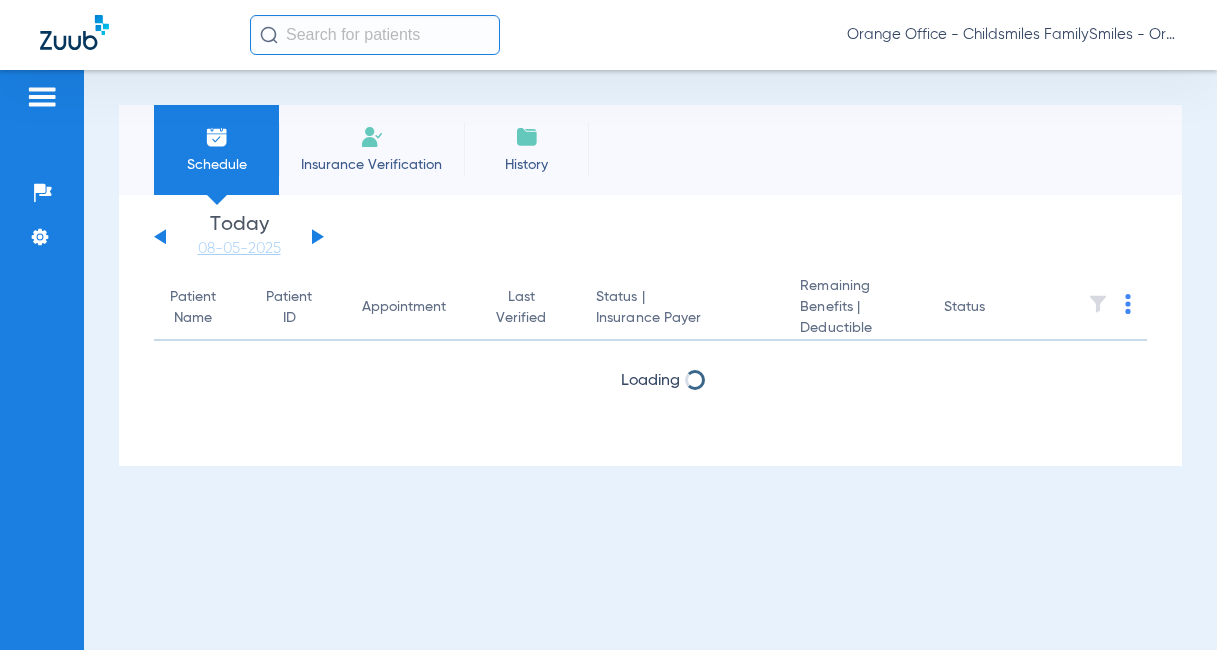 scroll, scrollTop: 0, scrollLeft: 0, axis: both 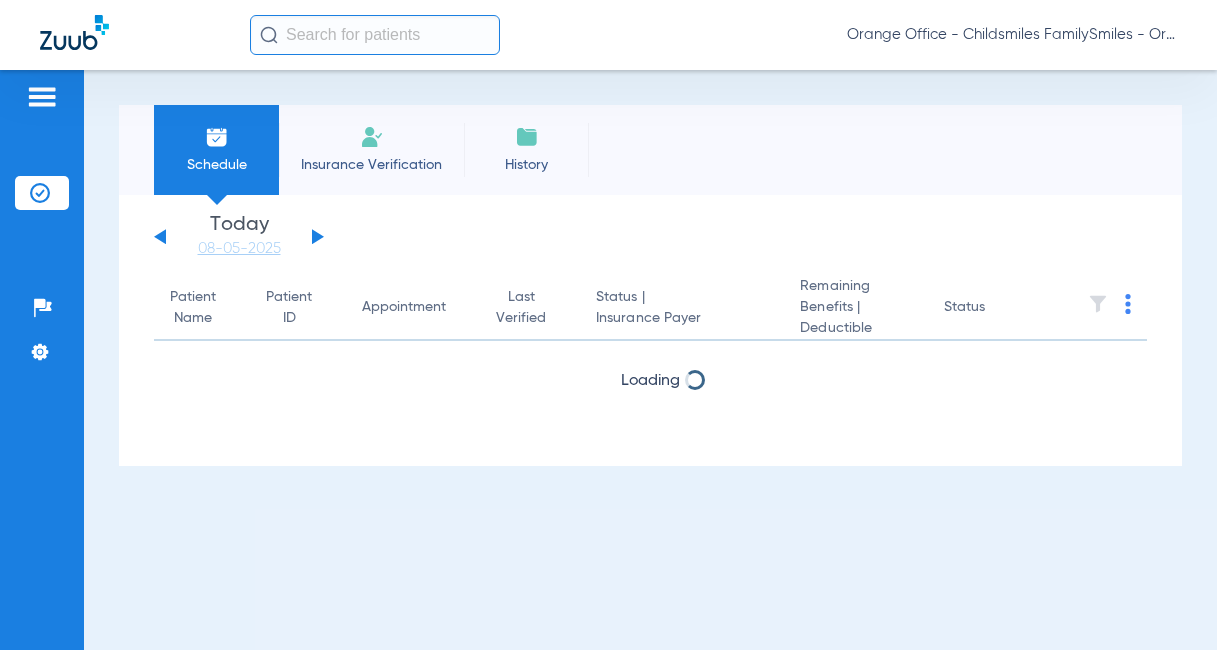 click 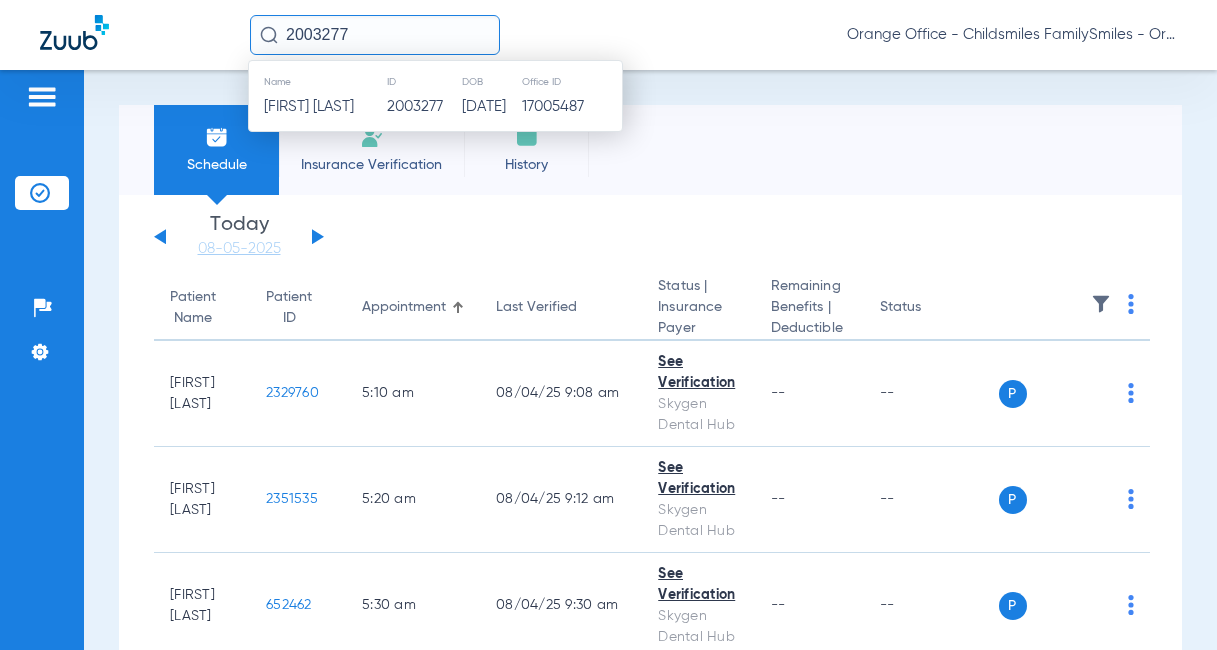type on "2003277" 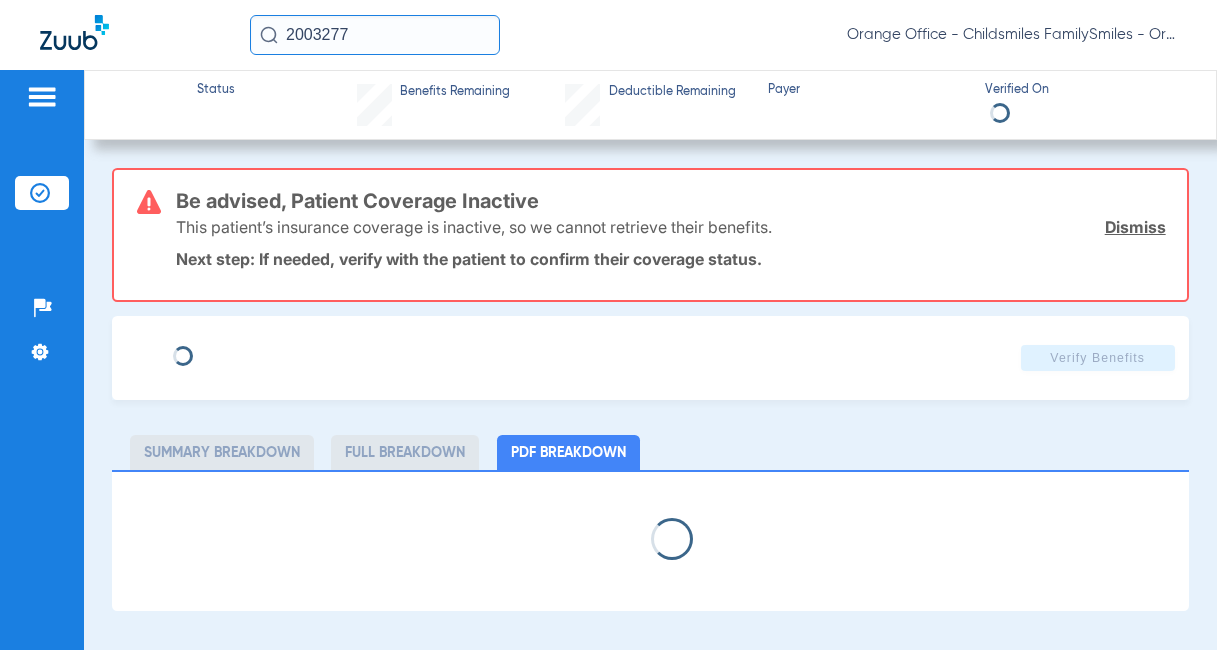 select on "page-width" 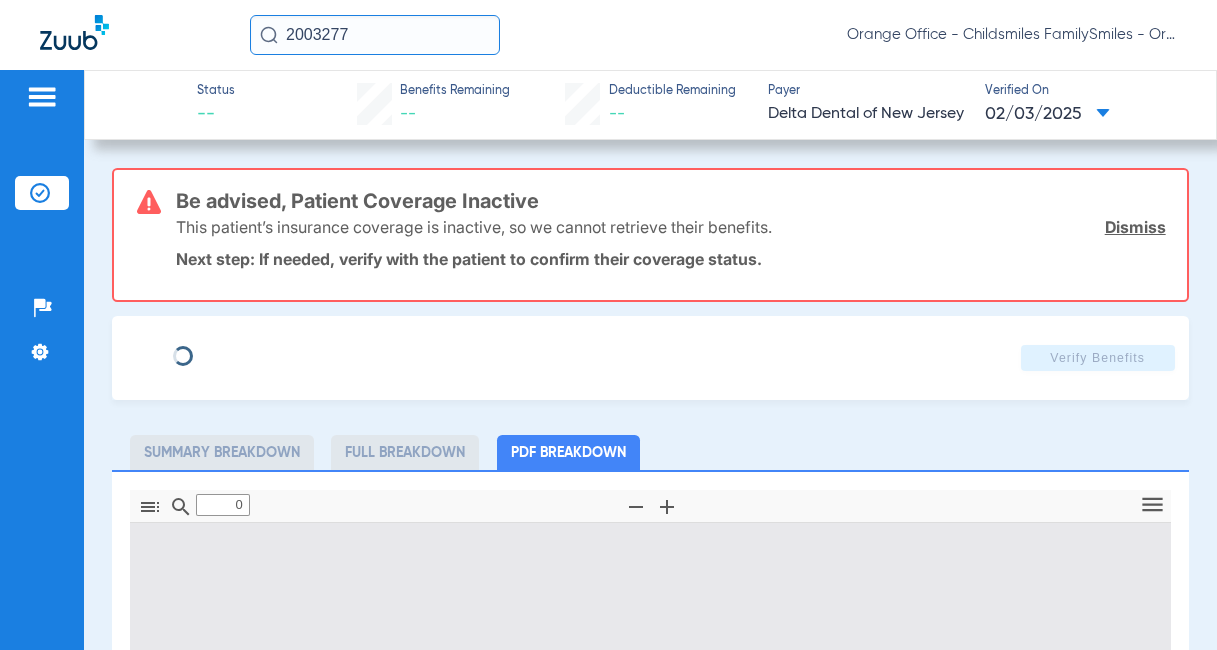 type on "1" 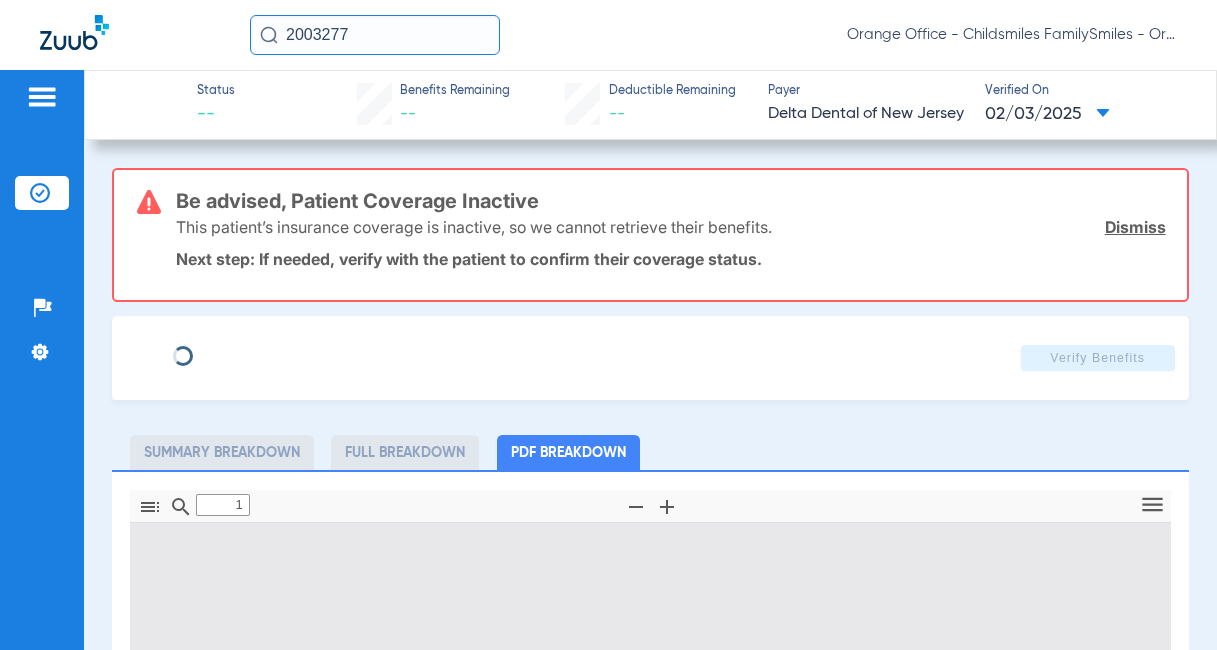 scroll, scrollTop: 10, scrollLeft: 0, axis: vertical 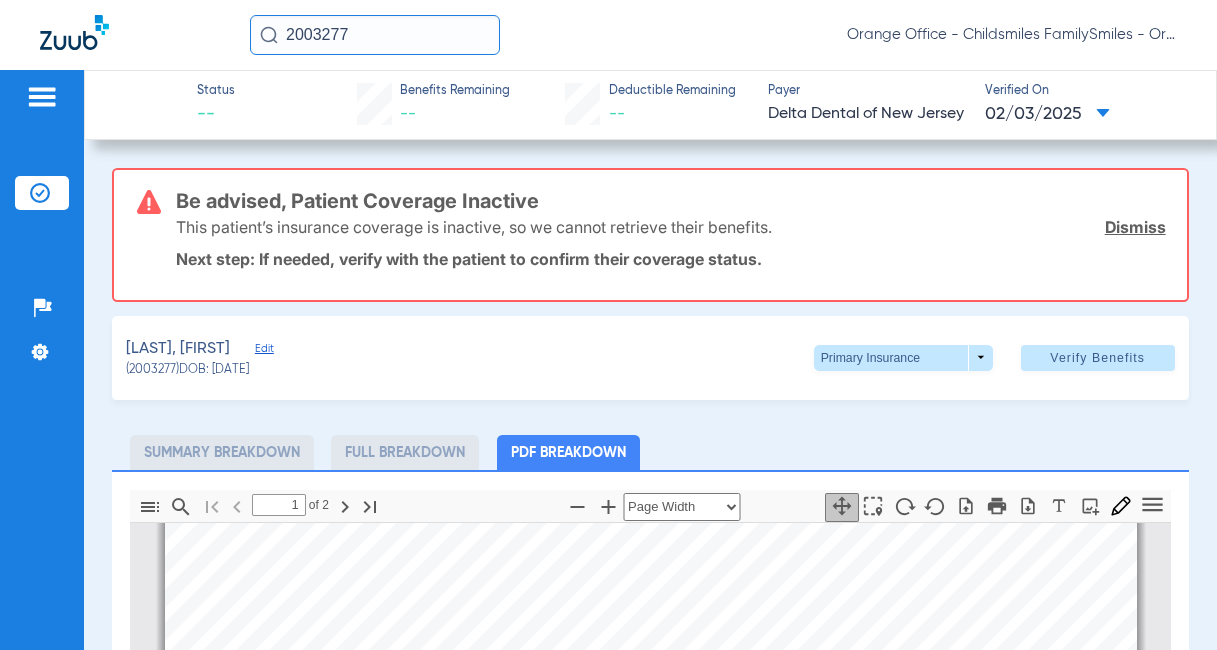 click on "Edit" 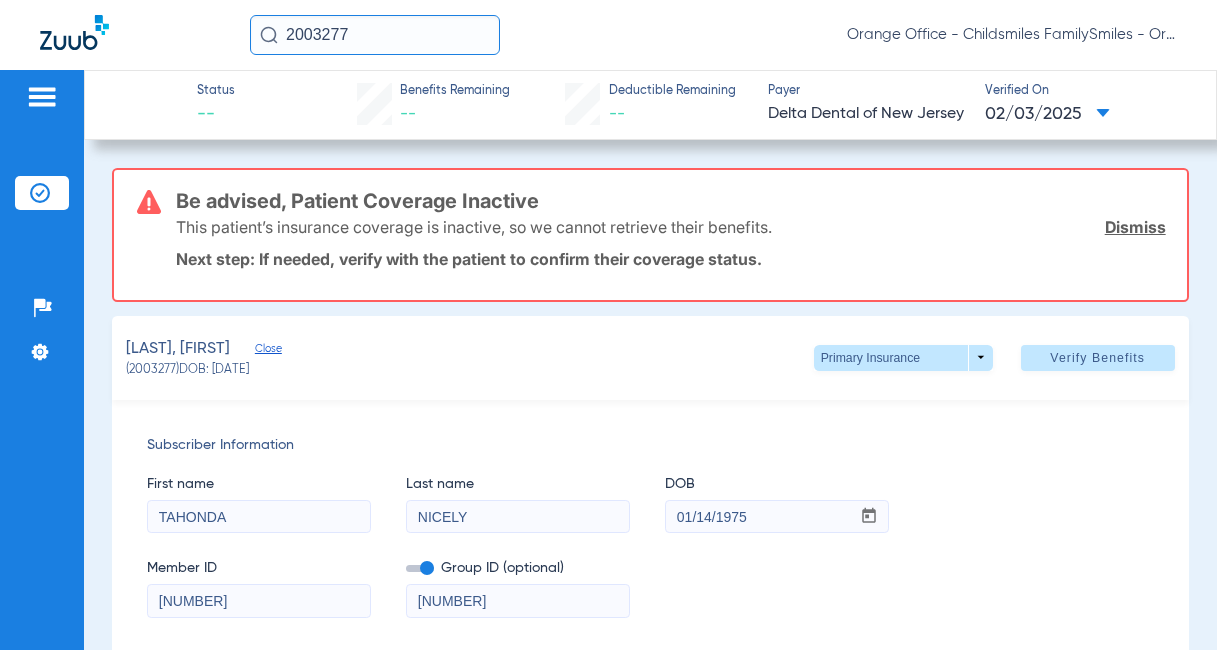 scroll, scrollTop: 200, scrollLeft: 0, axis: vertical 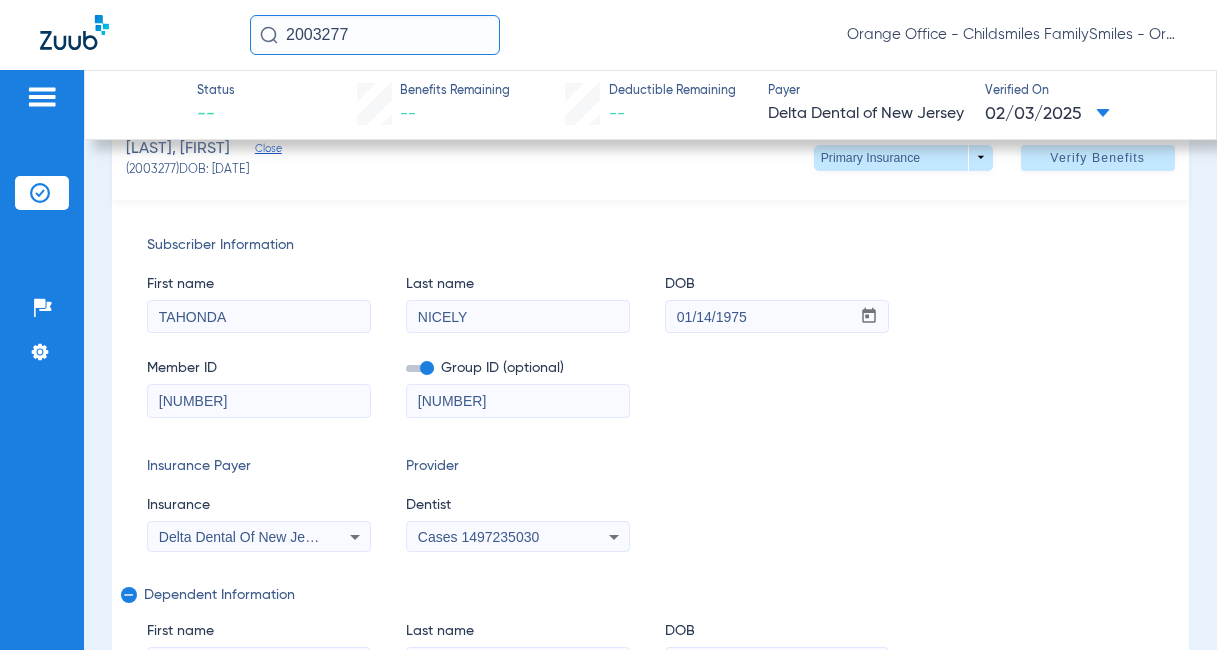 click on "1974611012" at bounding box center (259, 401) 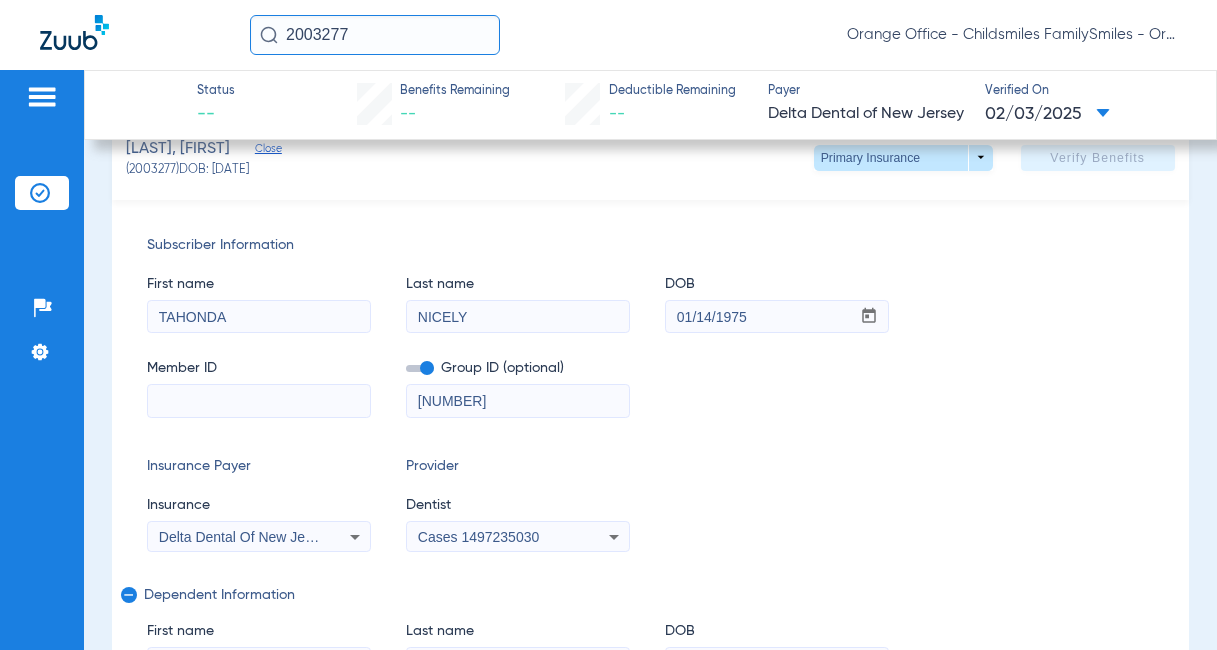 paste on "U9049727705" 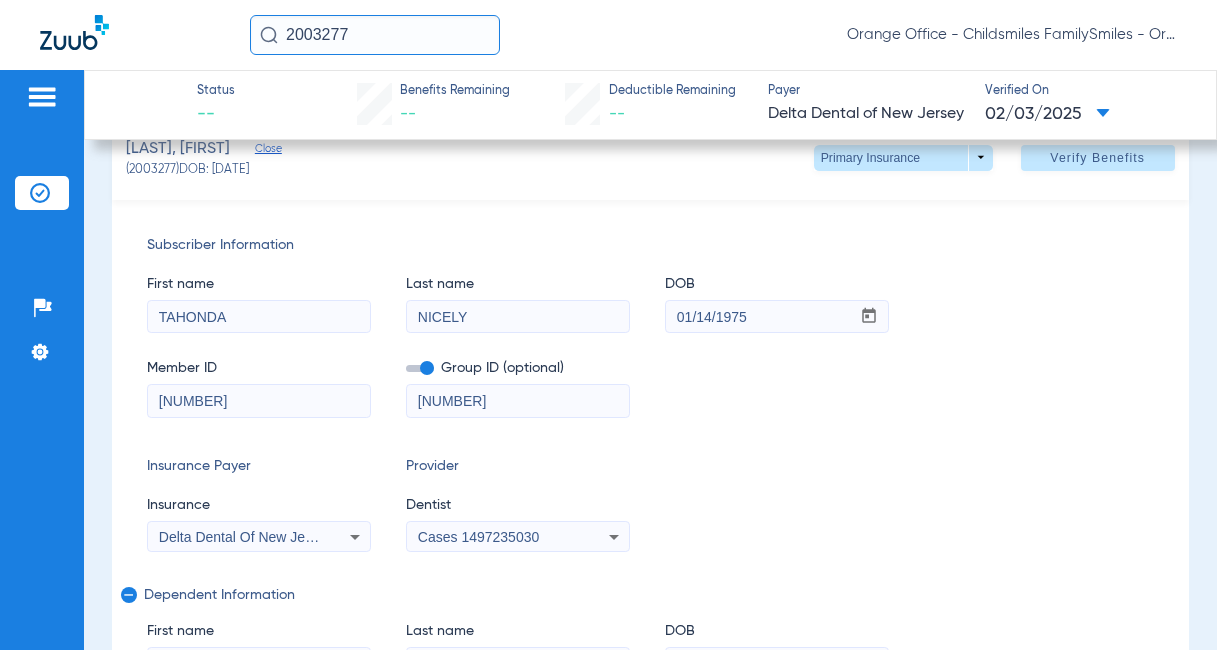 type on "U9049727705" 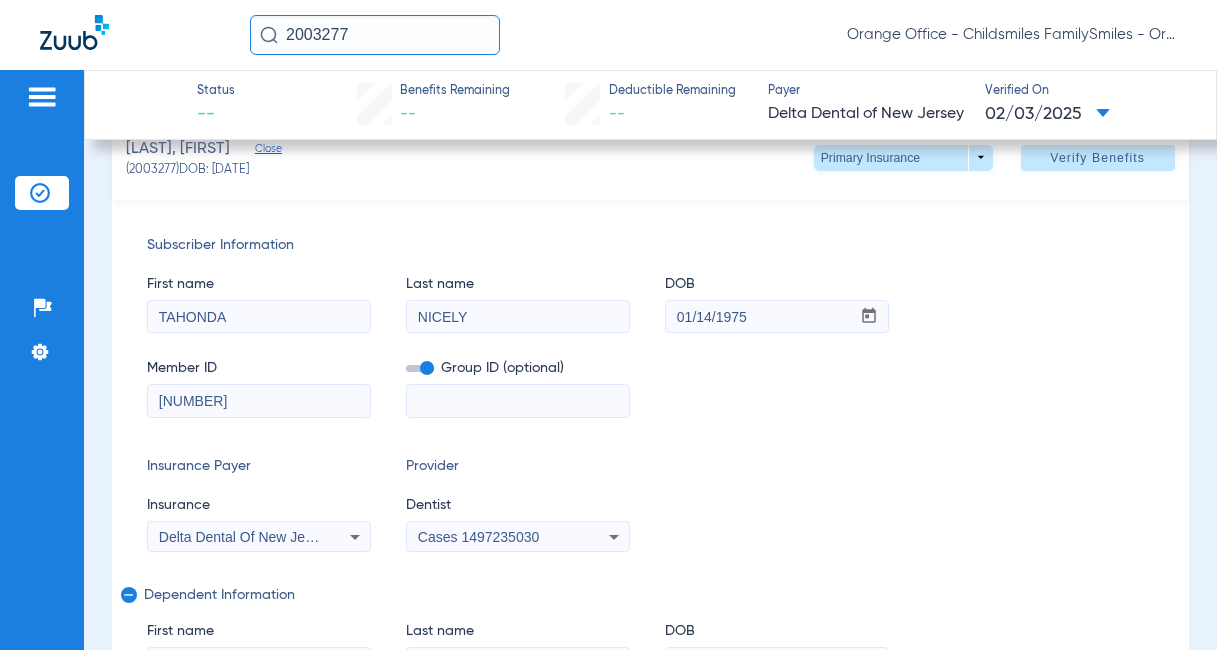 type 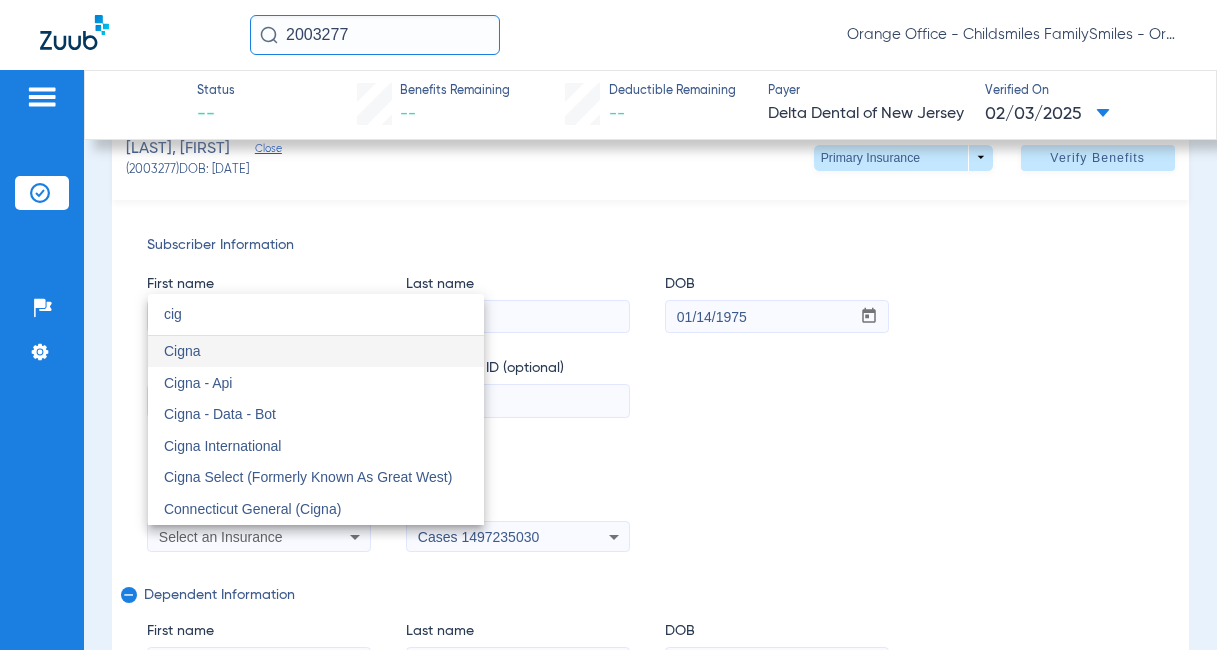 scroll, scrollTop: 0, scrollLeft: 0, axis: both 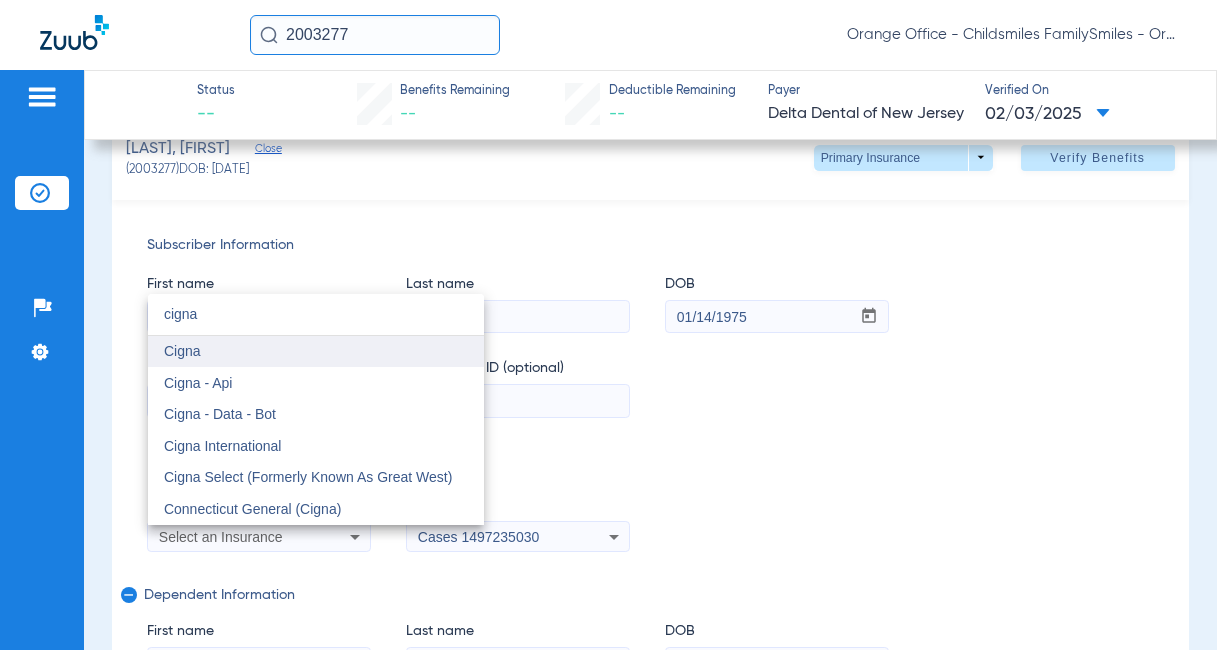 type on "cigna" 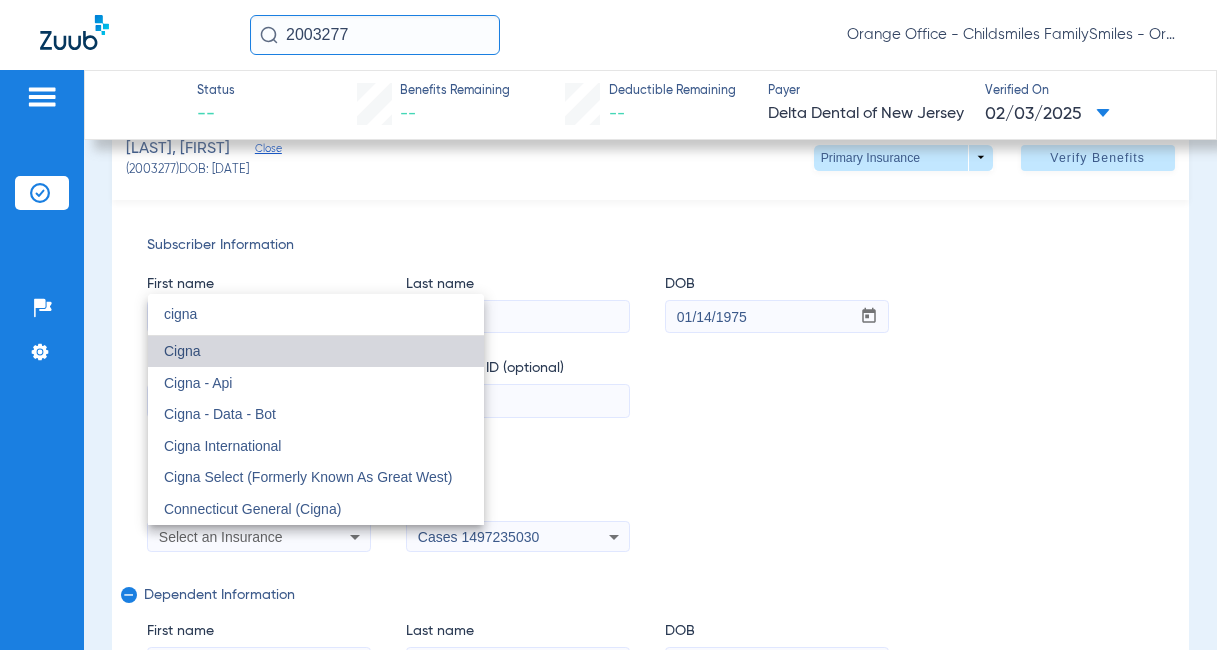 click on "Cigna" at bounding box center [316, 352] 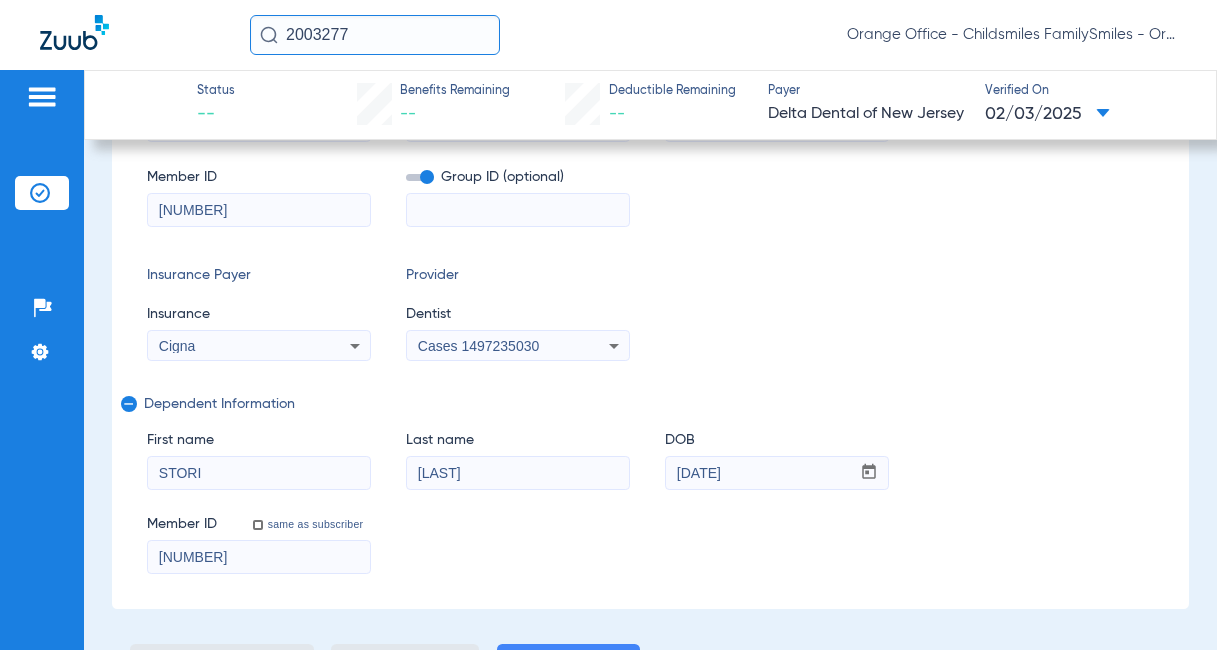 scroll, scrollTop: 400, scrollLeft: 0, axis: vertical 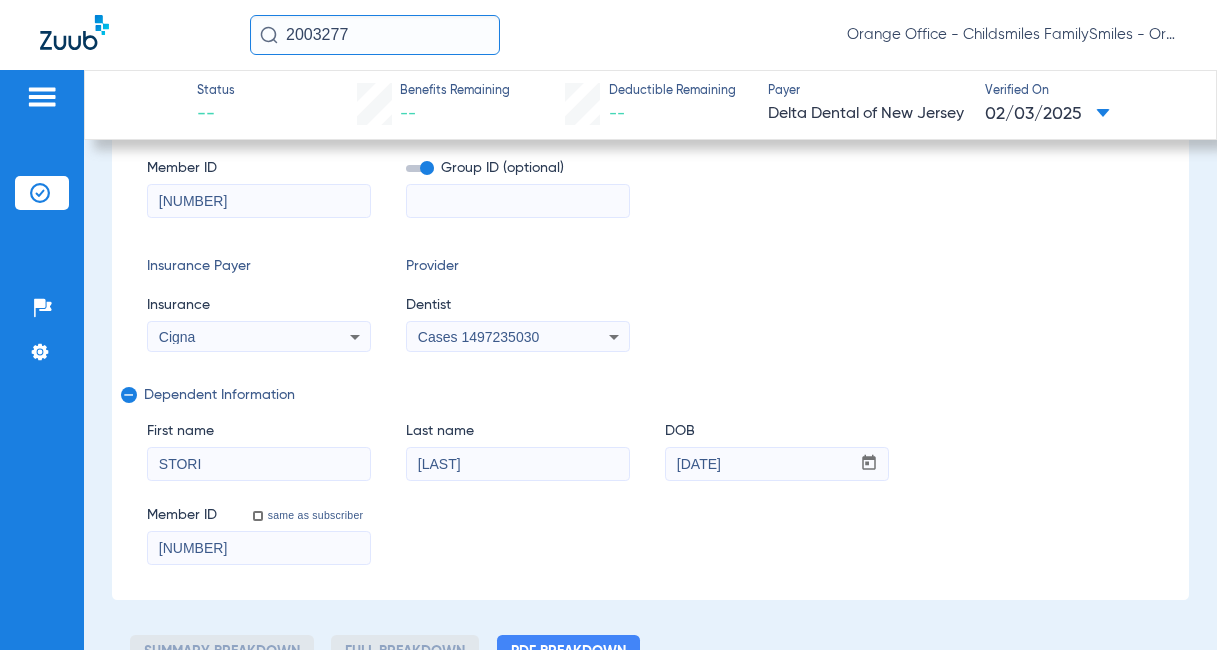 click on "Cases  1497235030" at bounding box center [518, 337] 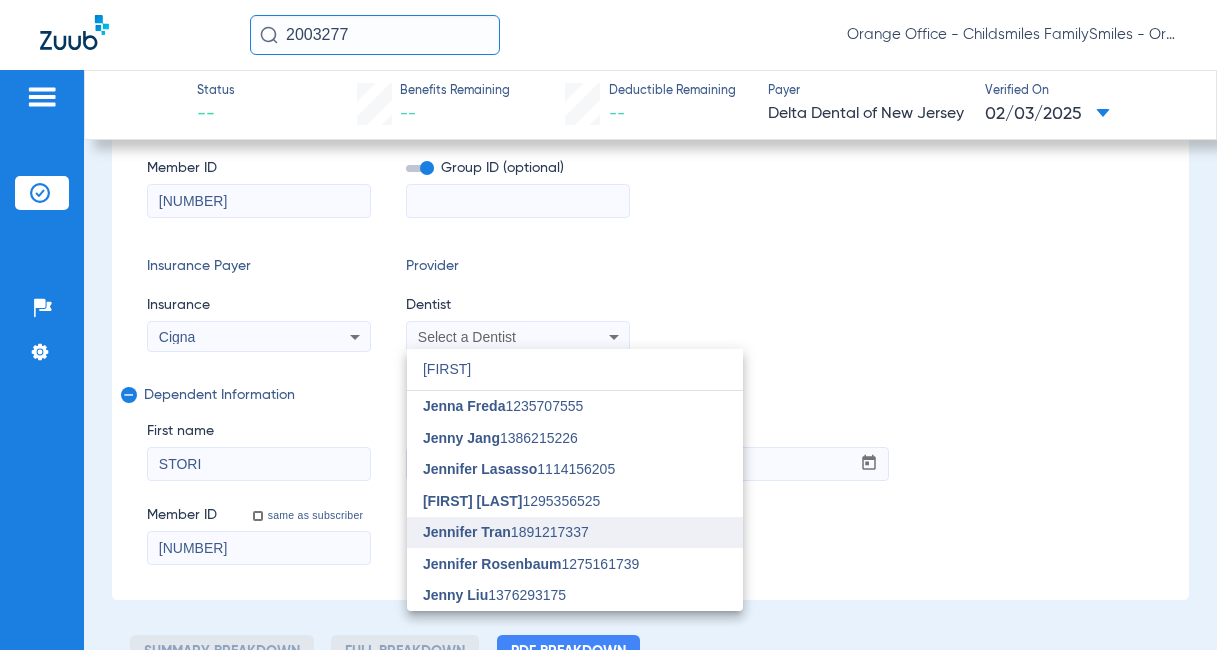 type on "jenn" 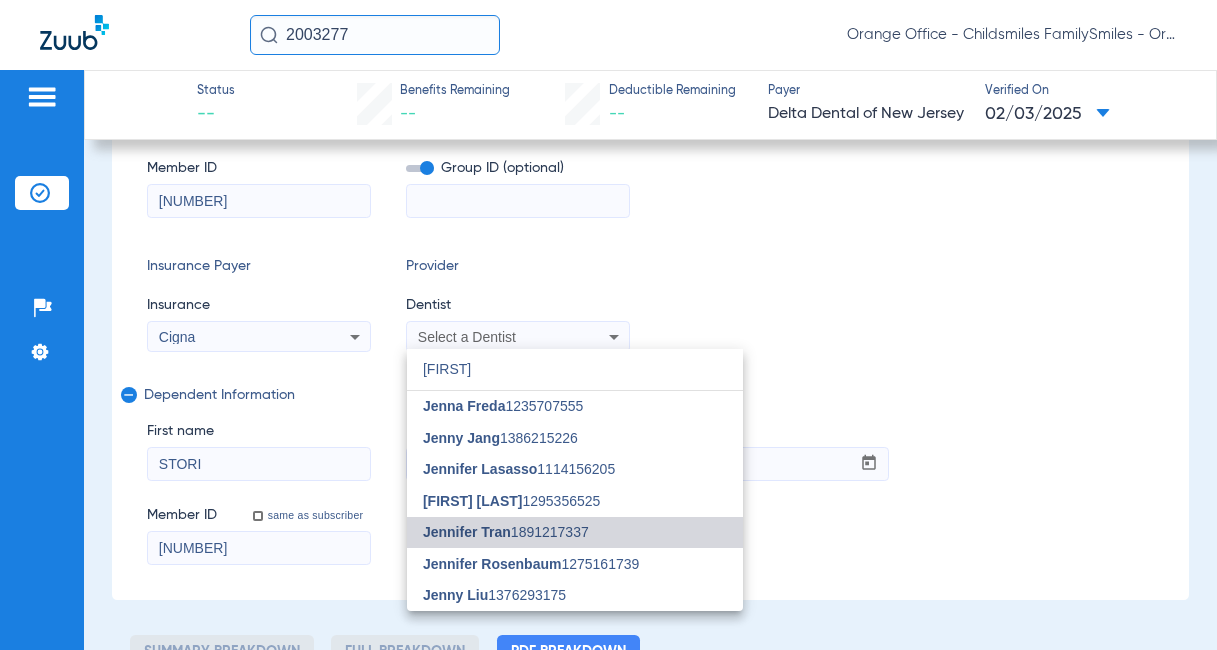 click on "Jennifer Tran" at bounding box center [467, 532] 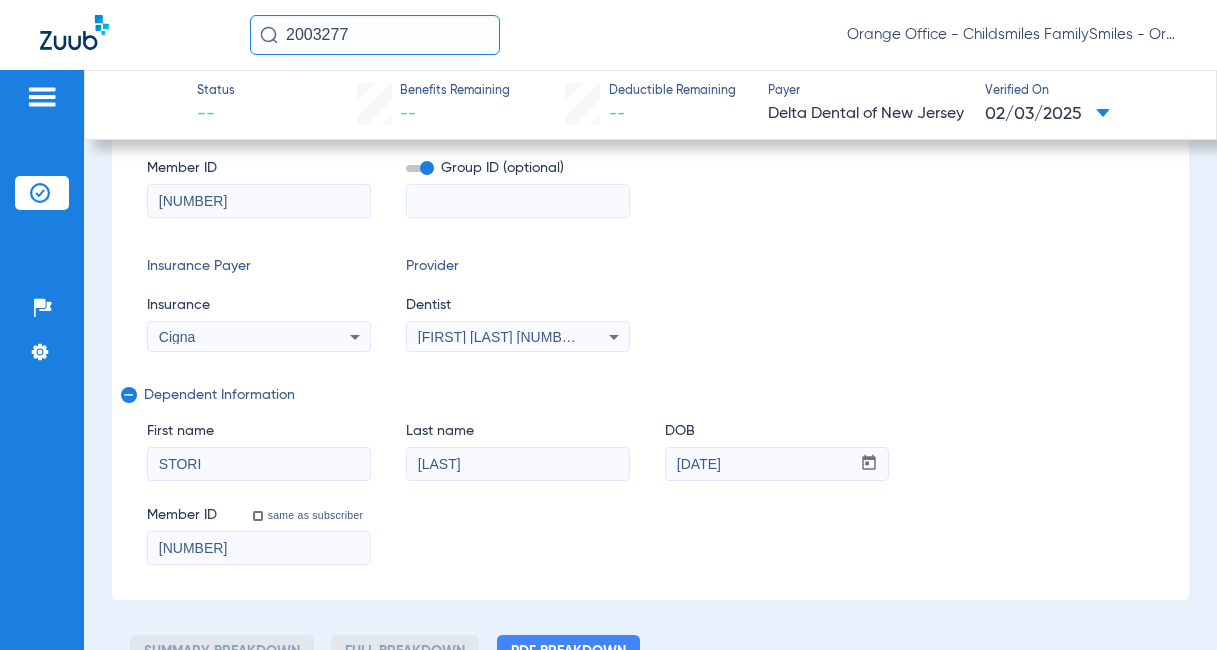 drag, startPoint x: 243, startPoint y: 552, endPoint x: 82, endPoint y: 555, distance: 161.02795 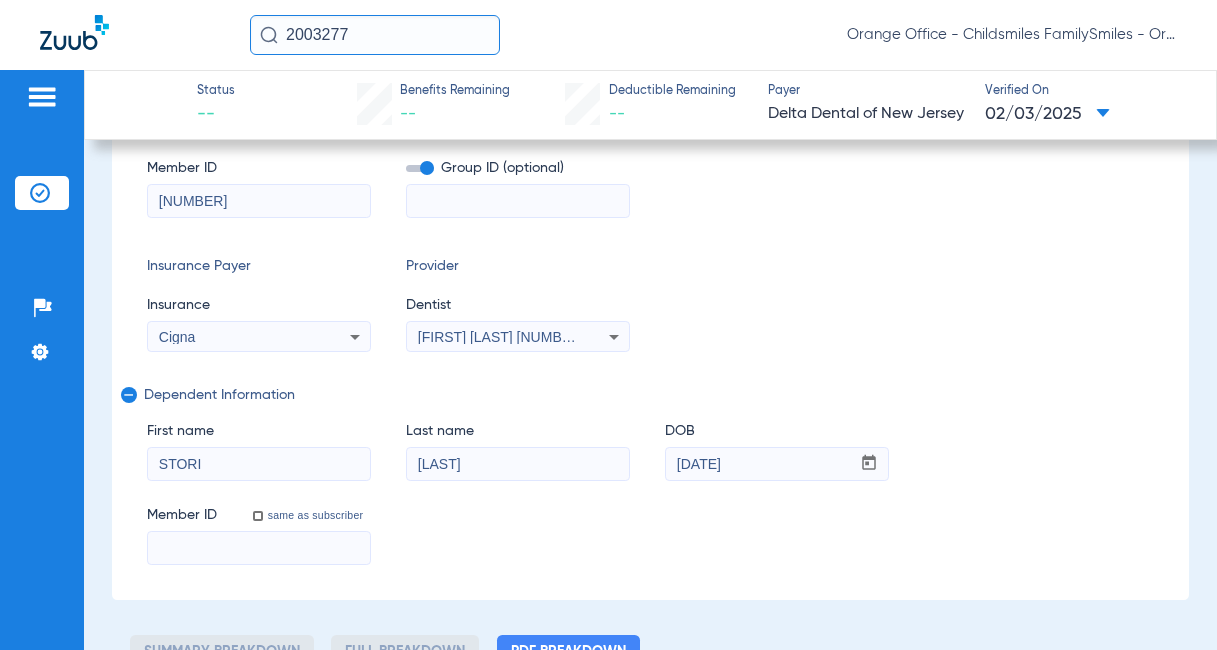 paste on "U9049727705" 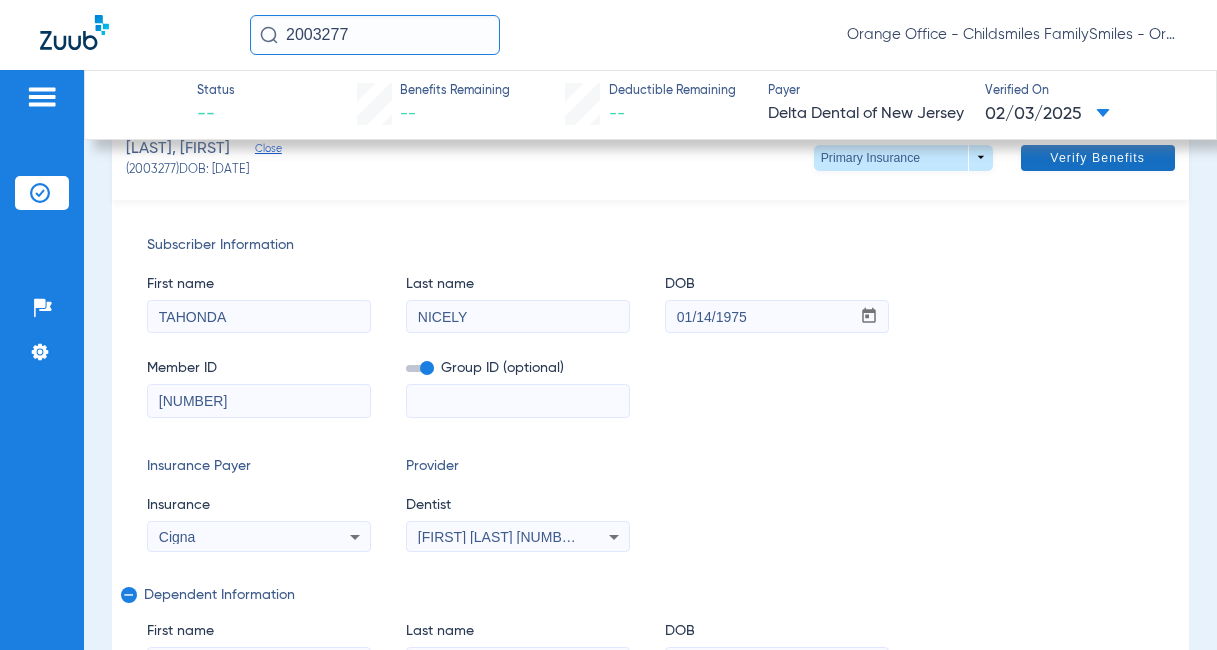 type on "U9049727705" 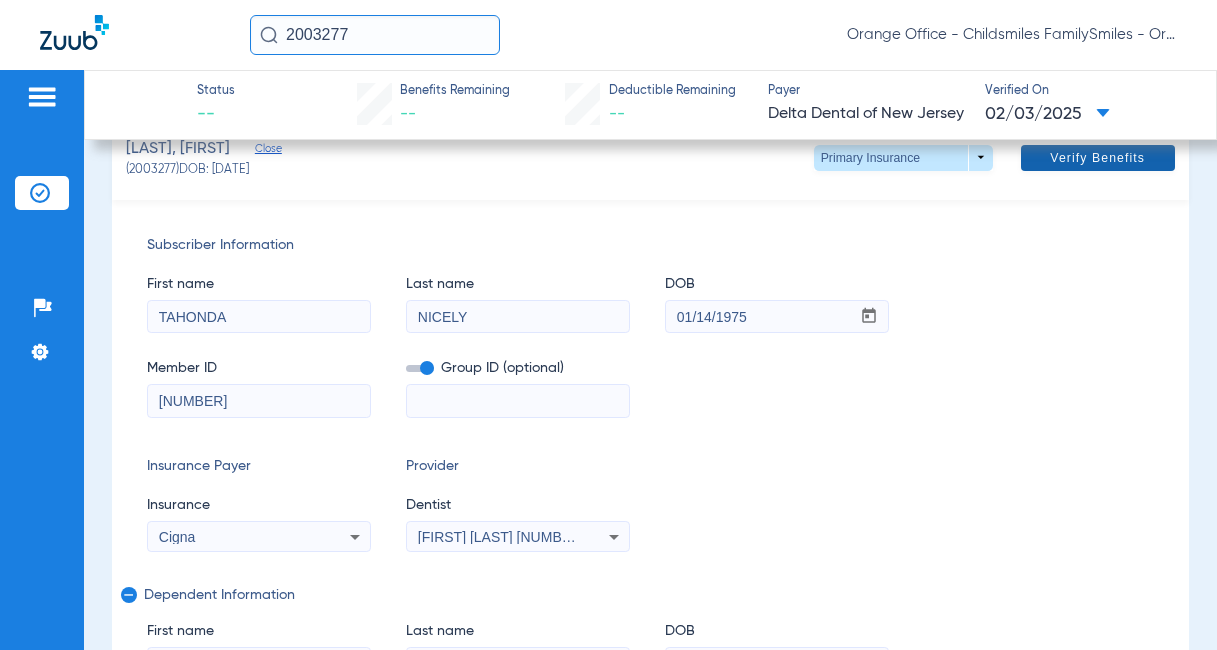 click 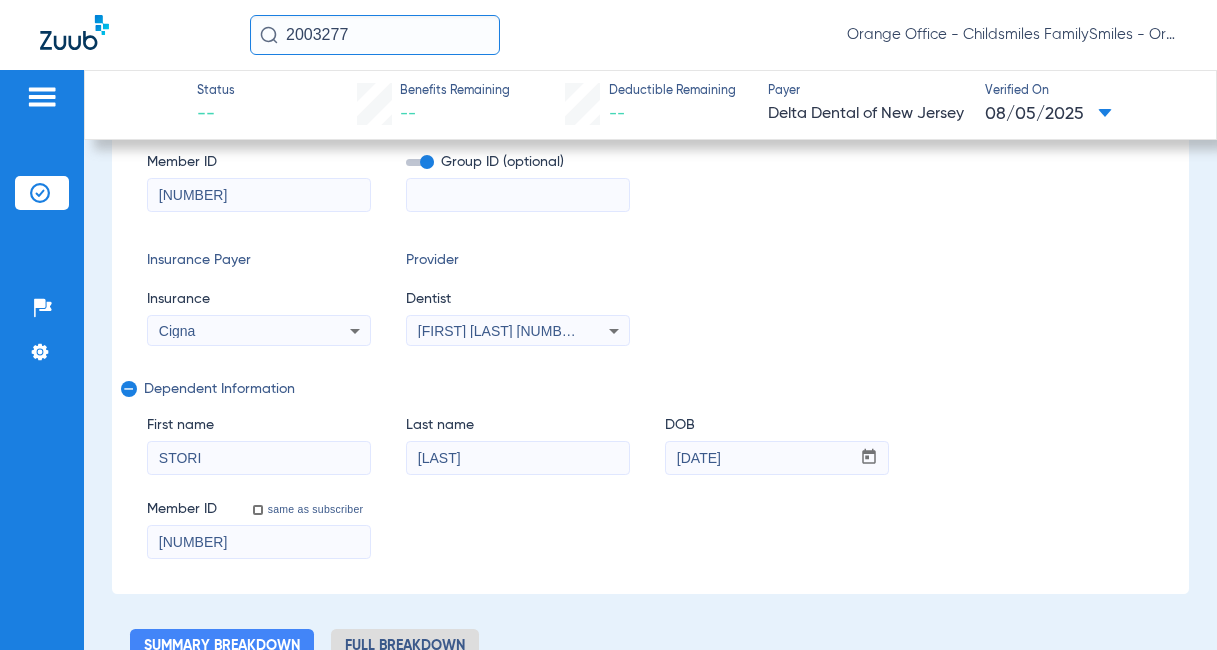 scroll, scrollTop: 620, scrollLeft: 0, axis: vertical 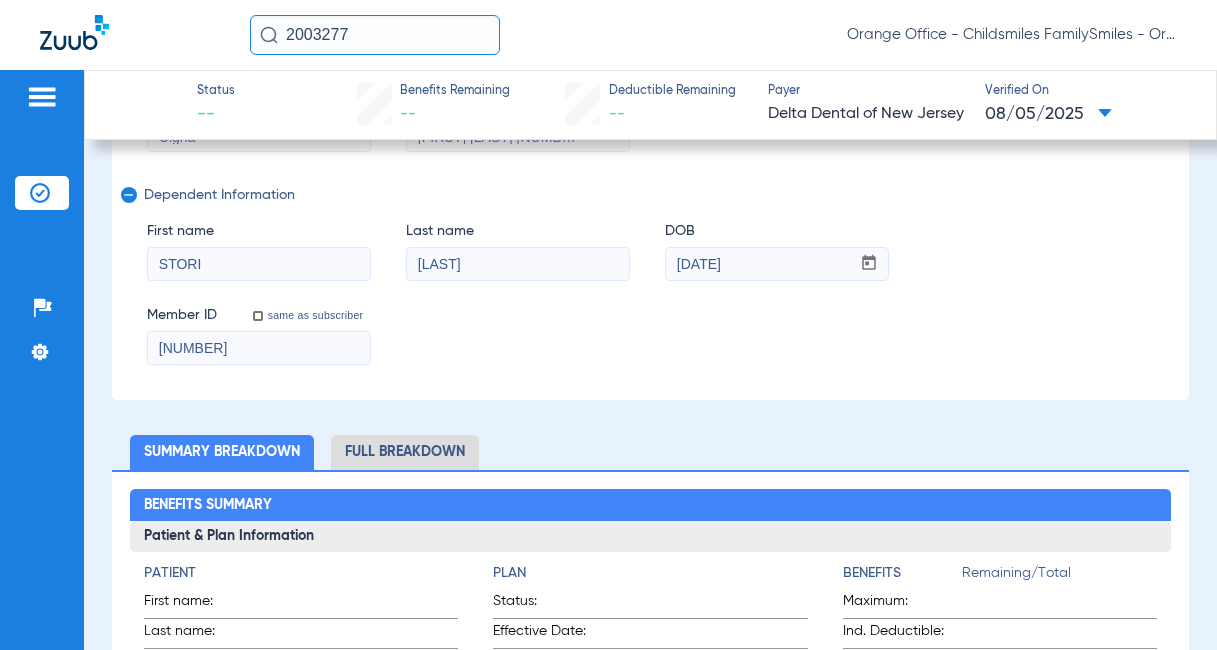 click on "Full Breakdown" 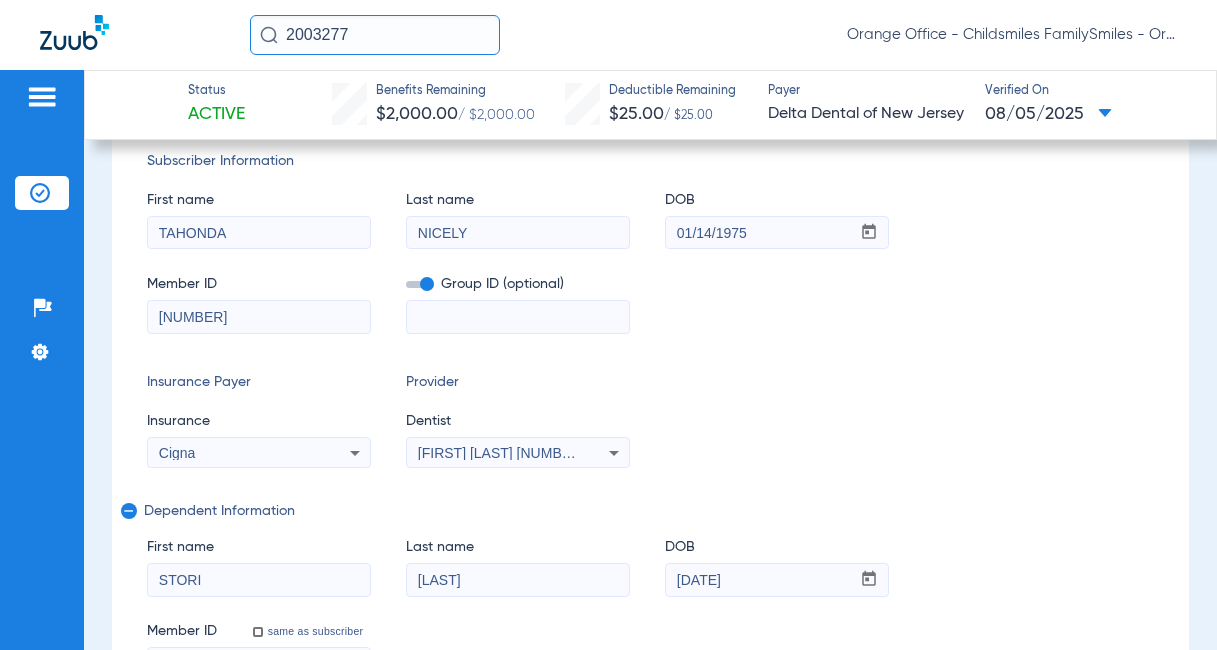 scroll, scrollTop: 0, scrollLeft: 0, axis: both 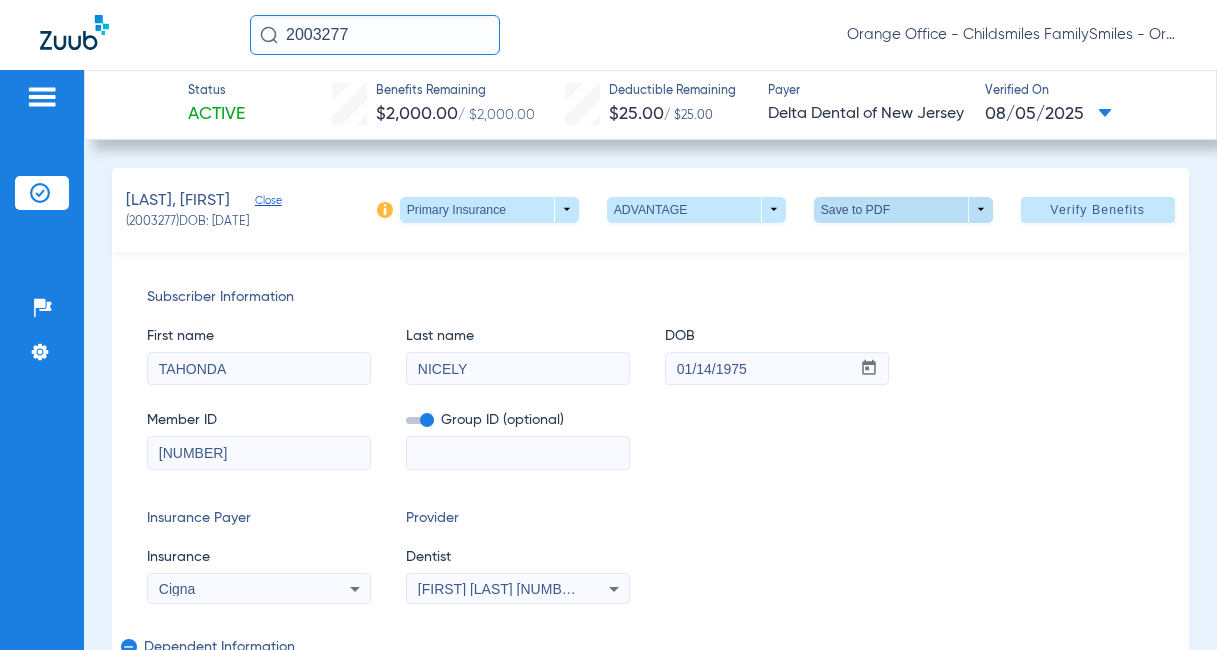 click 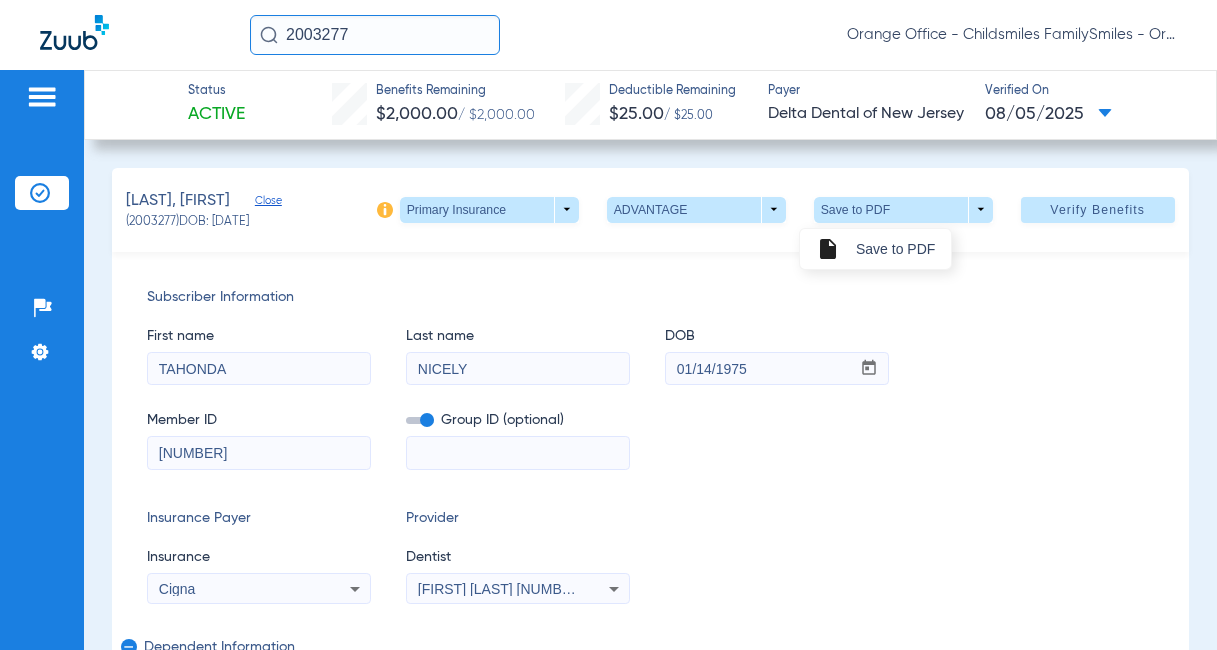 click on "Save to PDF" at bounding box center [895, 249] 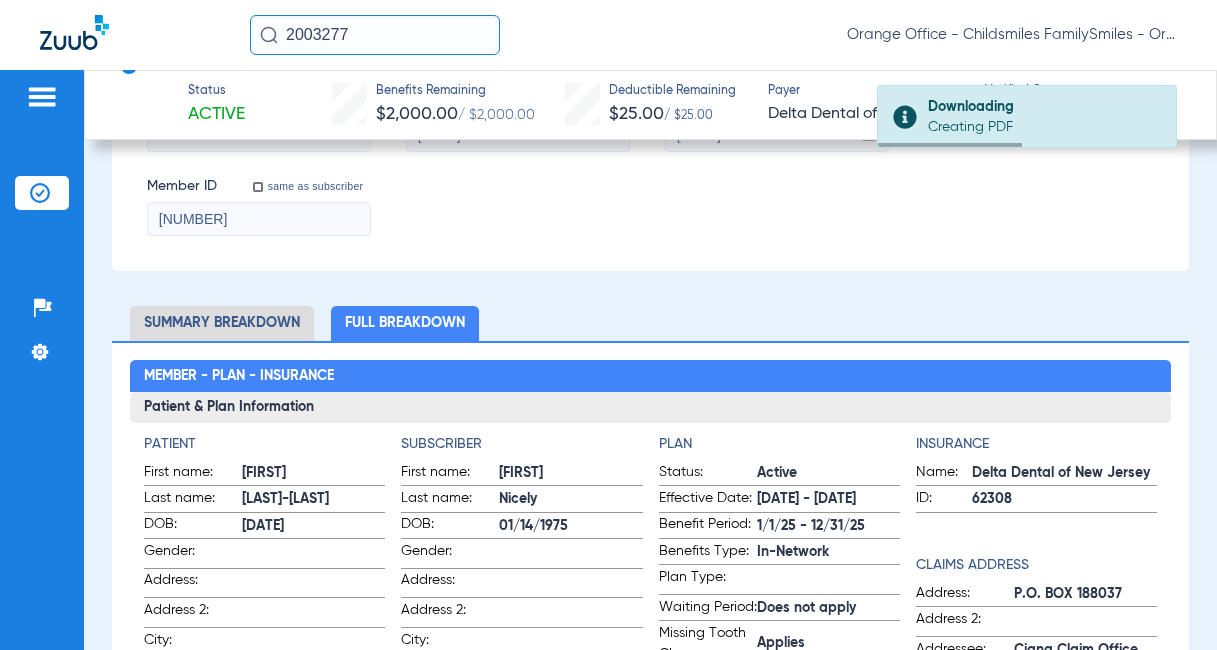 scroll, scrollTop: 800, scrollLeft: 0, axis: vertical 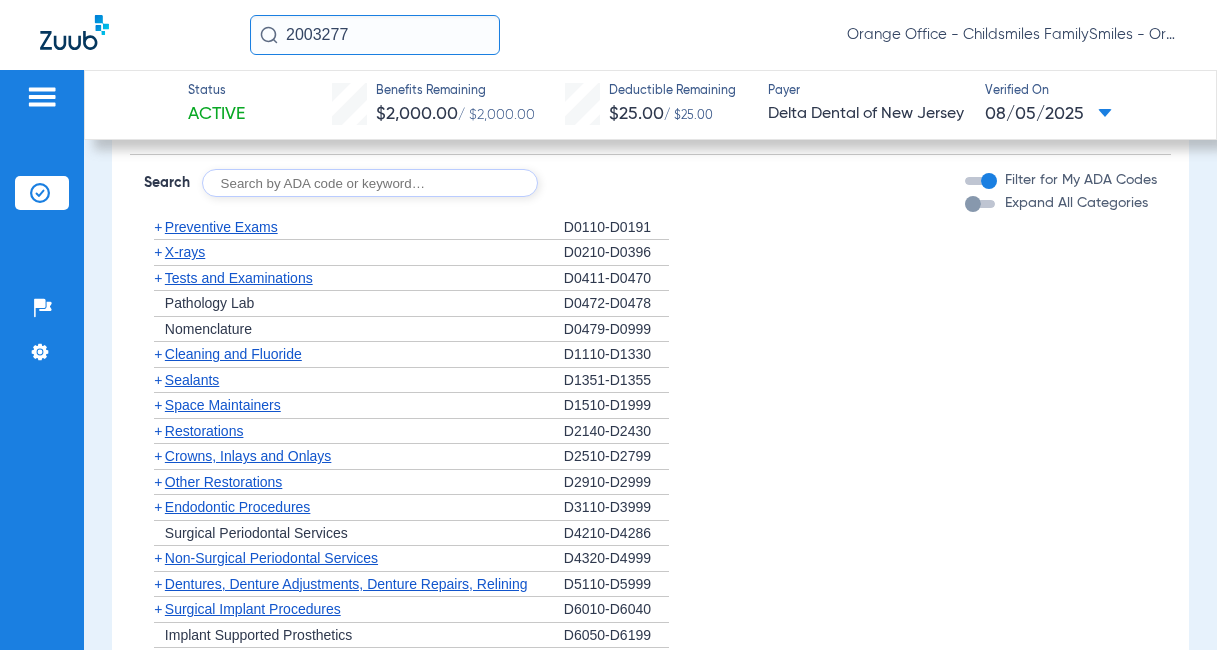 click on "Cleaning and Fluoride" 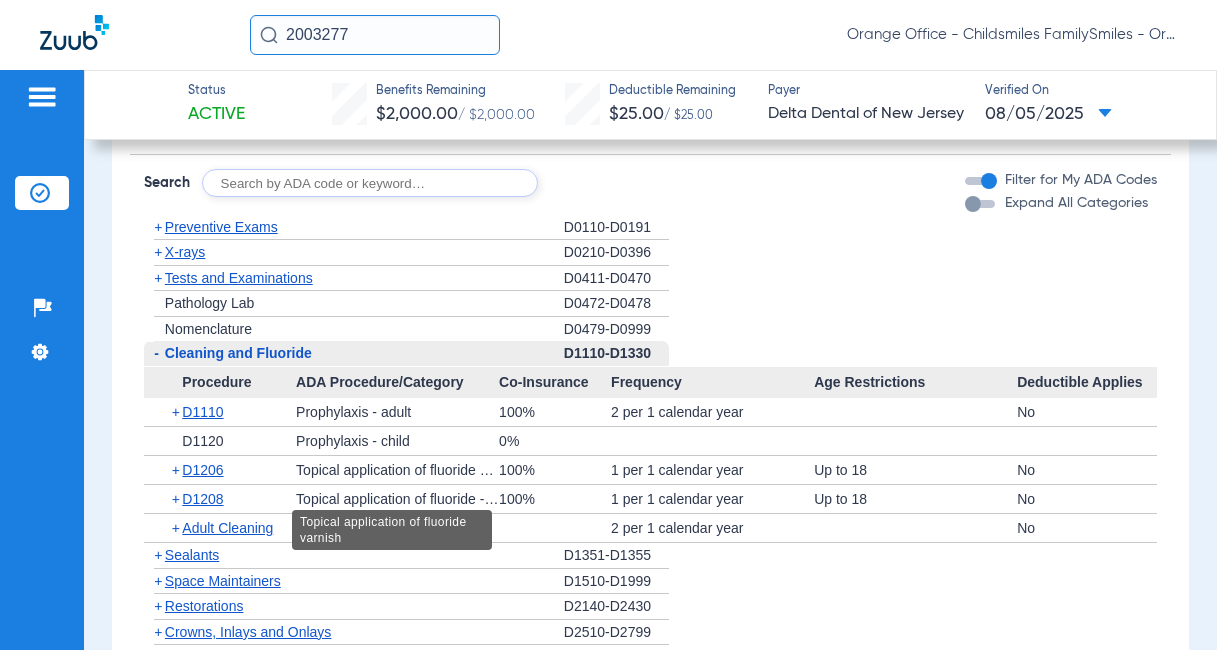 click on "Topical application of fluoride varnish" 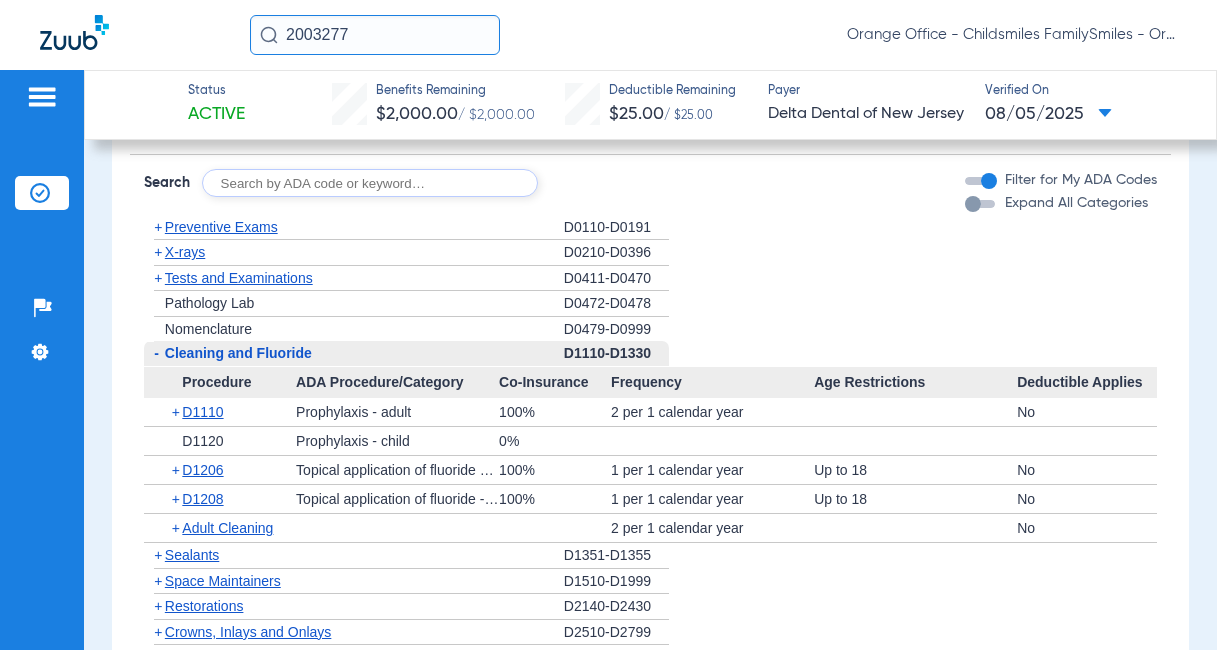 drag, startPoint x: 607, startPoint y: 489, endPoint x: 860, endPoint y: 494, distance: 253.04941 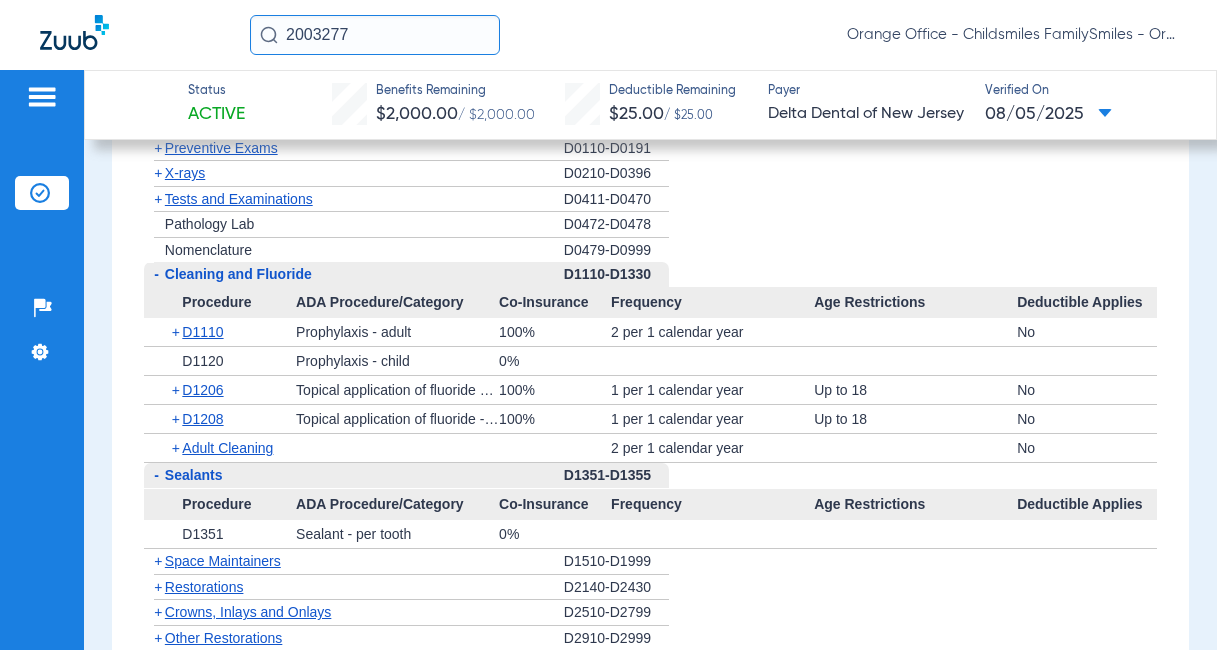 scroll, scrollTop: 2900, scrollLeft: 0, axis: vertical 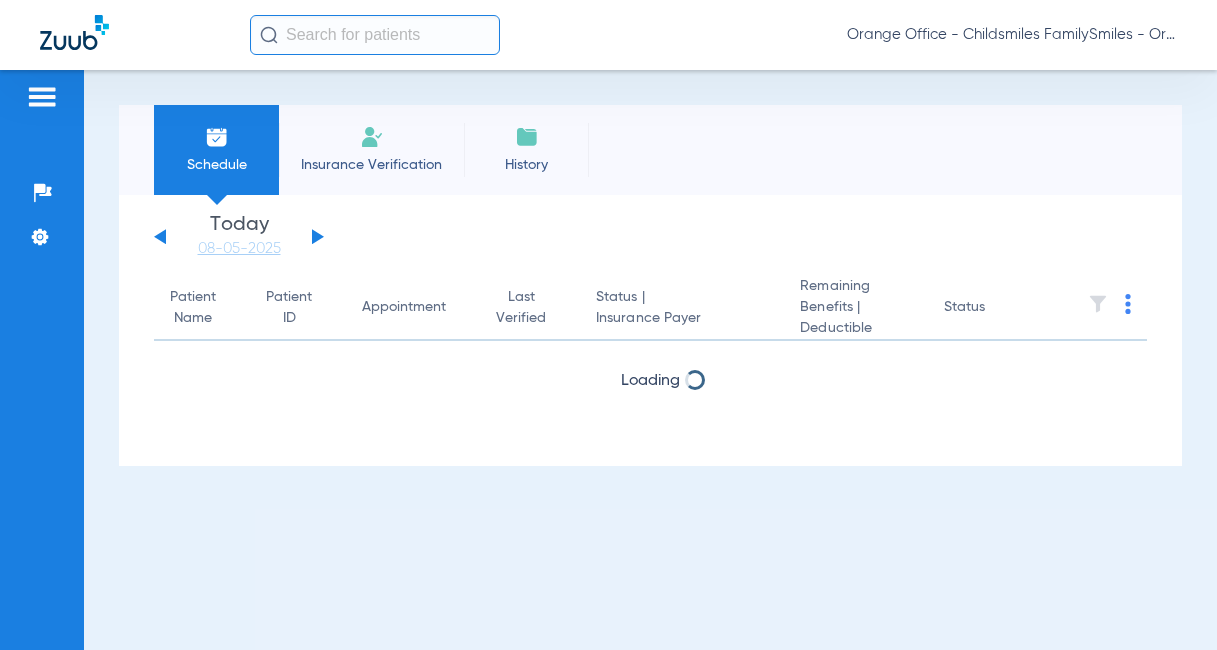 drag, startPoint x: 0, startPoint y: 0, endPoint x: 326, endPoint y: 38, distance: 328.20724 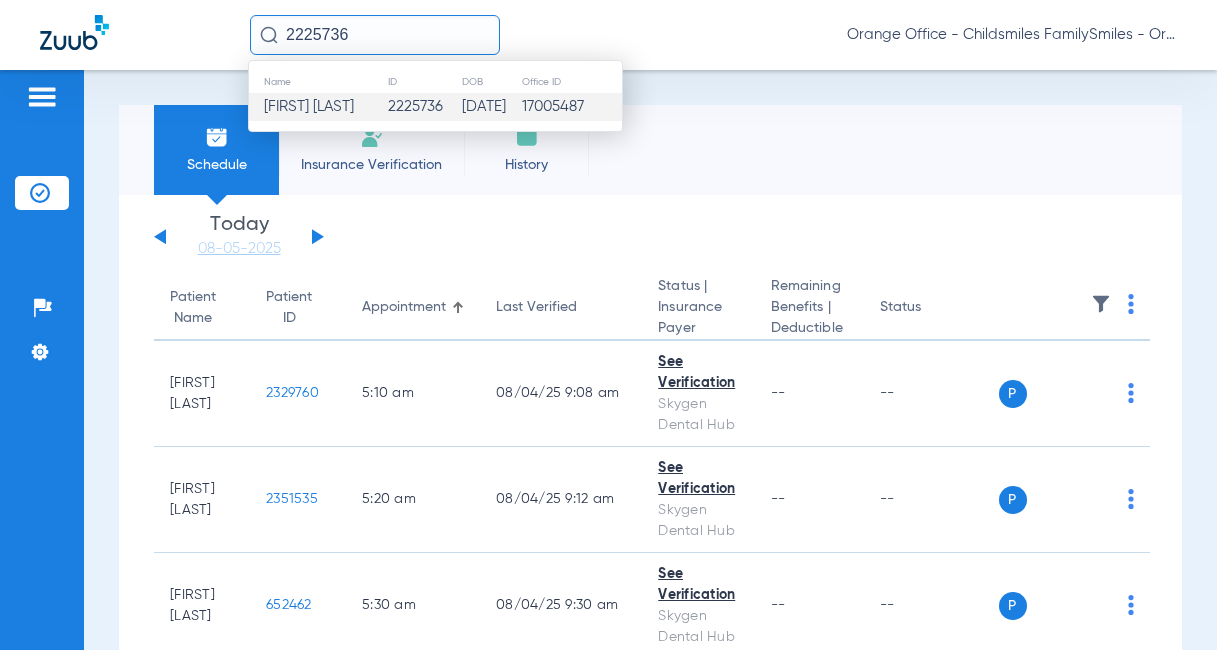 type on "2225736" 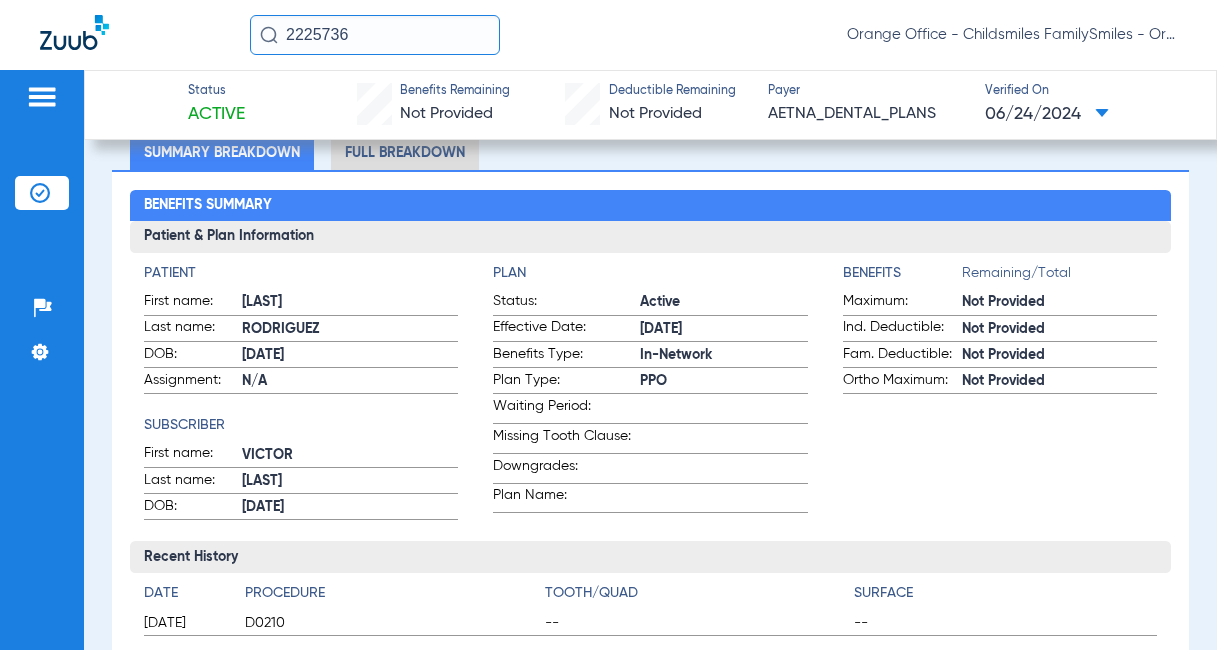 scroll, scrollTop: 100, scrollLeft: 0, axis: vertical 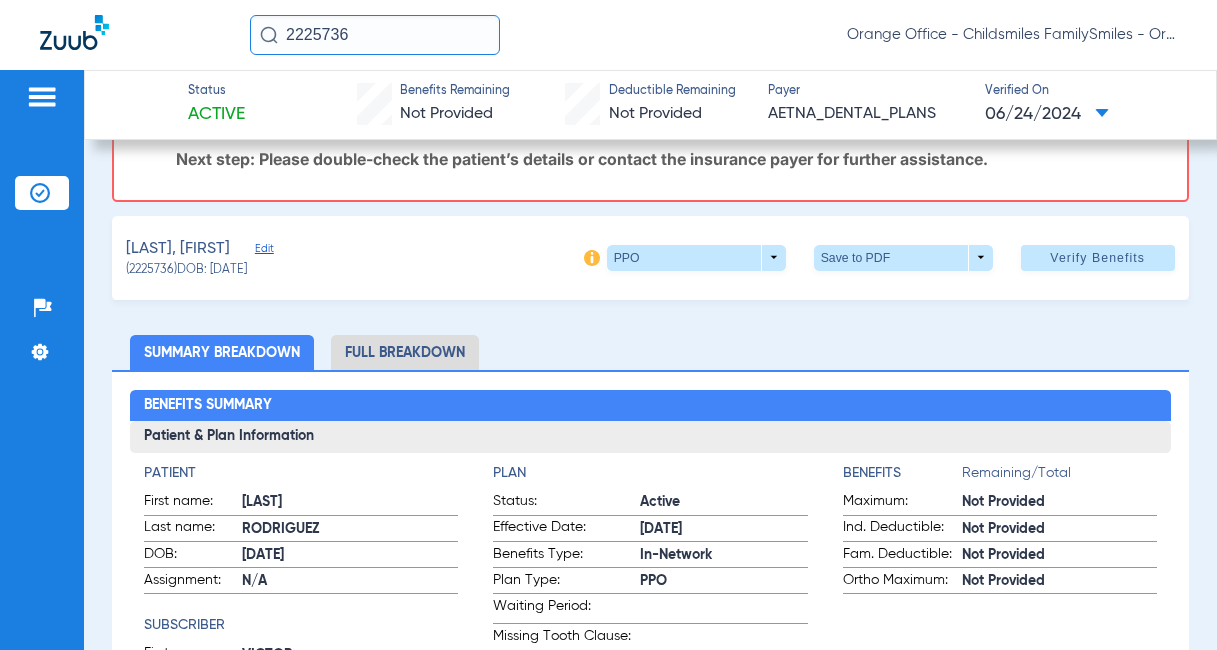 click on "Edit" 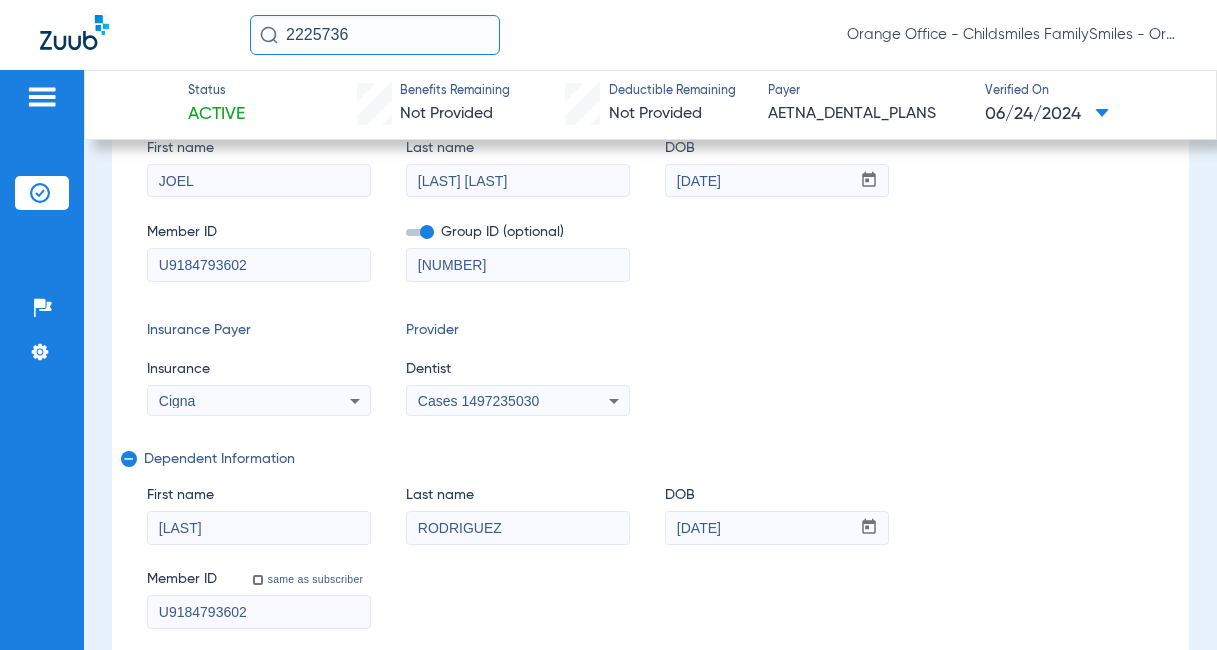 scroll, scrollTop: 400, scrollLeft: 0, axis: vertical 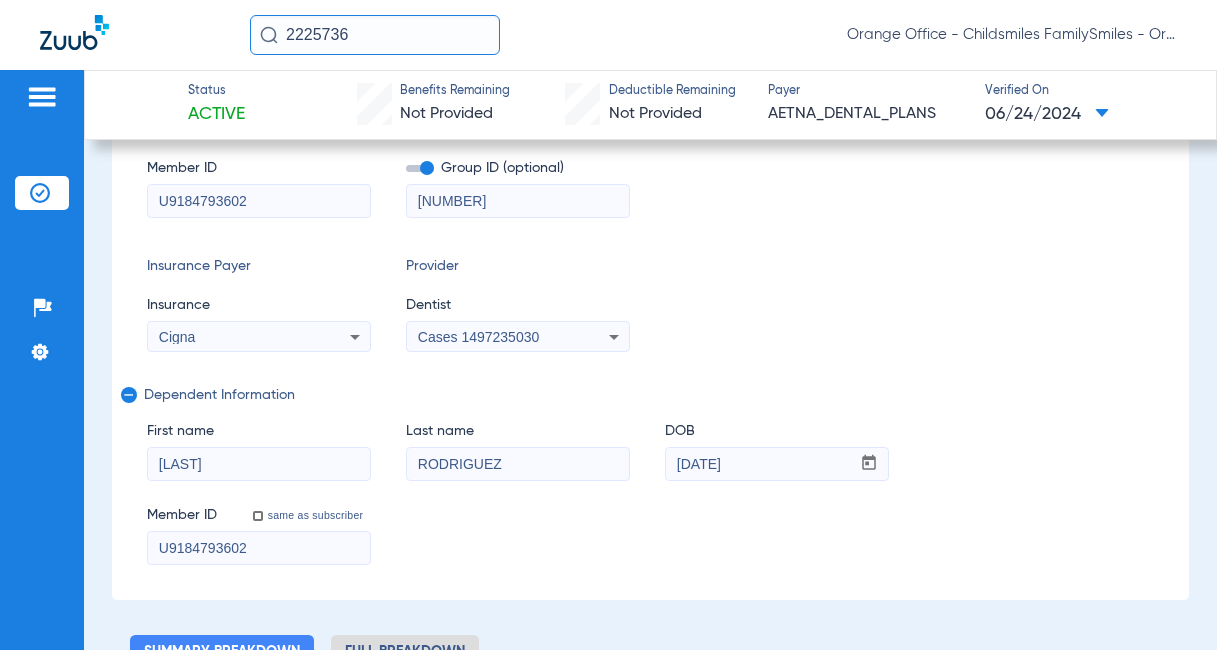 click on "Cases  1497235030" at bounding box center (498, 337) 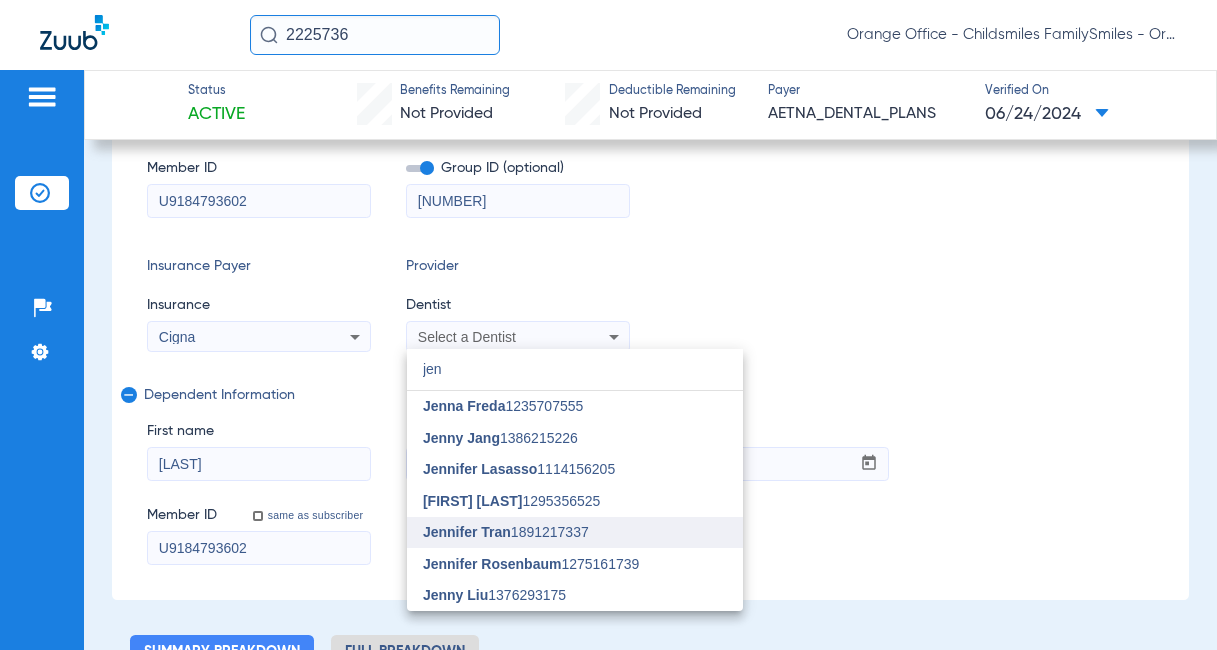 type on "jen" 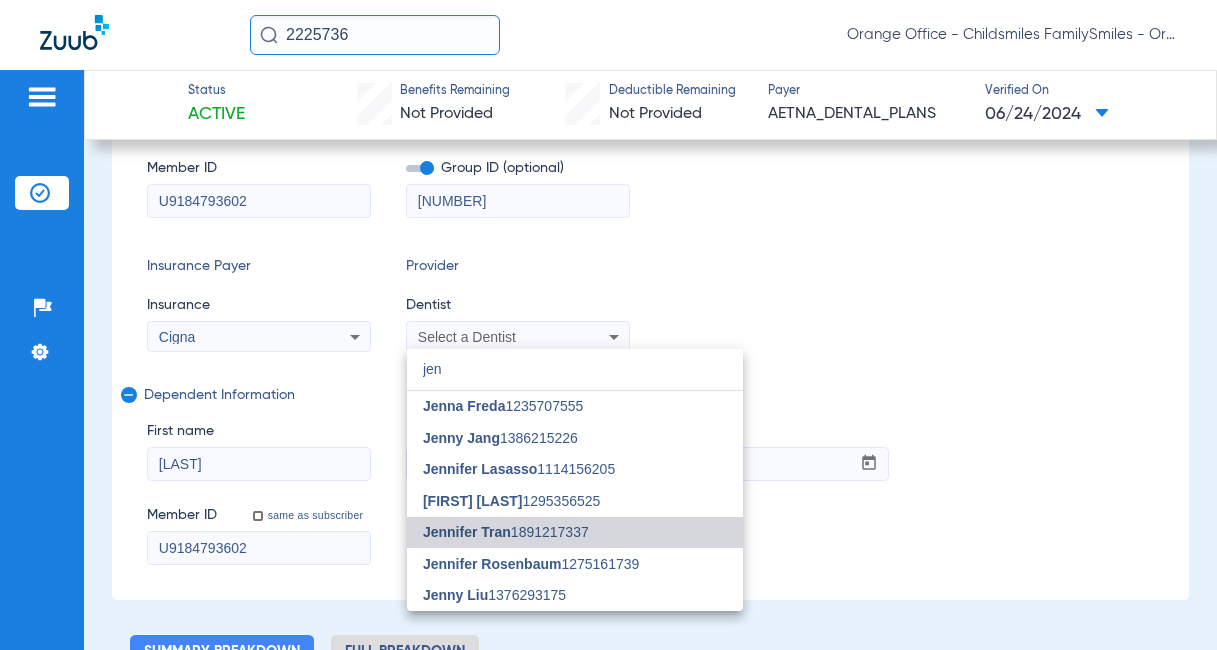 click on "Jennifer Tran   1891217337" at bounding box center (506, 532) 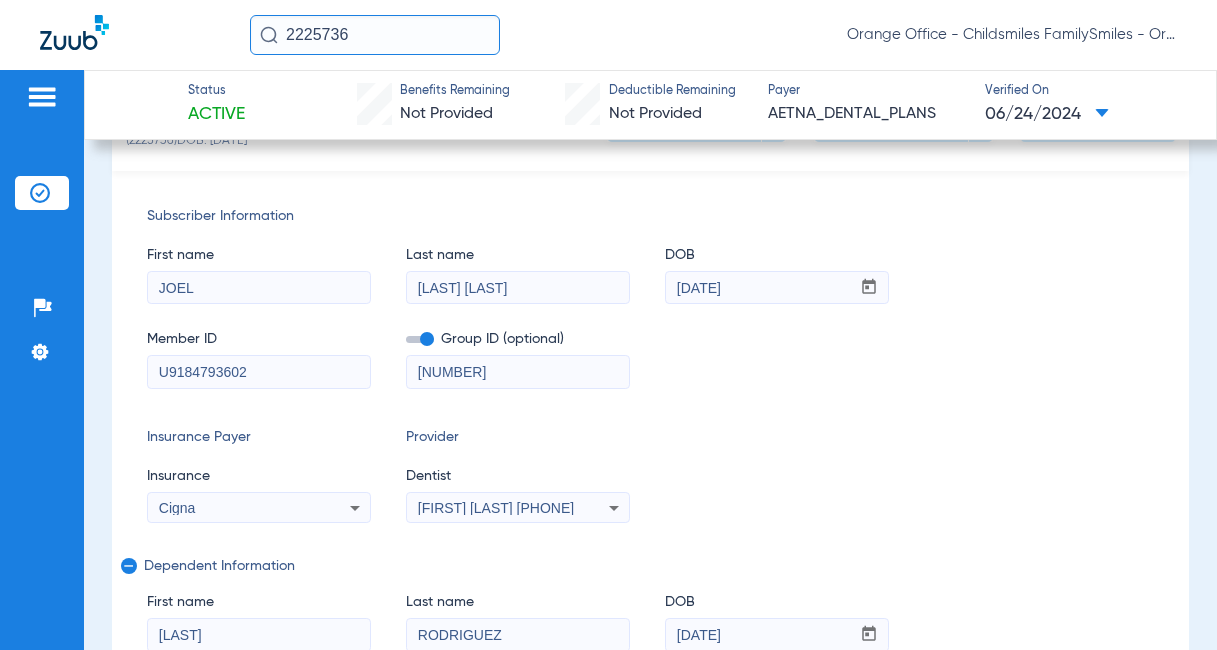 scroll, scrollTop: 0, scrollLeft: 0, axis: both 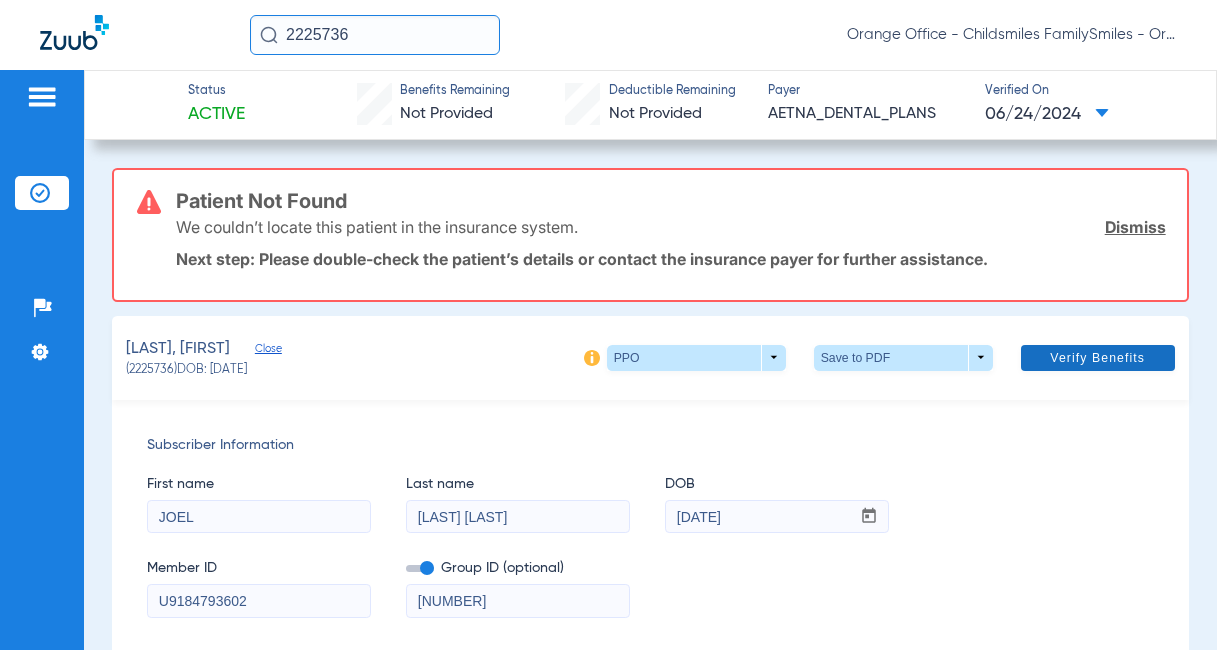 click 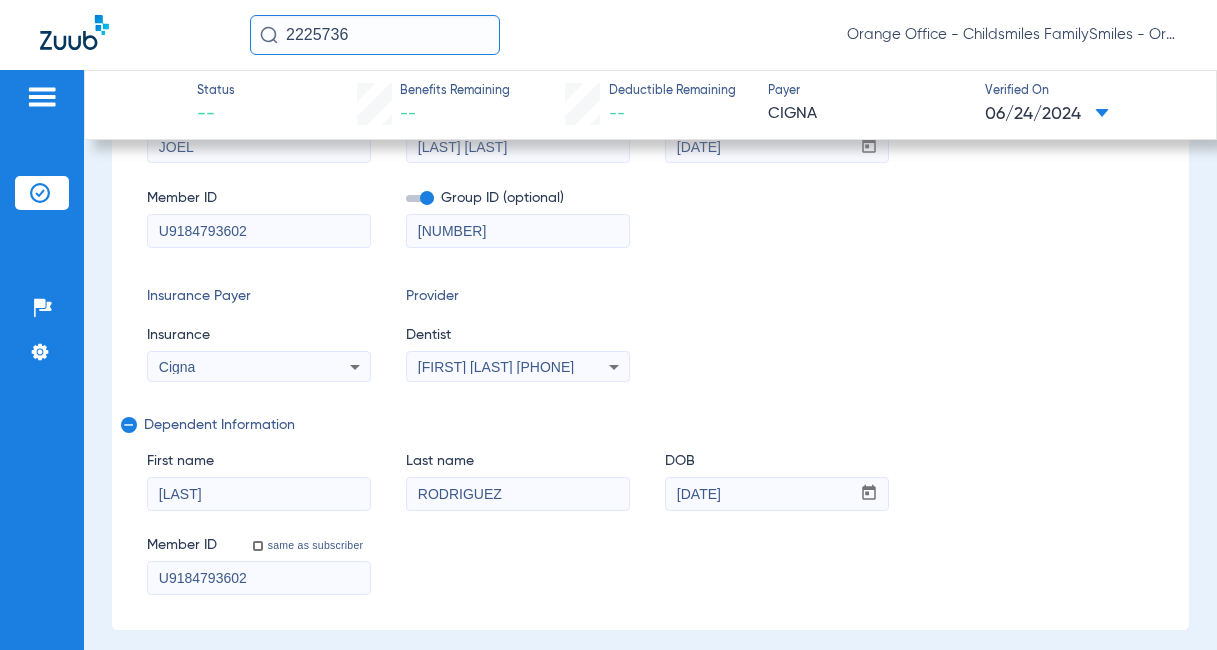 scroll, scrollTop: 400, scrollLeft: 0, axis: vertical 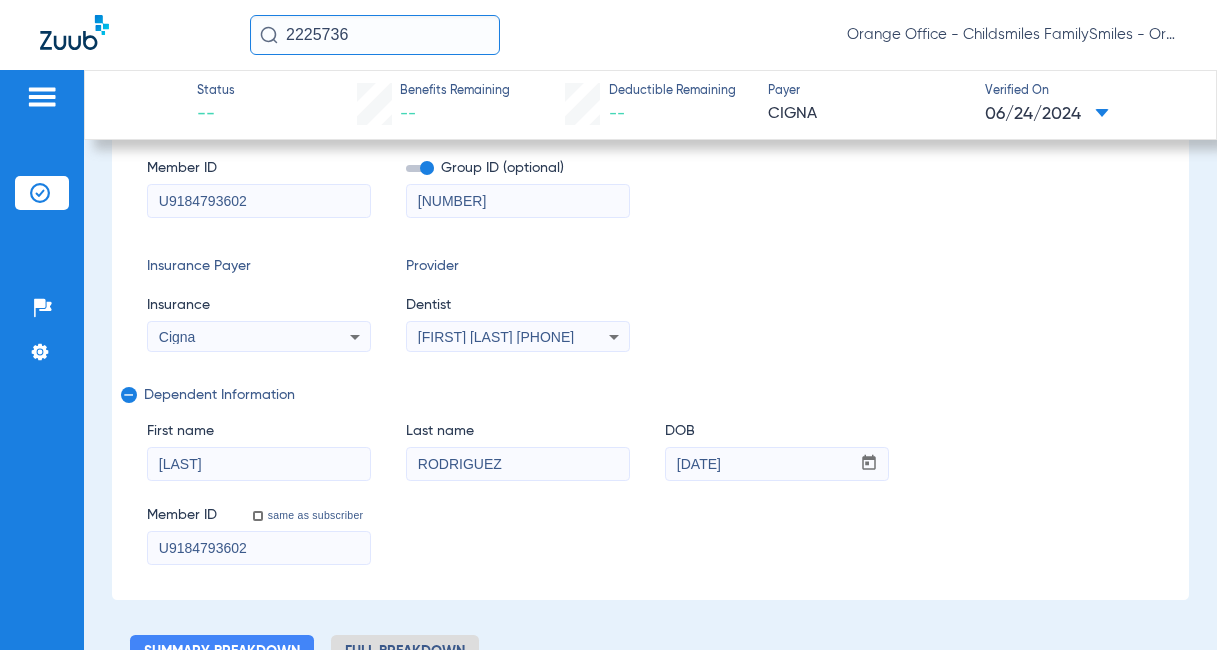 click on "Provider" 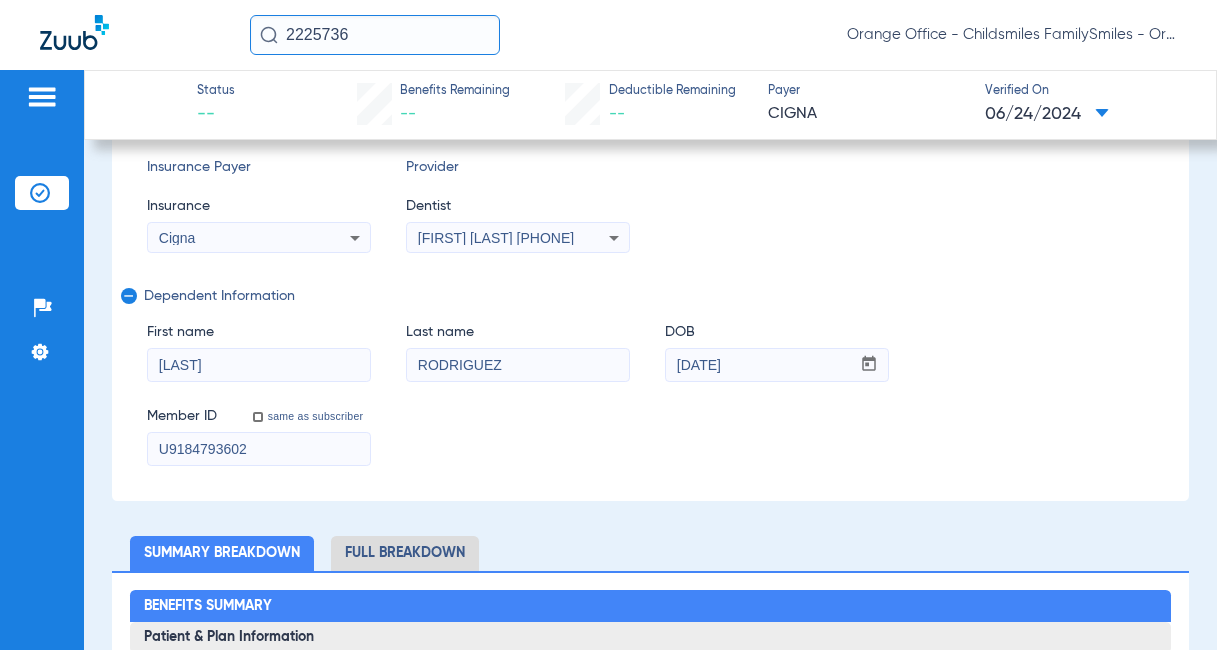 scroll, scrollTop: 500, scrollLeft: 0, axis: vertical 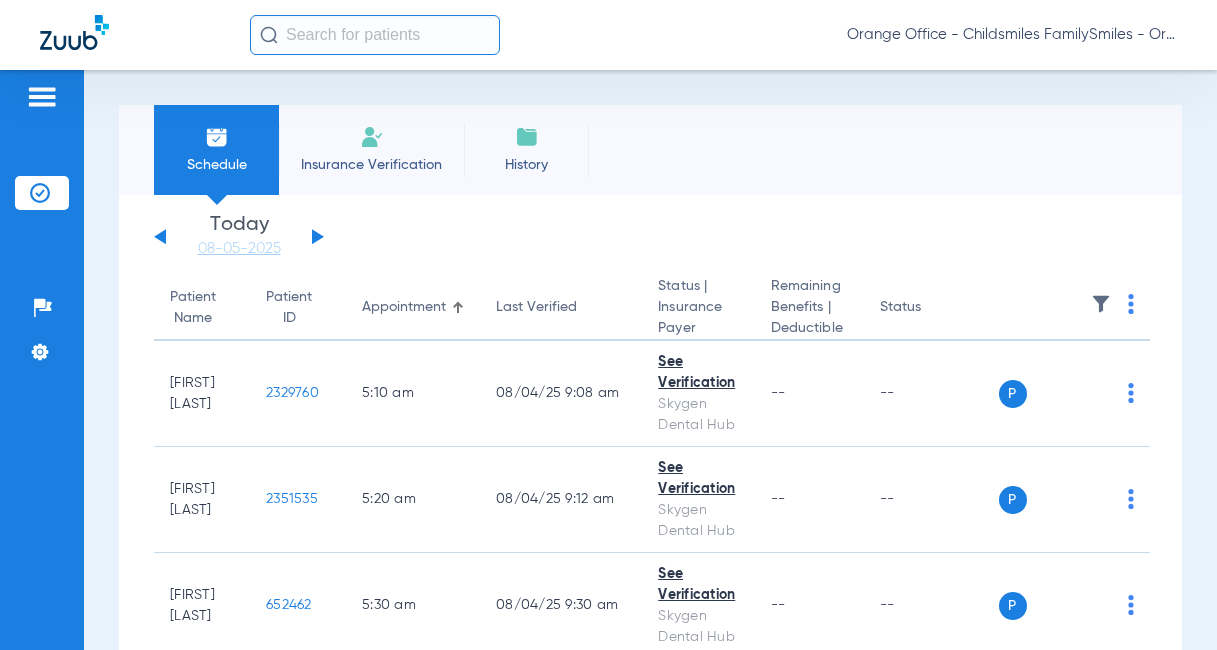 click 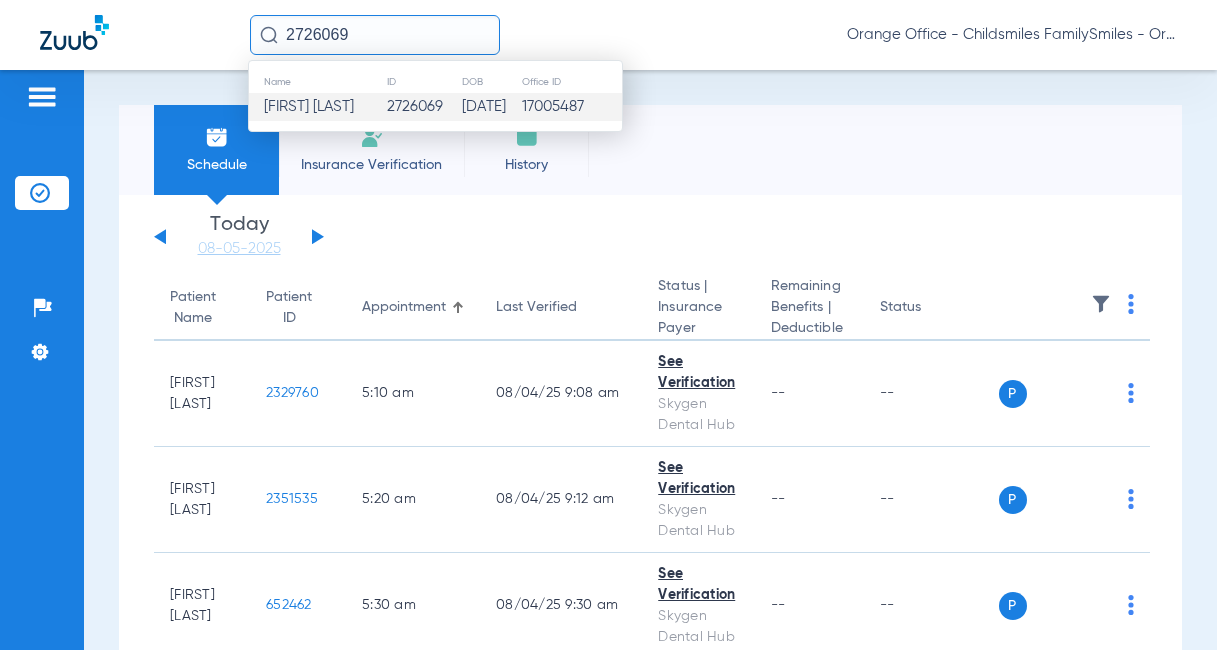 type on "2726069" 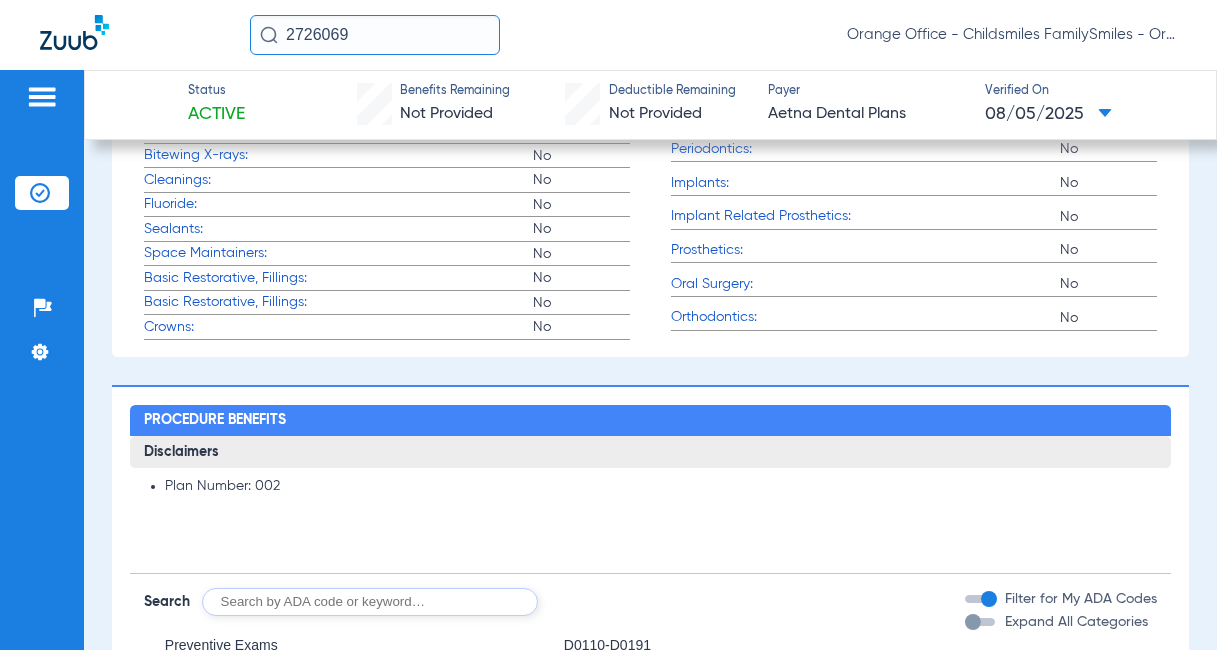 scroll, scrollTop: 800, scrollLeft: 0, axis: vertical 